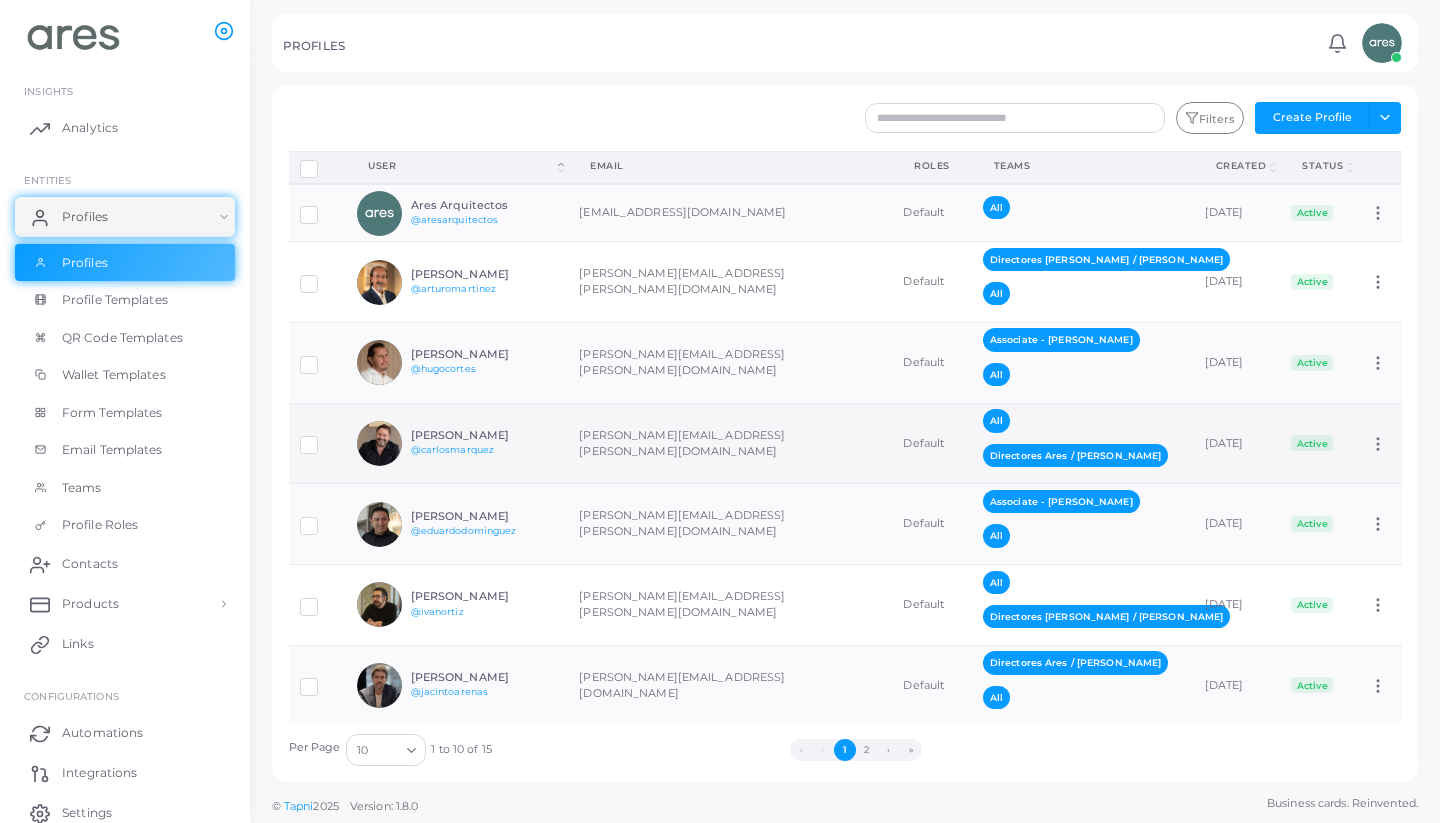 scroll, scrollTop: 0, scrollLeft: 0, axis: both 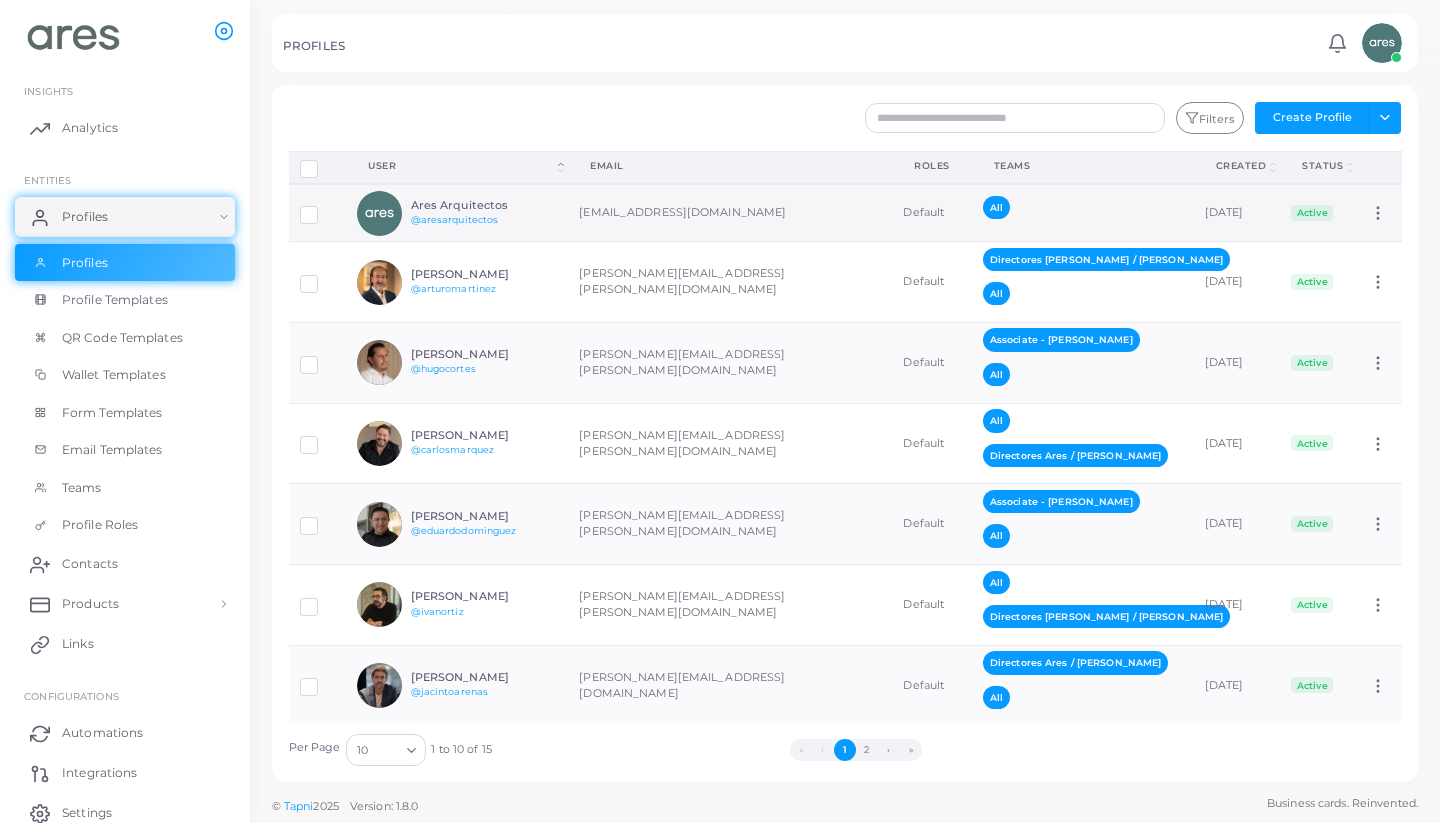 click on "[PERSON_NAME][EMAIL_ADDRESS][PERSON_NAME][DOMAIN_NAME]" at bounding box center [730, 213] 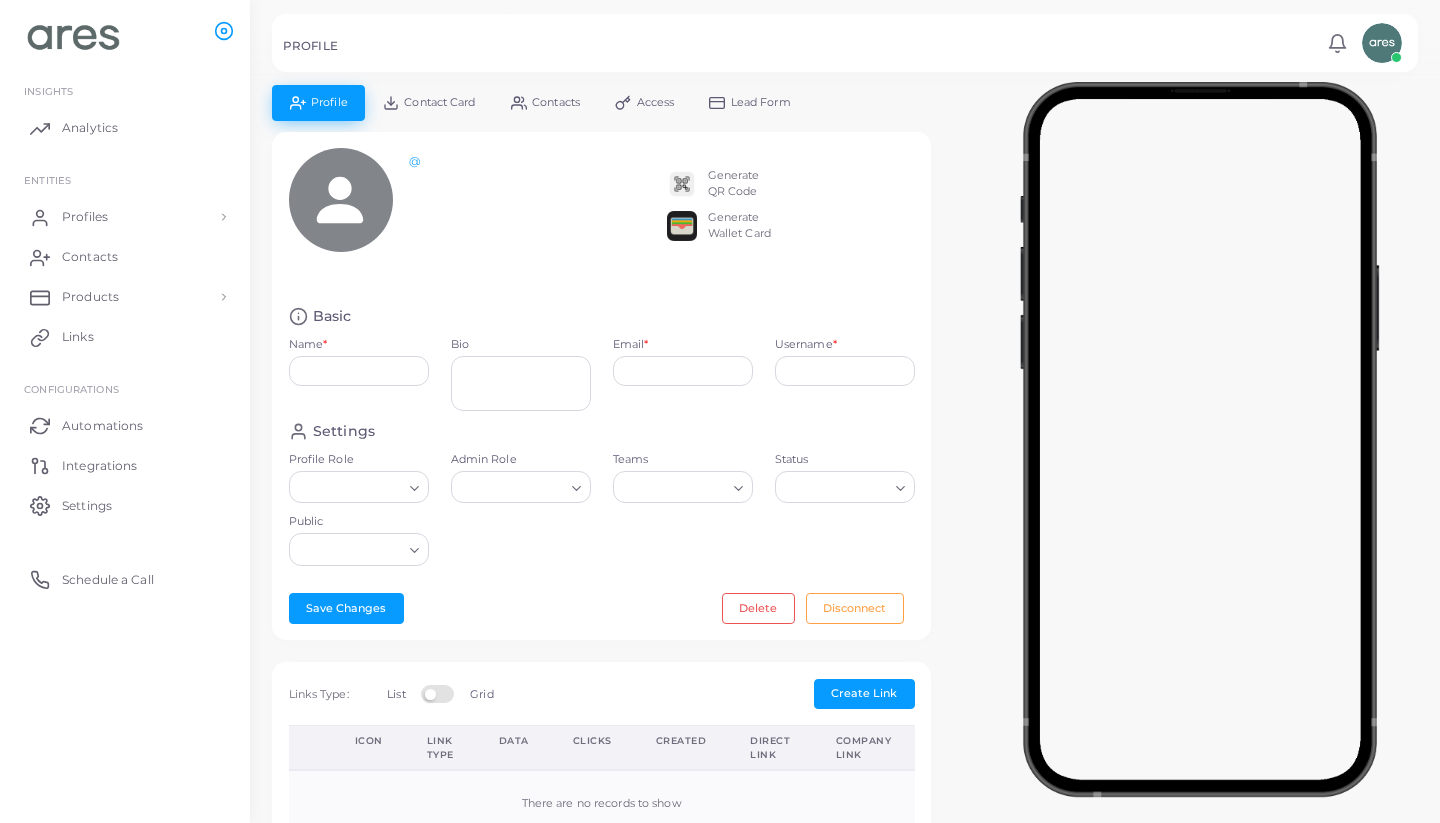 type on "**********" 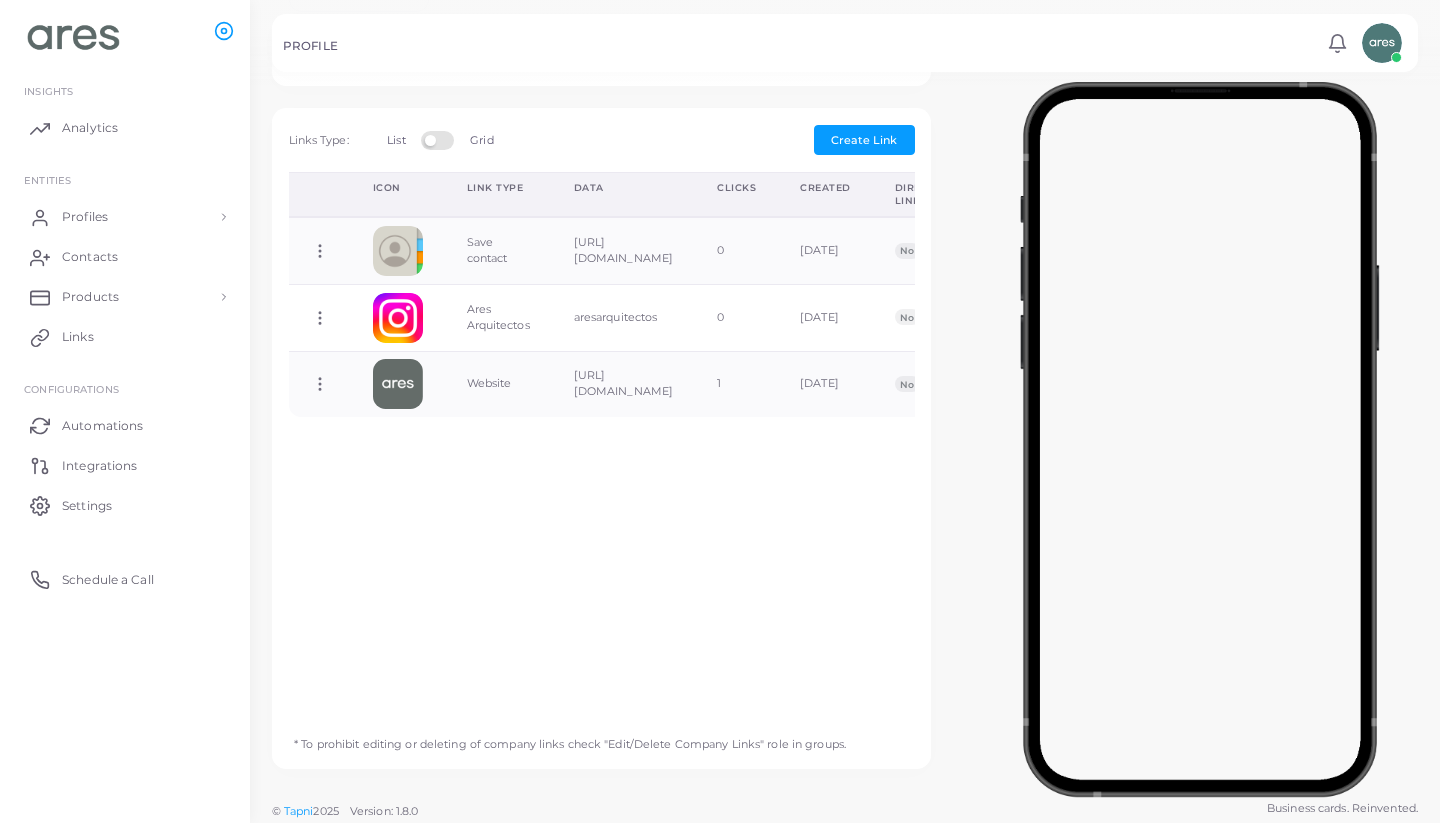scroll, scrollTop: 555, scrollLeft: 0, axis: vertical 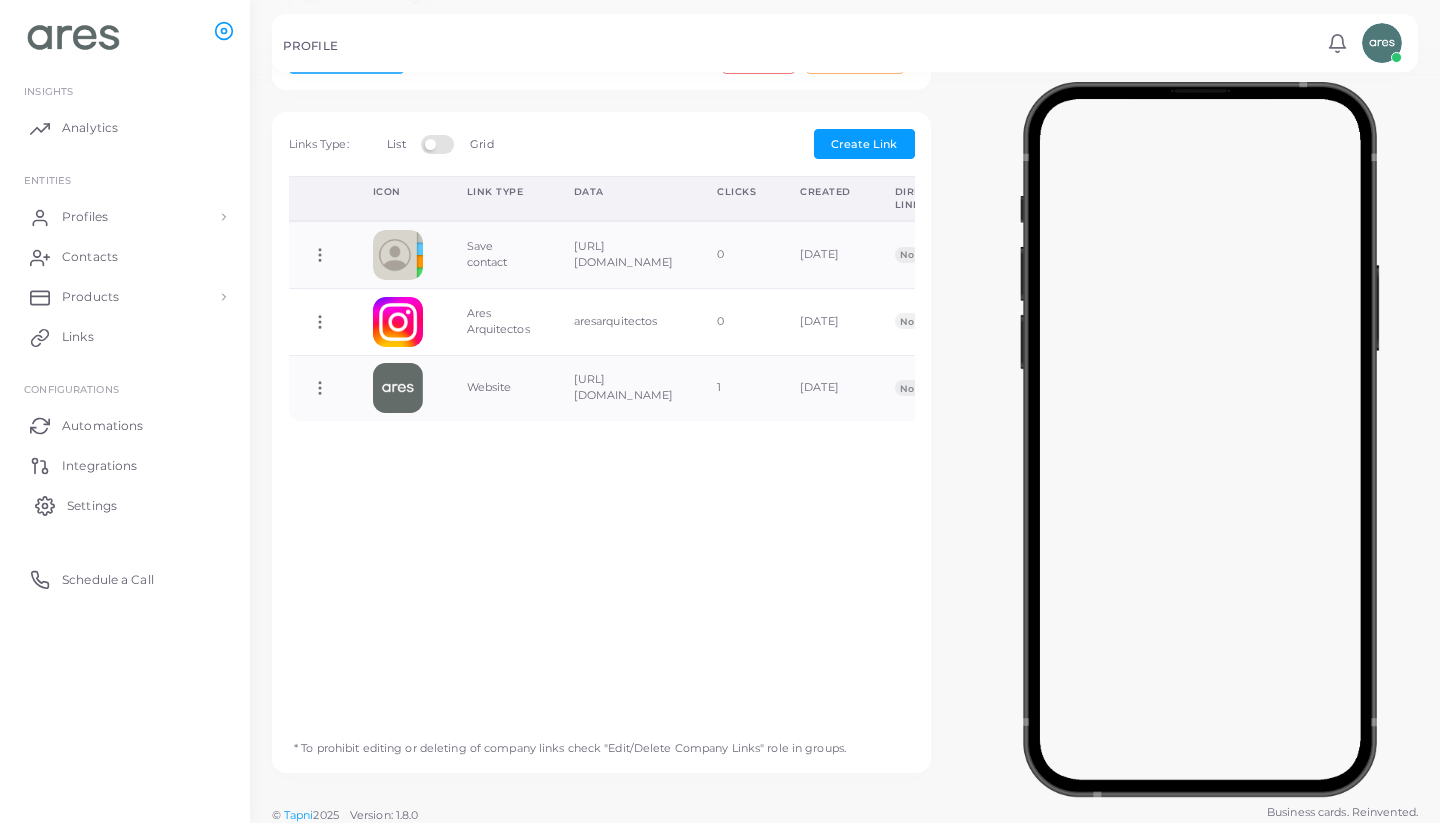 click on "Settings" at bounding box center [92, 506] 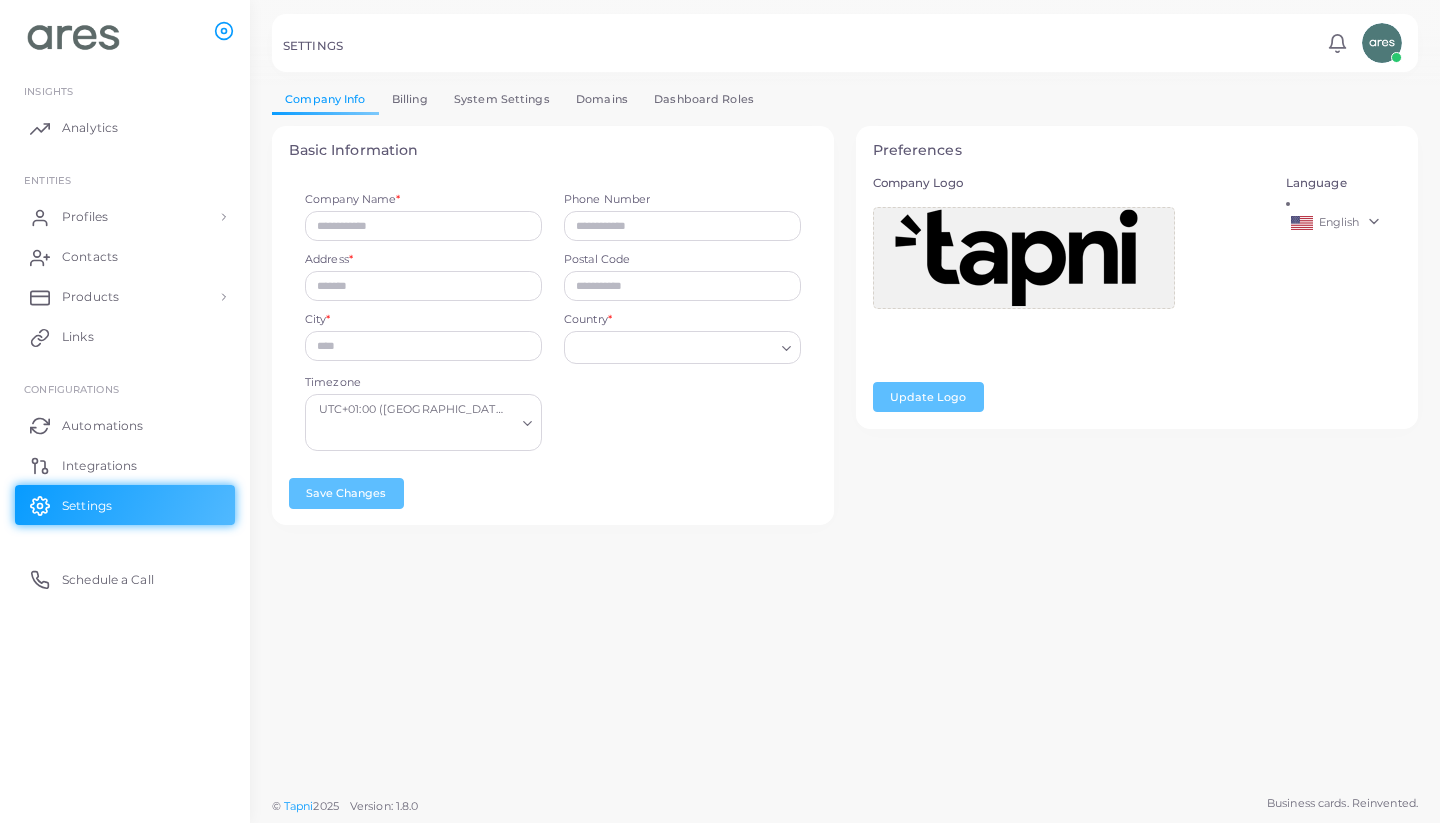 type on "**********" 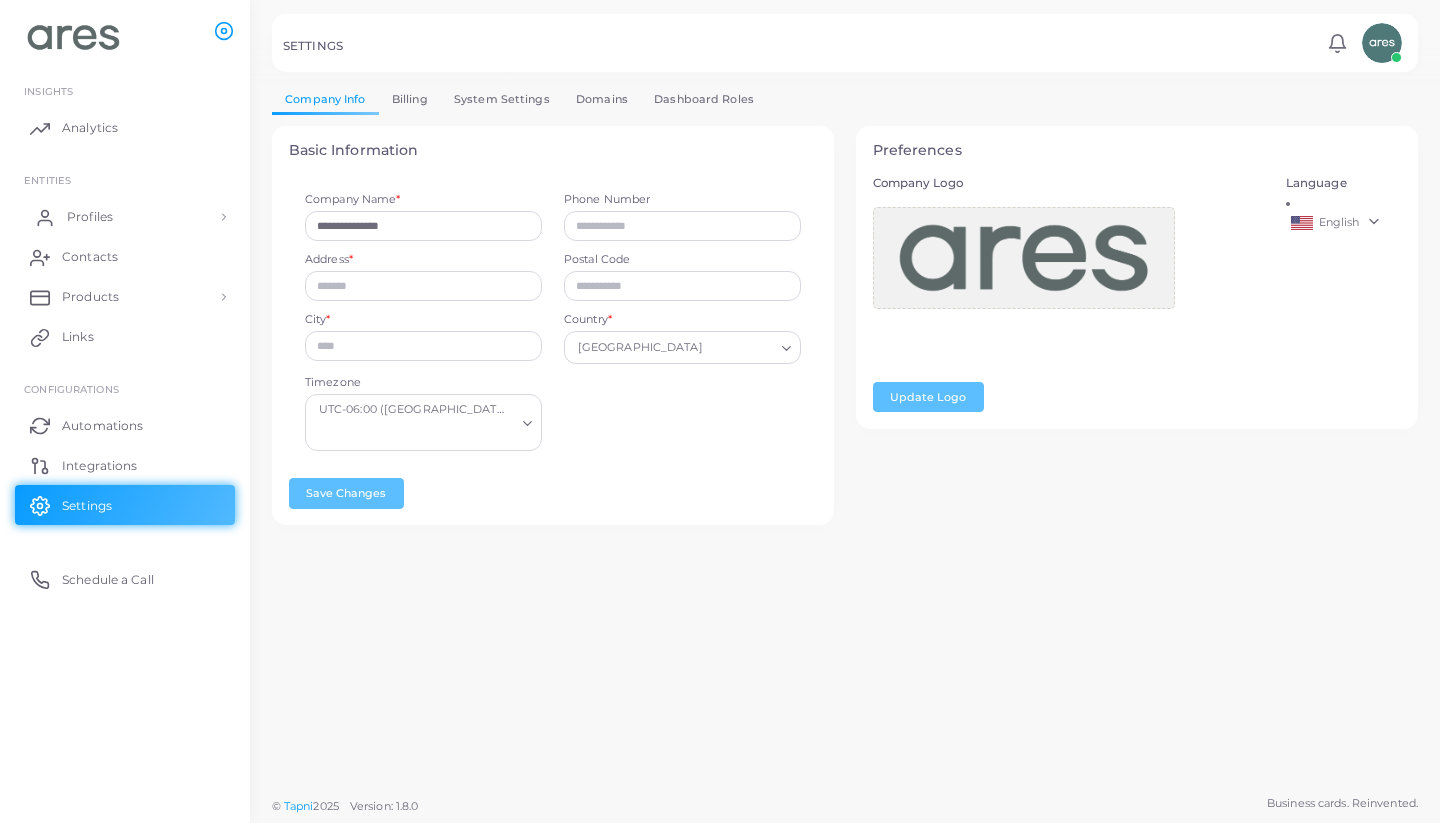 click on "Profiles" at bounding box center (90, 217) 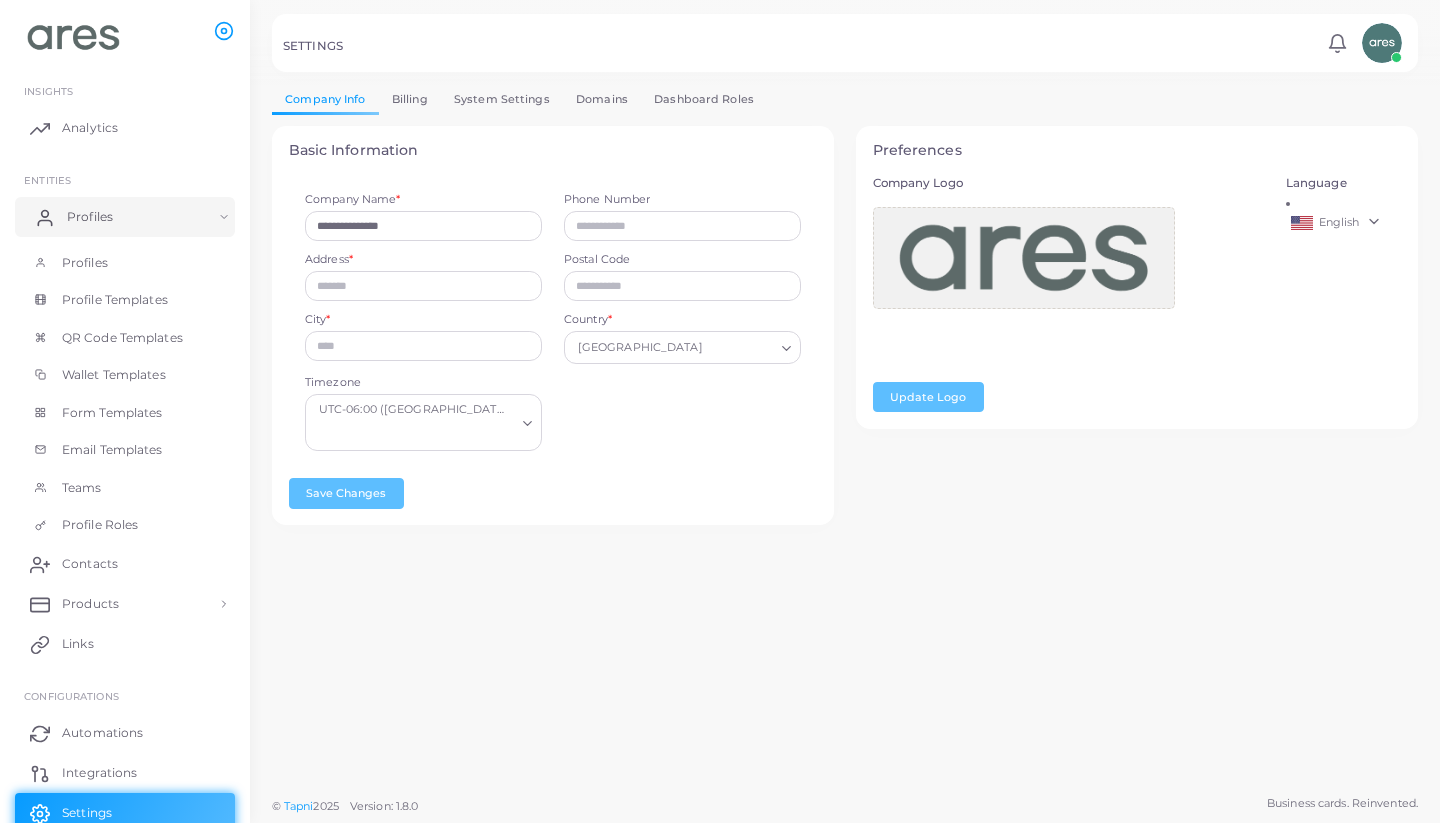 click on "Profiles" at bounding box center [90, 217] 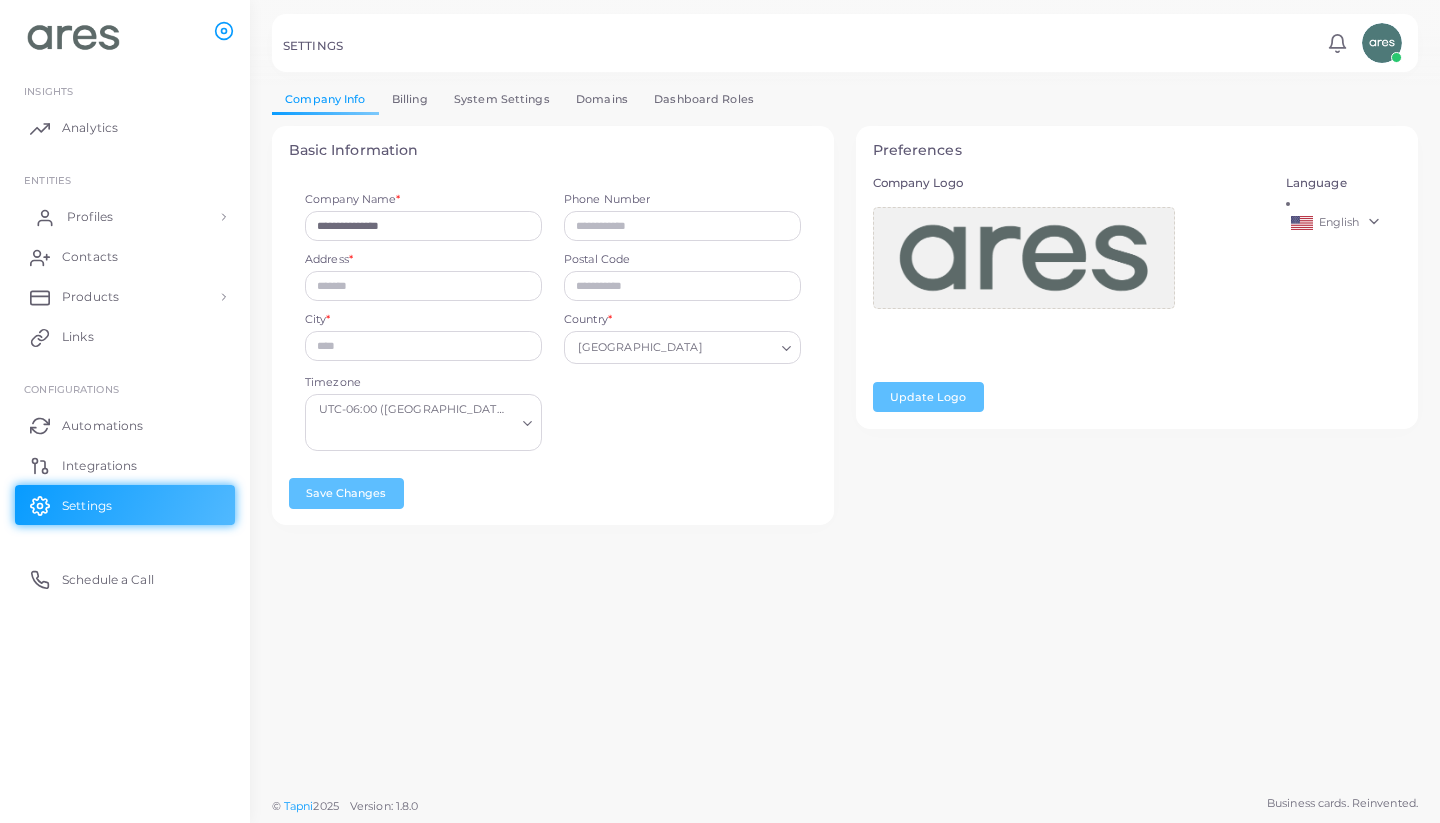 click on "Profiles" at bounding box center [90, 217] 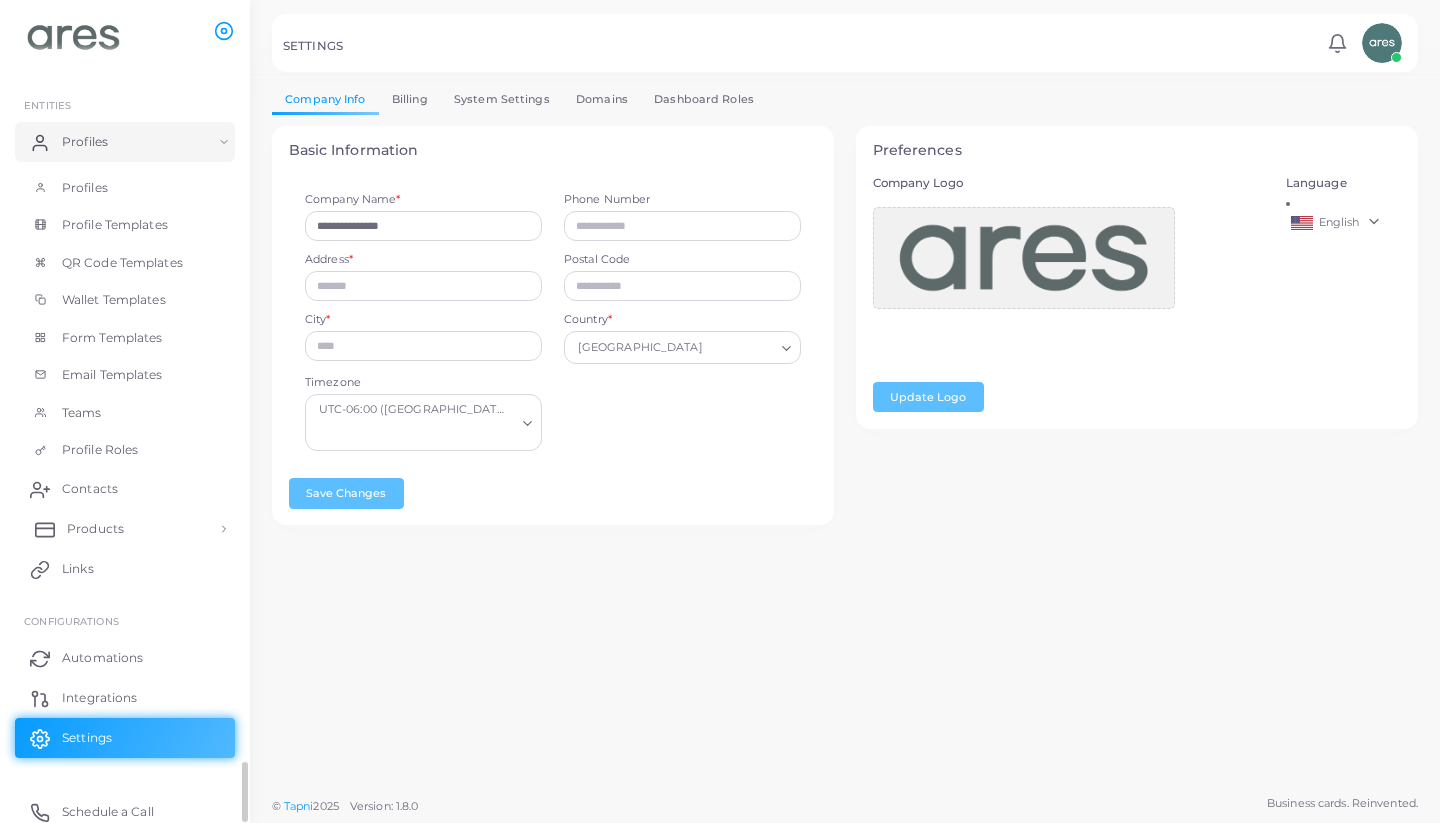 scroll, scrollTop: 74, scrollLeft: 0, axis: vertical 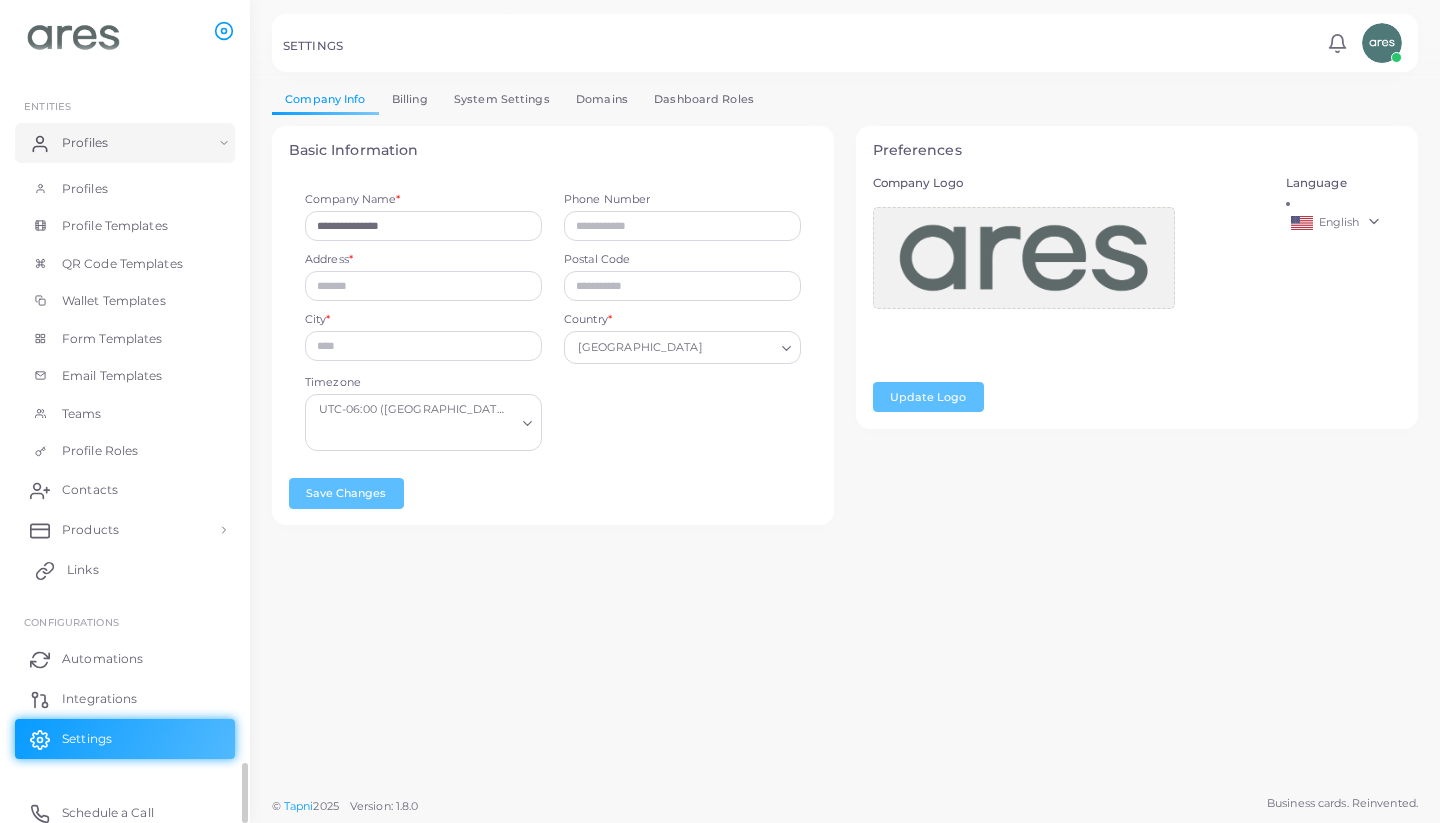 click on "Links" at bounding box center (125, 570) 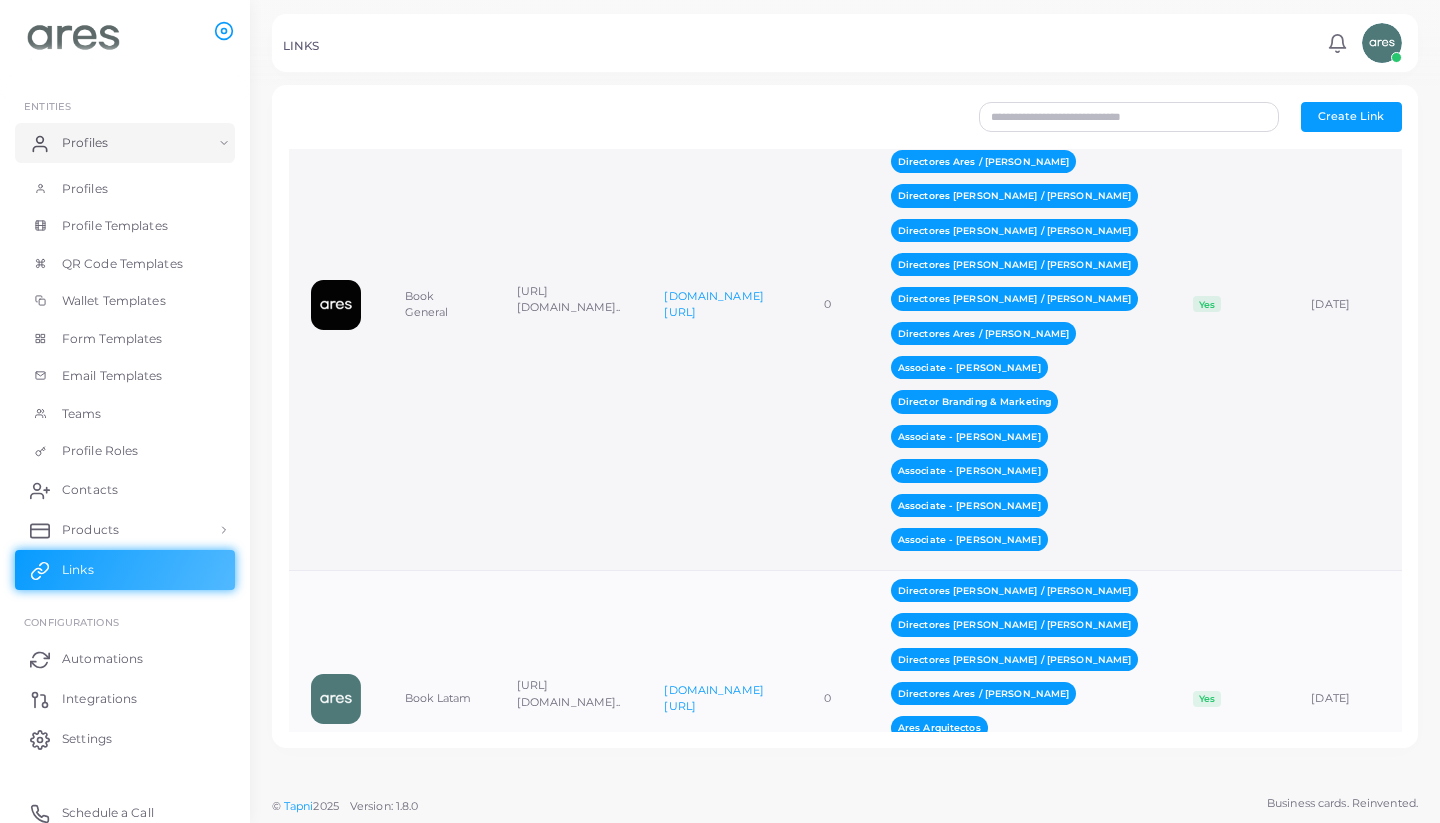 scroll, scrollTop: 1524, scrollLeft: 0, axis: vertical 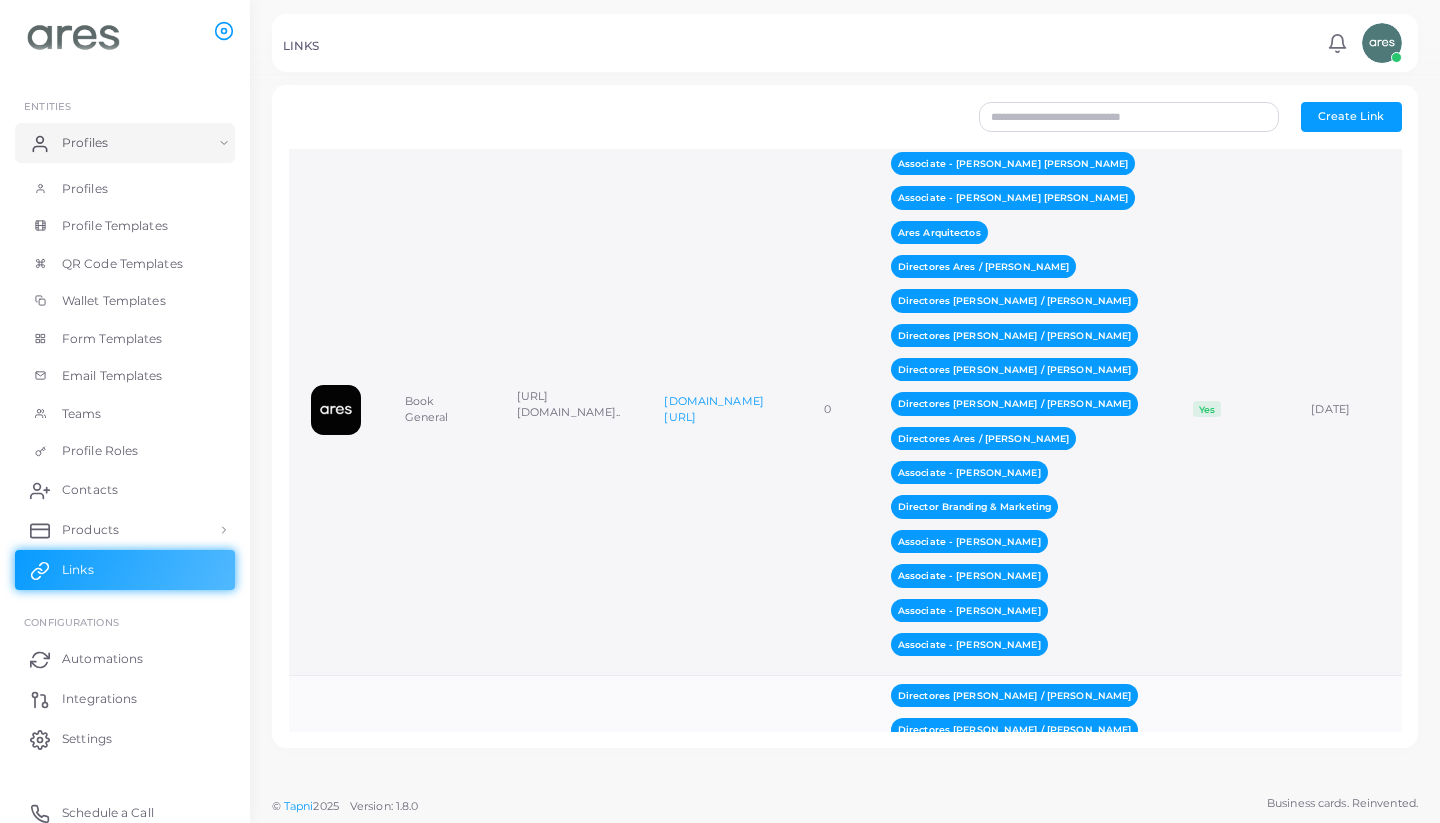click on "Yes" at bounding box center (1230, 410) 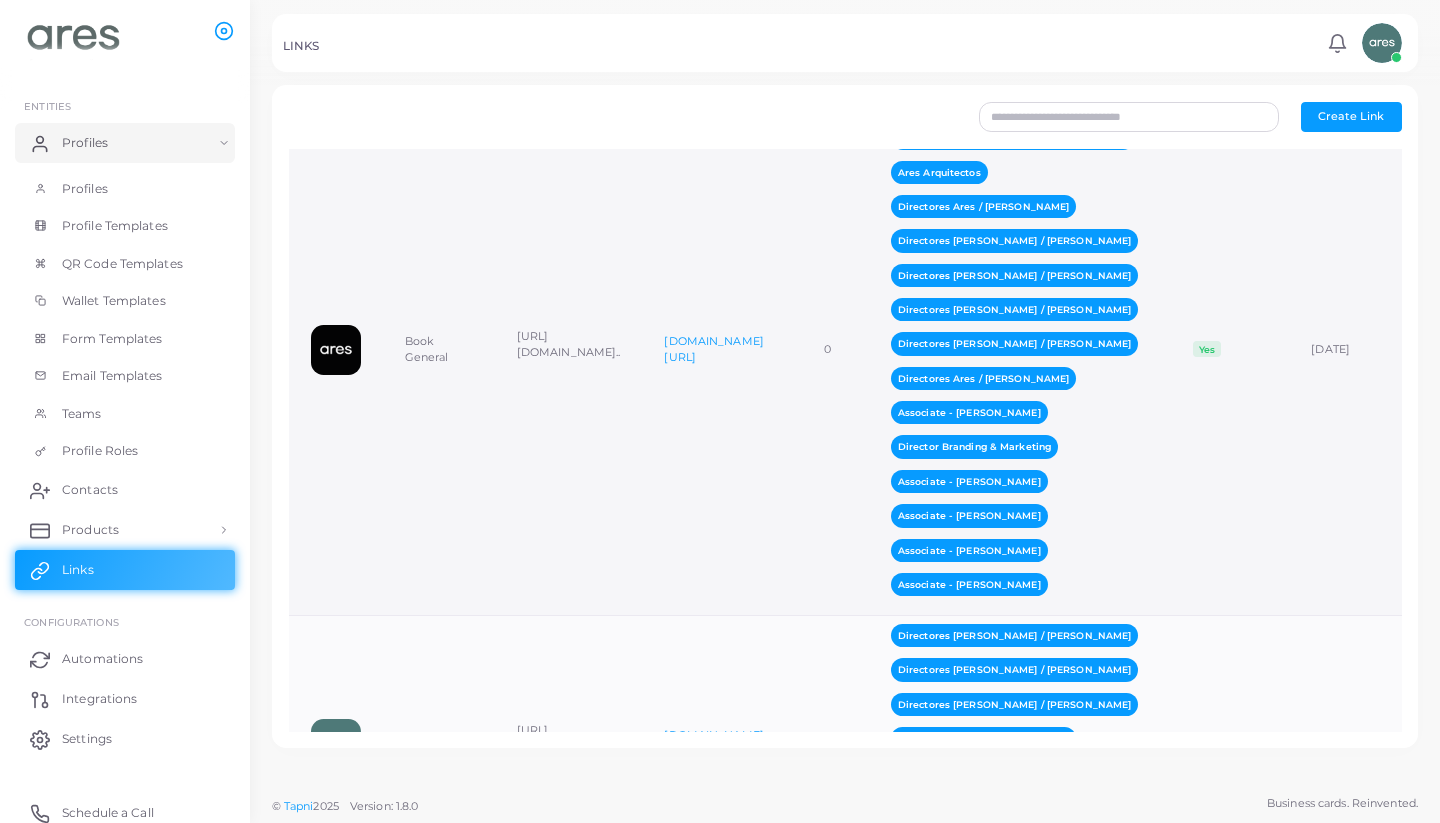 scroll, scrollTop: 1540, scrollLeft: 0, axis: vertical 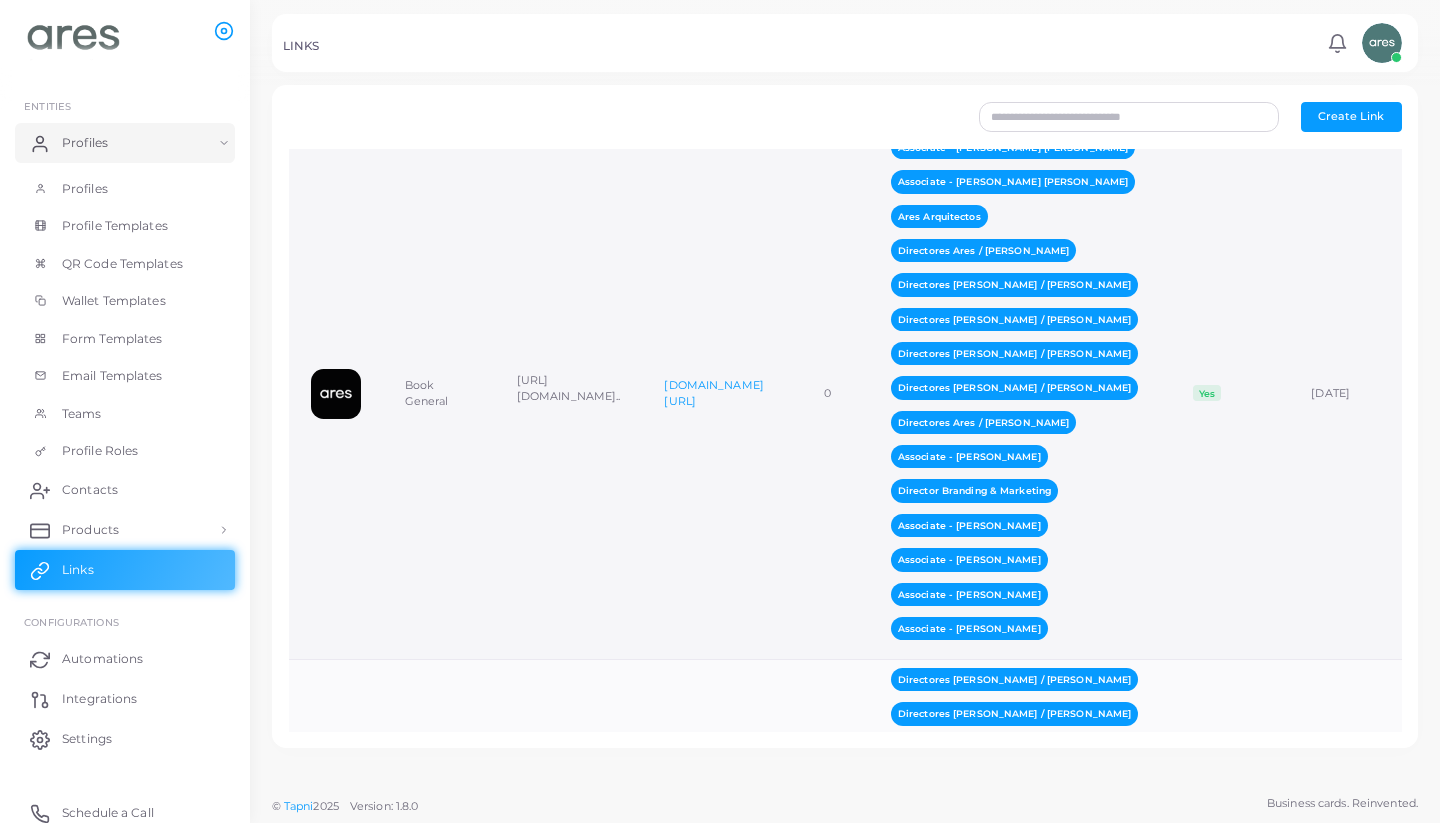 click on "Yes" at bounding box center [1230, 394] 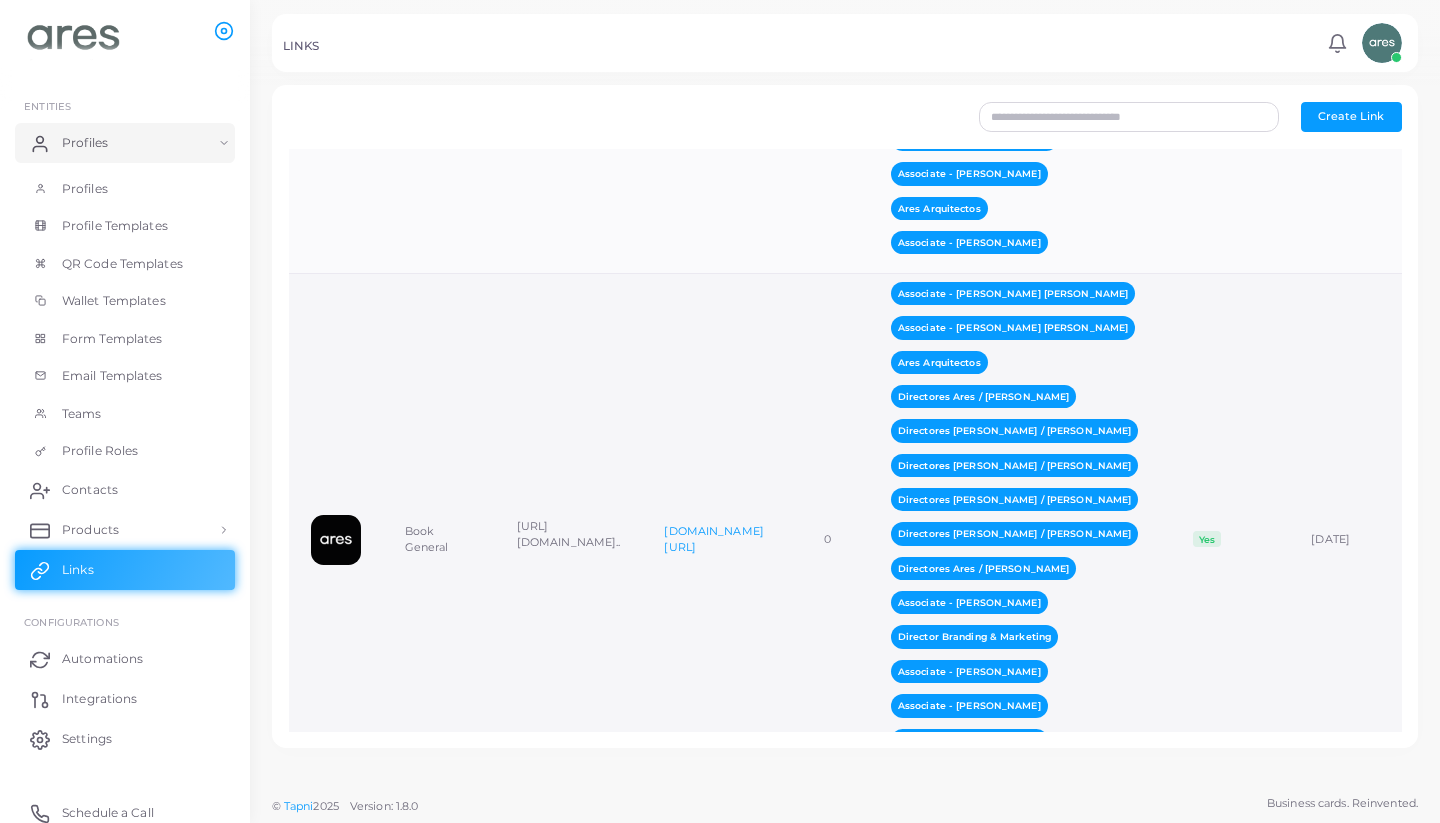 scroll, scrollTop: 1356, scrollLeft: 0, axis: vertical 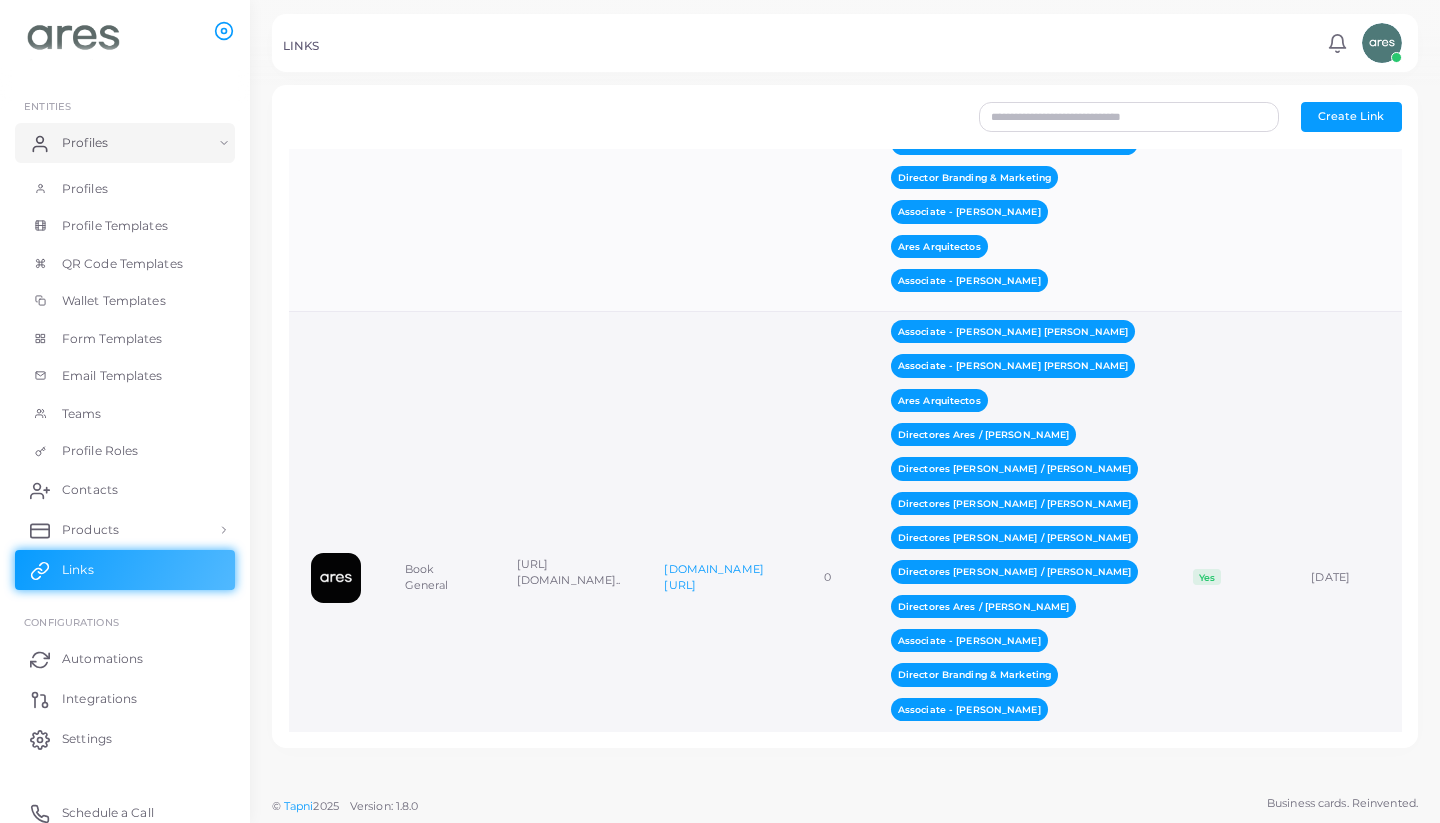 click on "Associate - [PERSON_NAME]" at bounding box center [1013, 365] 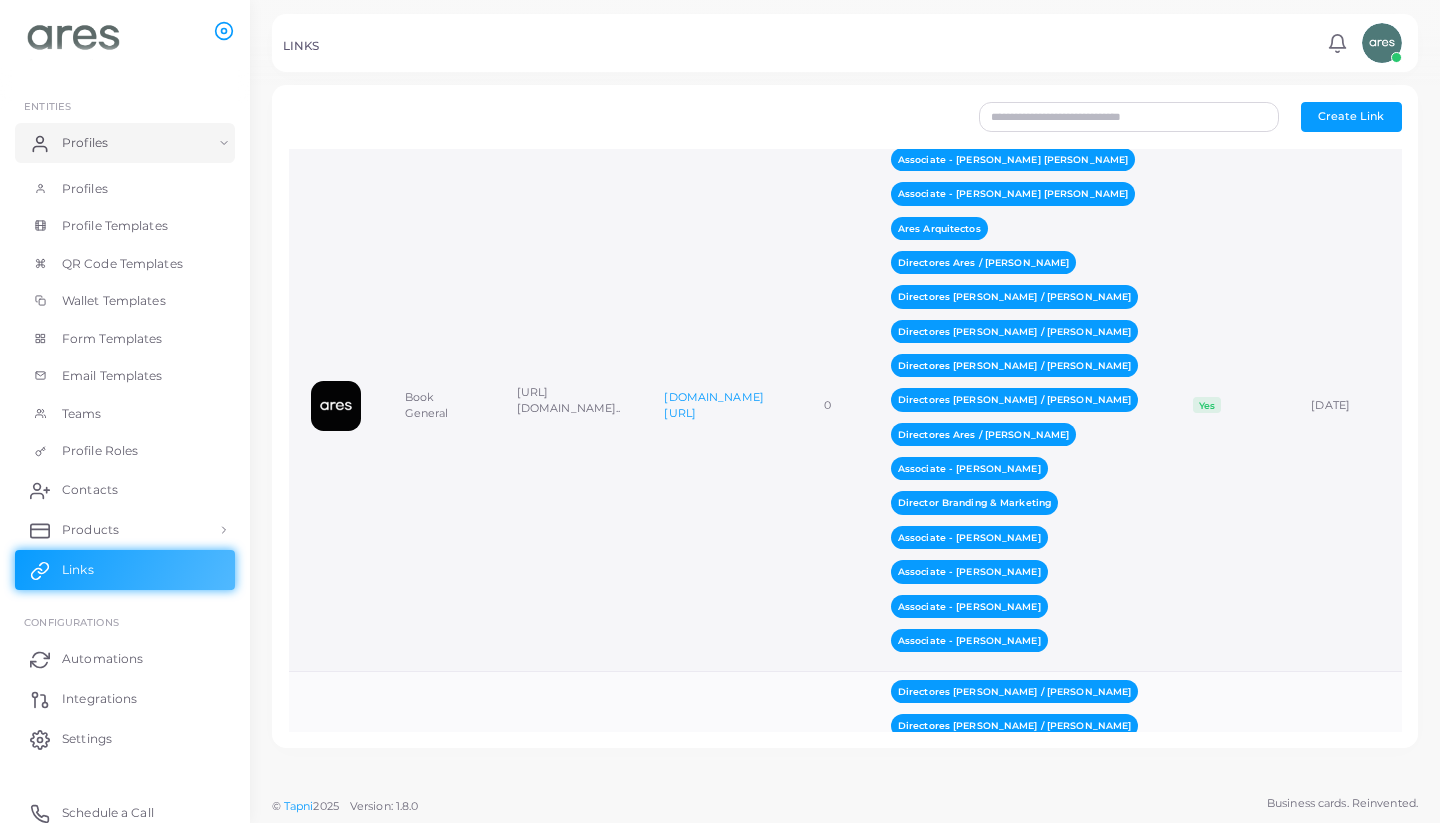 scroll, scrollTop: 1534, scrollLeft: 0, axis: vertical 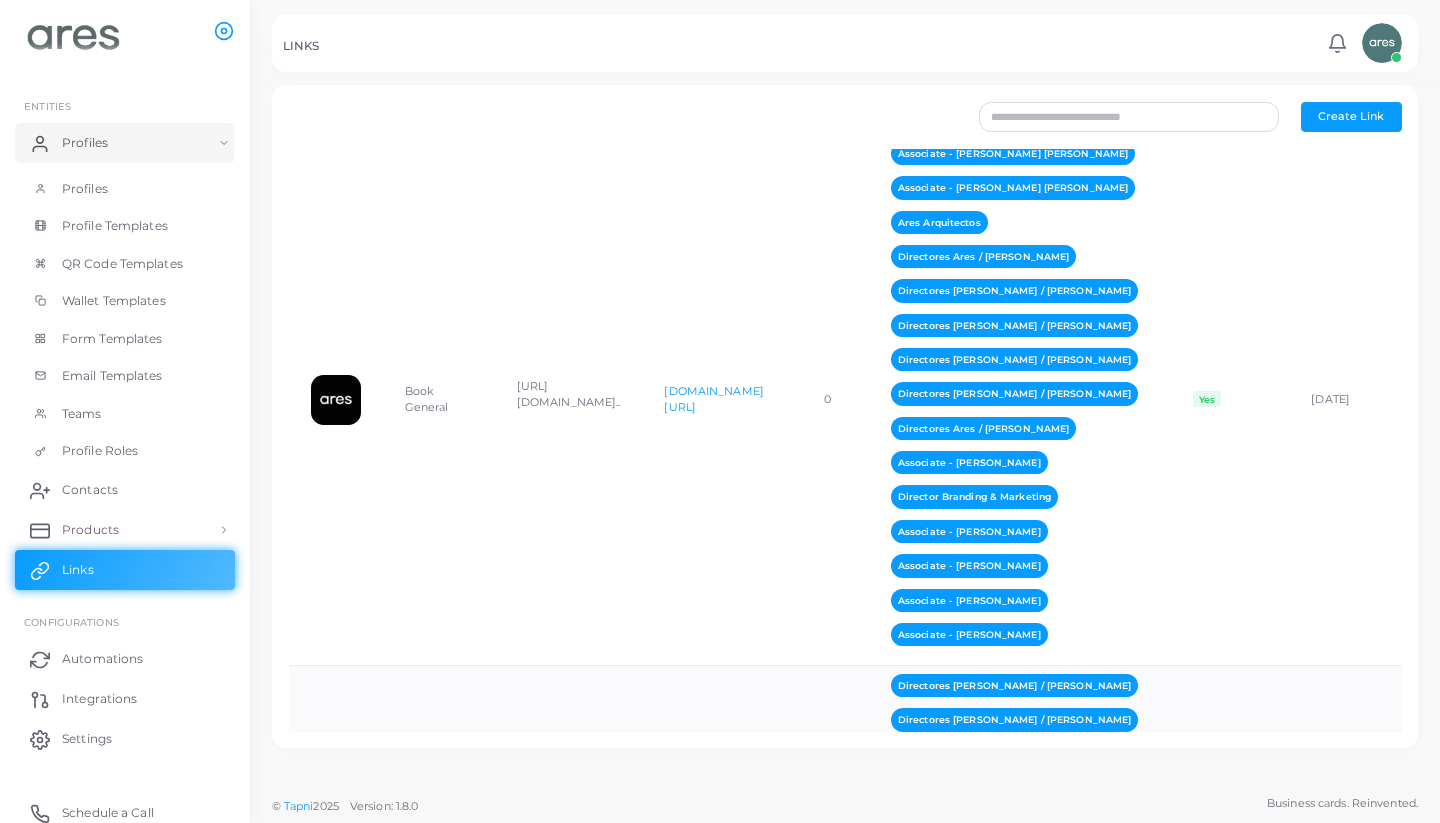 click on "Create Link" at bounding box center (1129, 117) 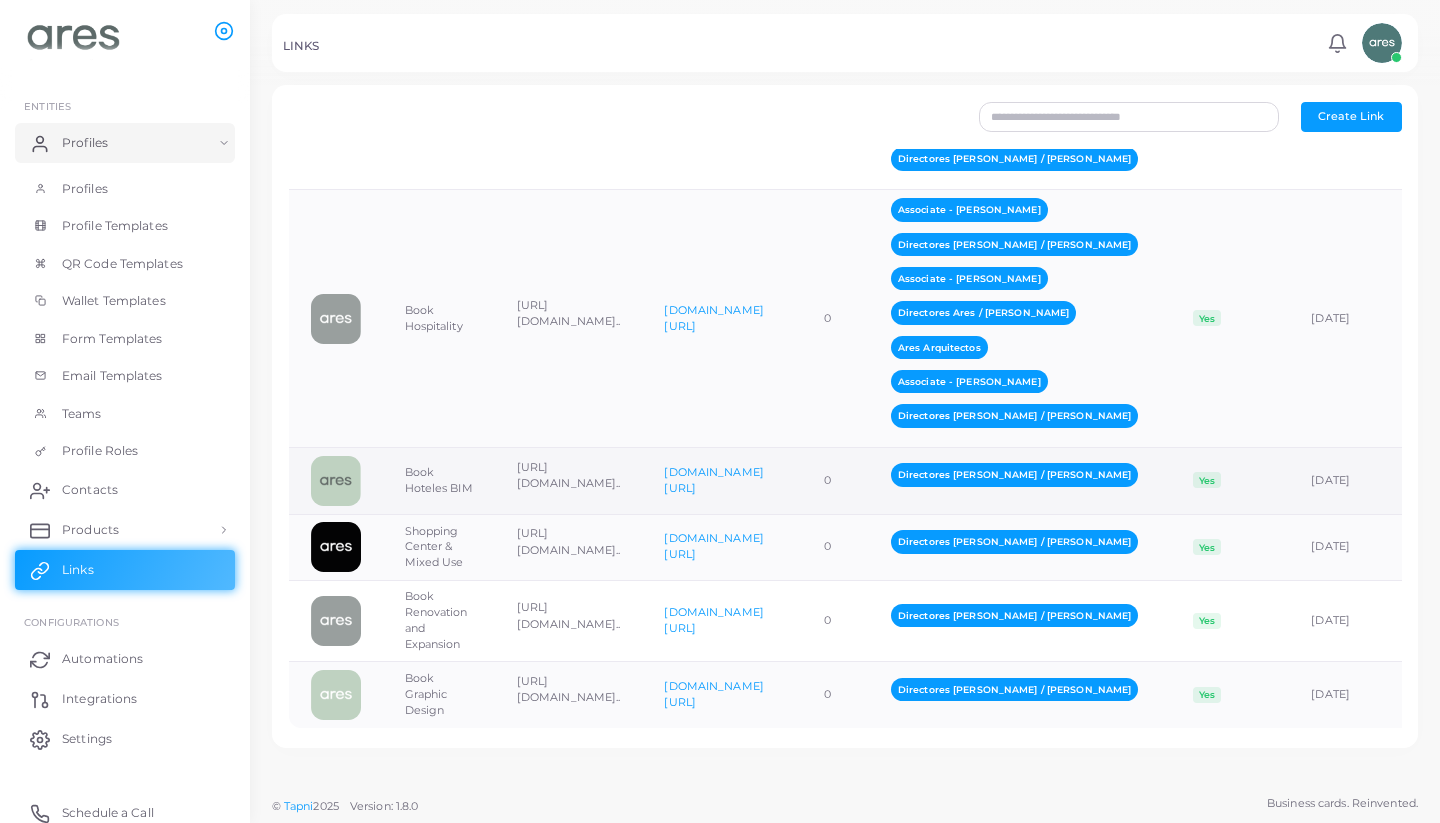 scroll, scrollTop: 3758, scrollLeft: 0, axis: vertical 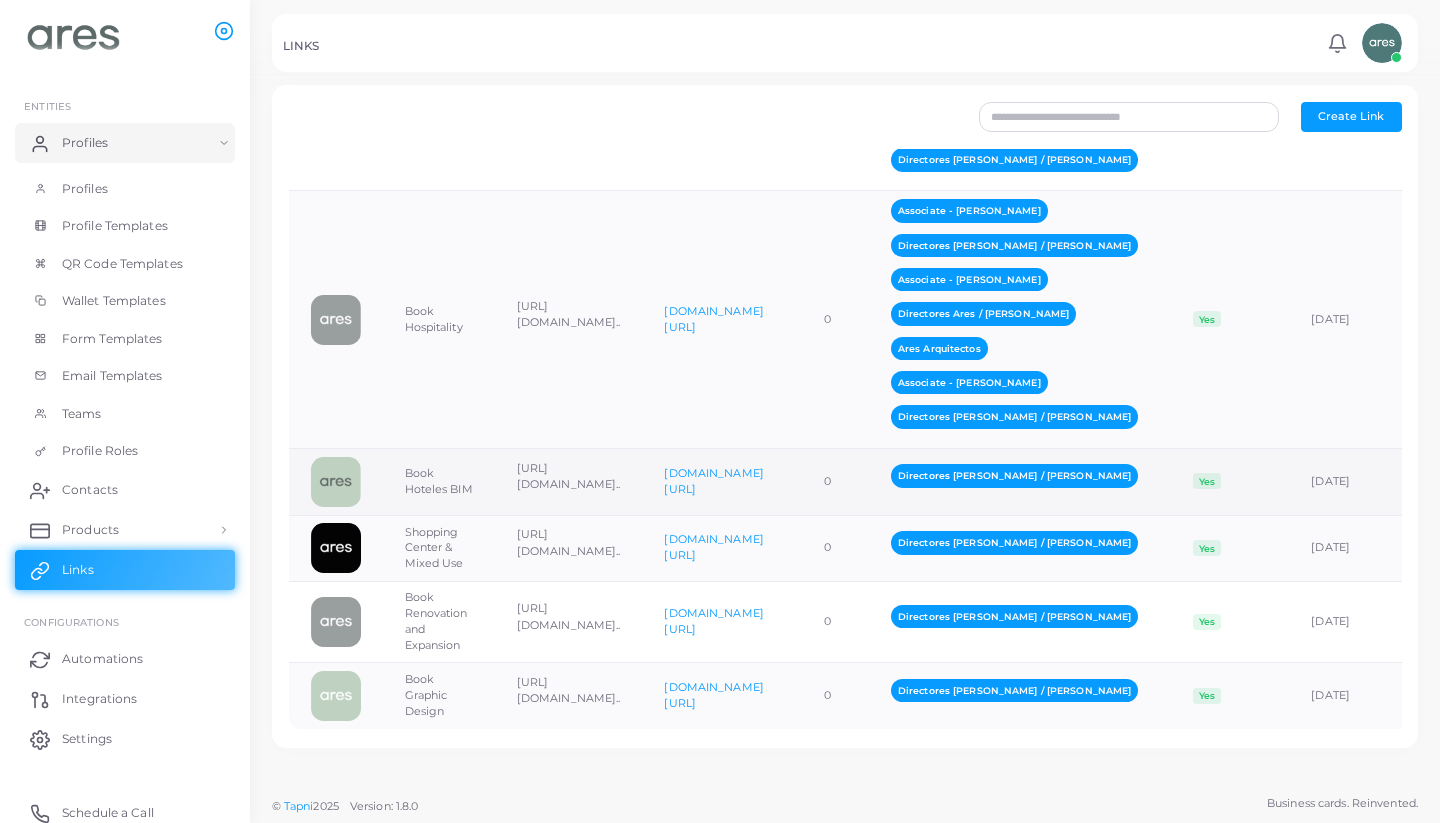 click on "Directores [PERSON_NAME] / [PERSON_NAME]" at bounding box center (1014, 475) 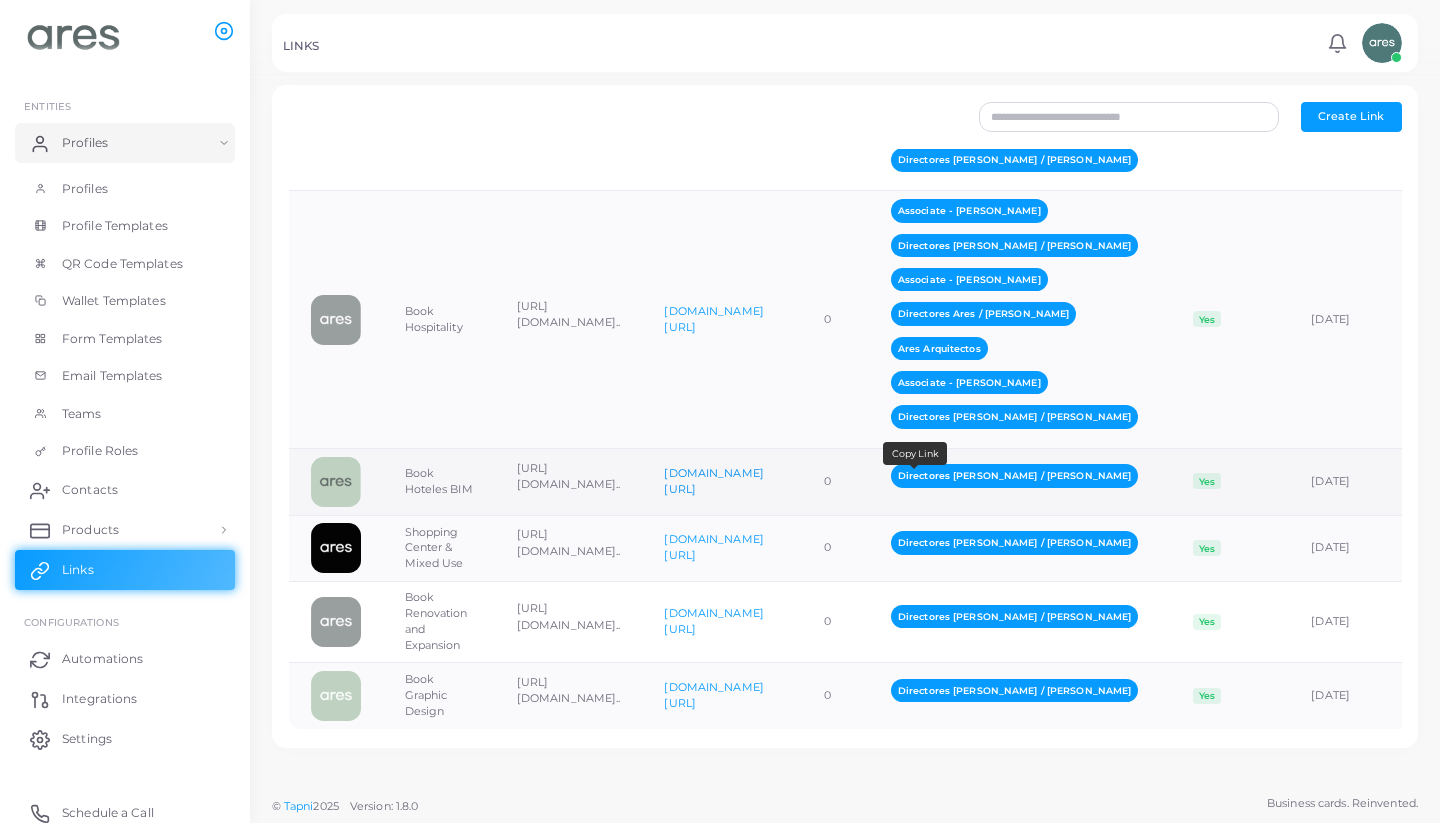 click on "[DOMAIN_NAME][URL]" at bounding box center [713, 481] 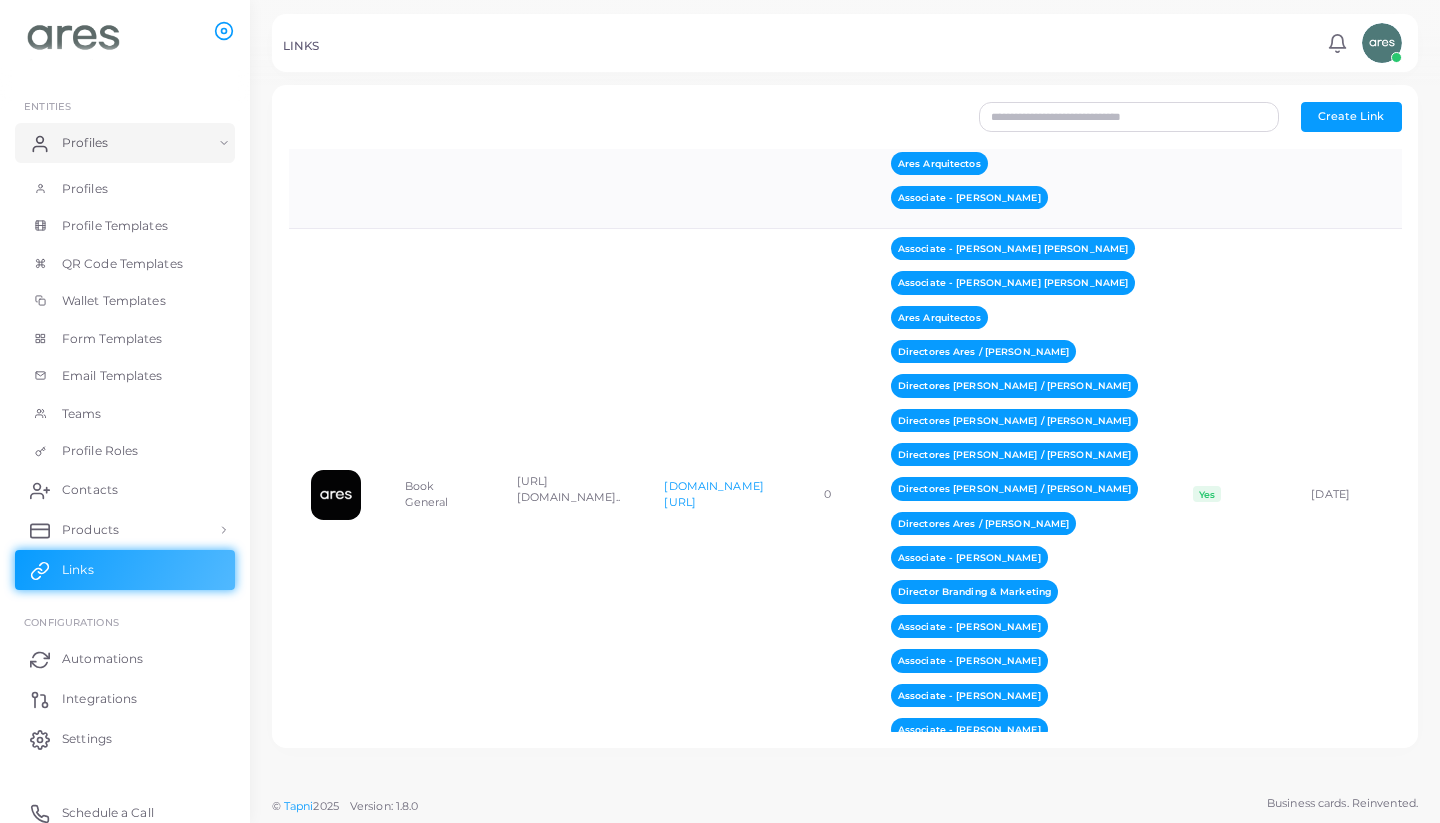 scroll, scrollTop: 1428, scrollLeft: 0, axis: vertical 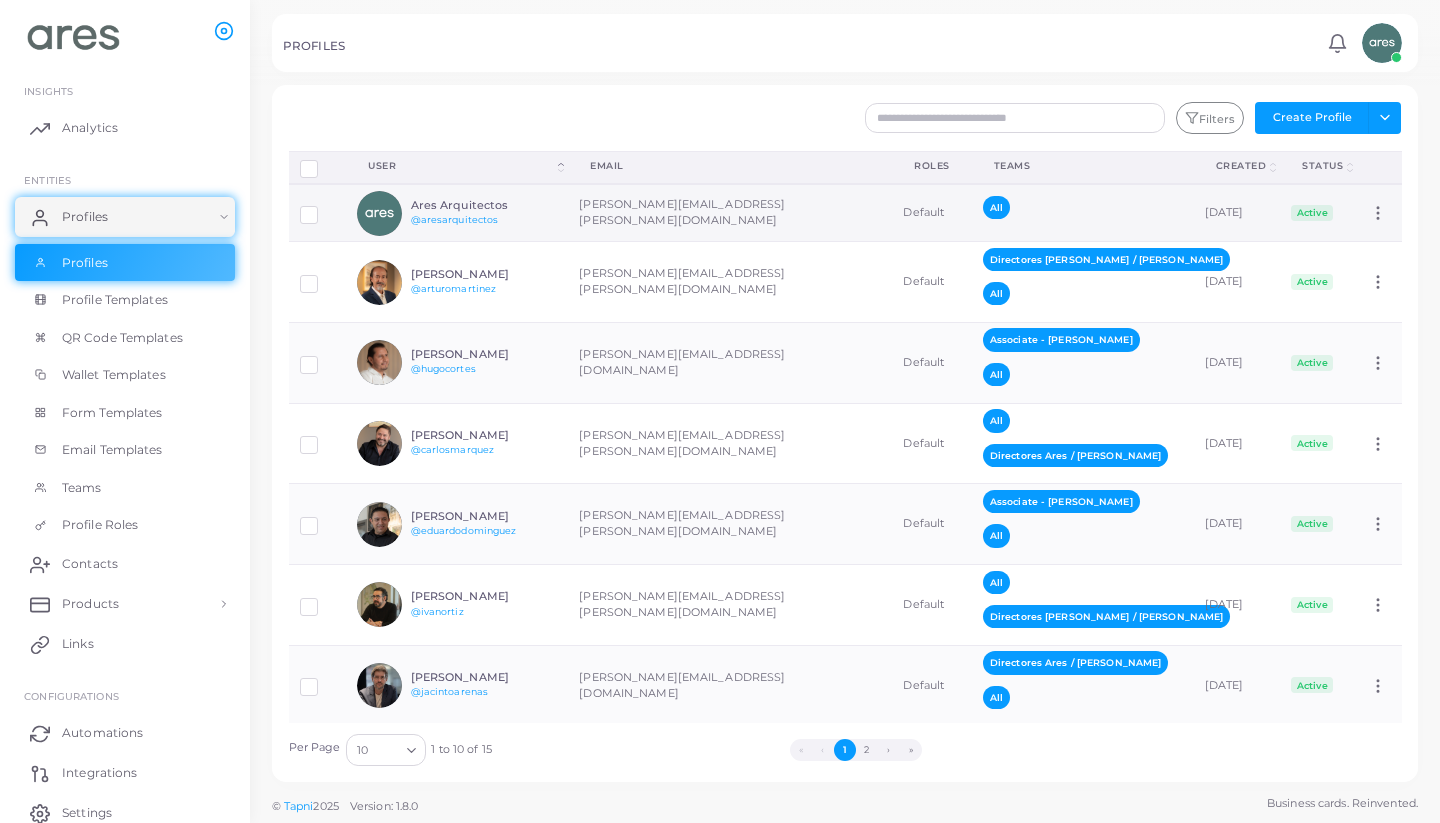 click 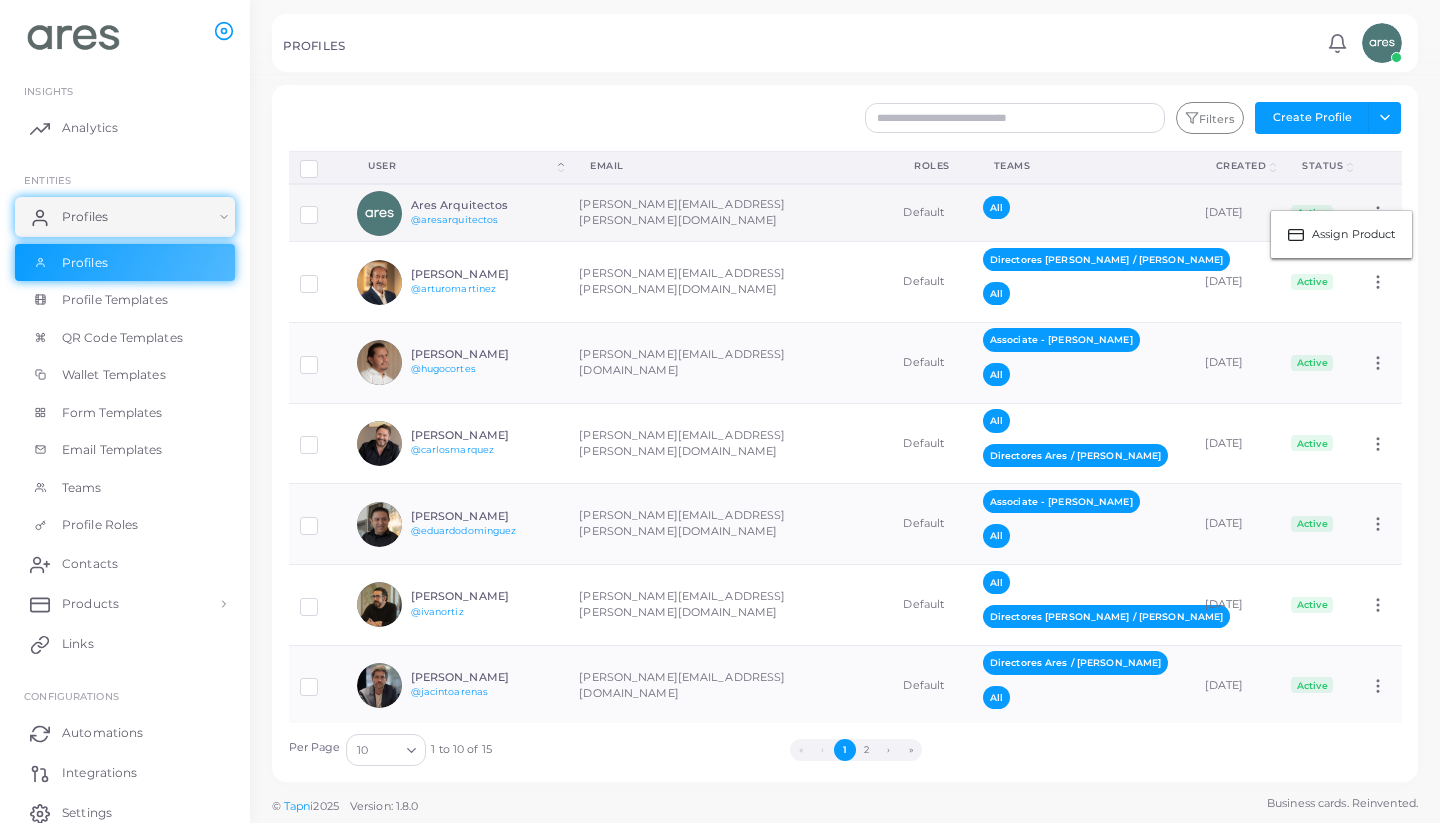 click on "Assign Product" at bounding box center [1341, 234] 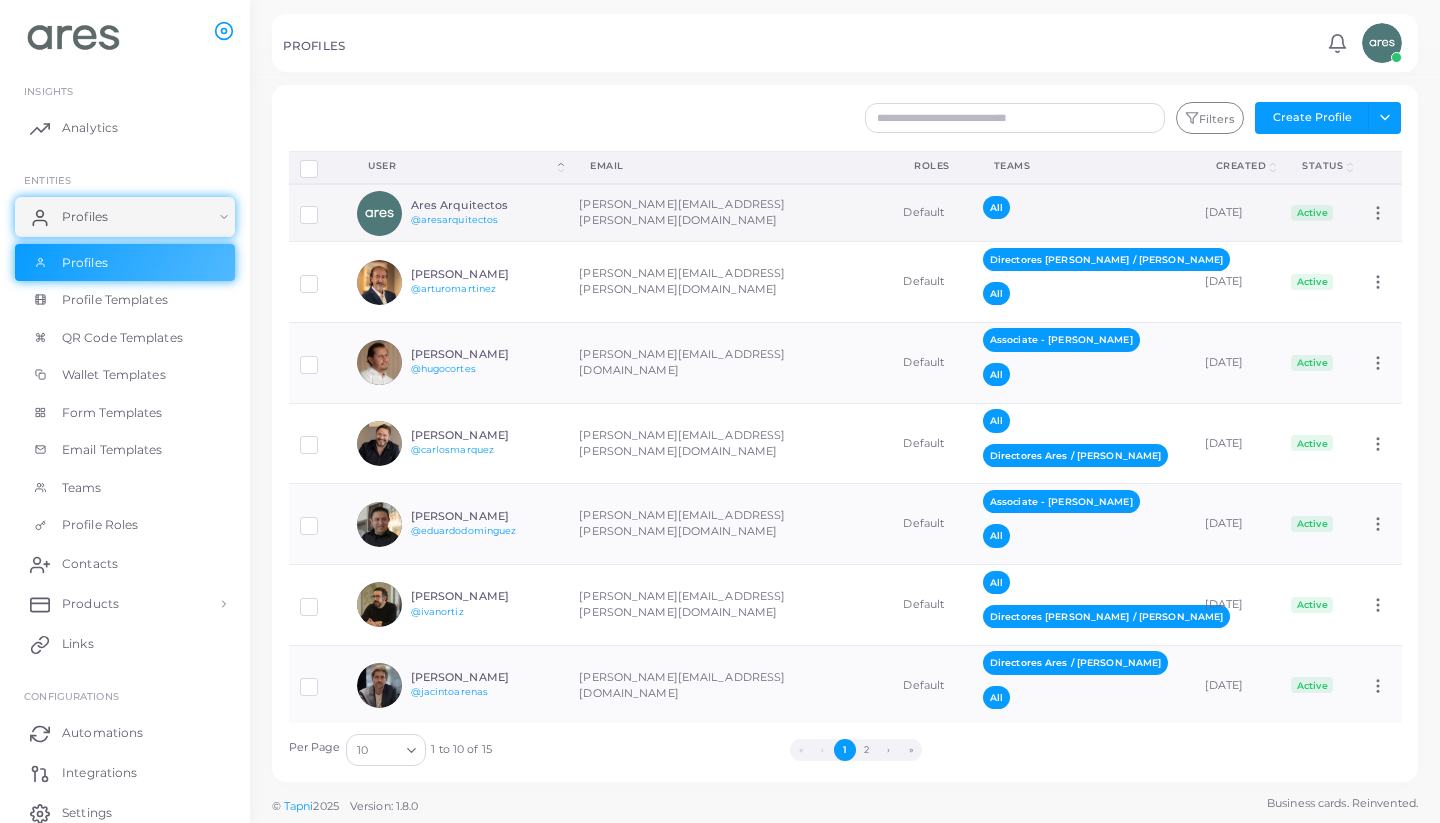 click on "All" at bounding box center (1083, 213) 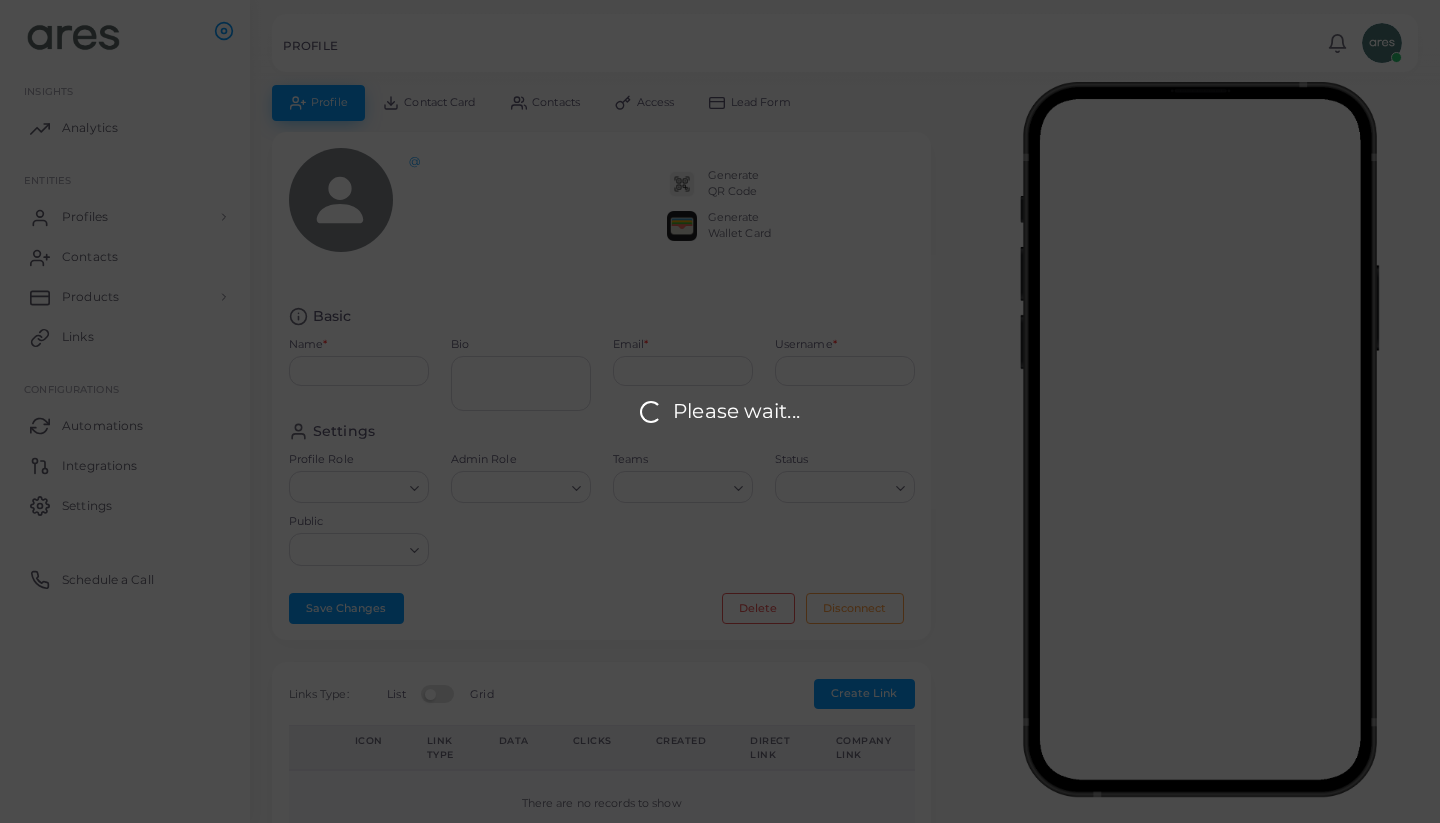 type on "**********" 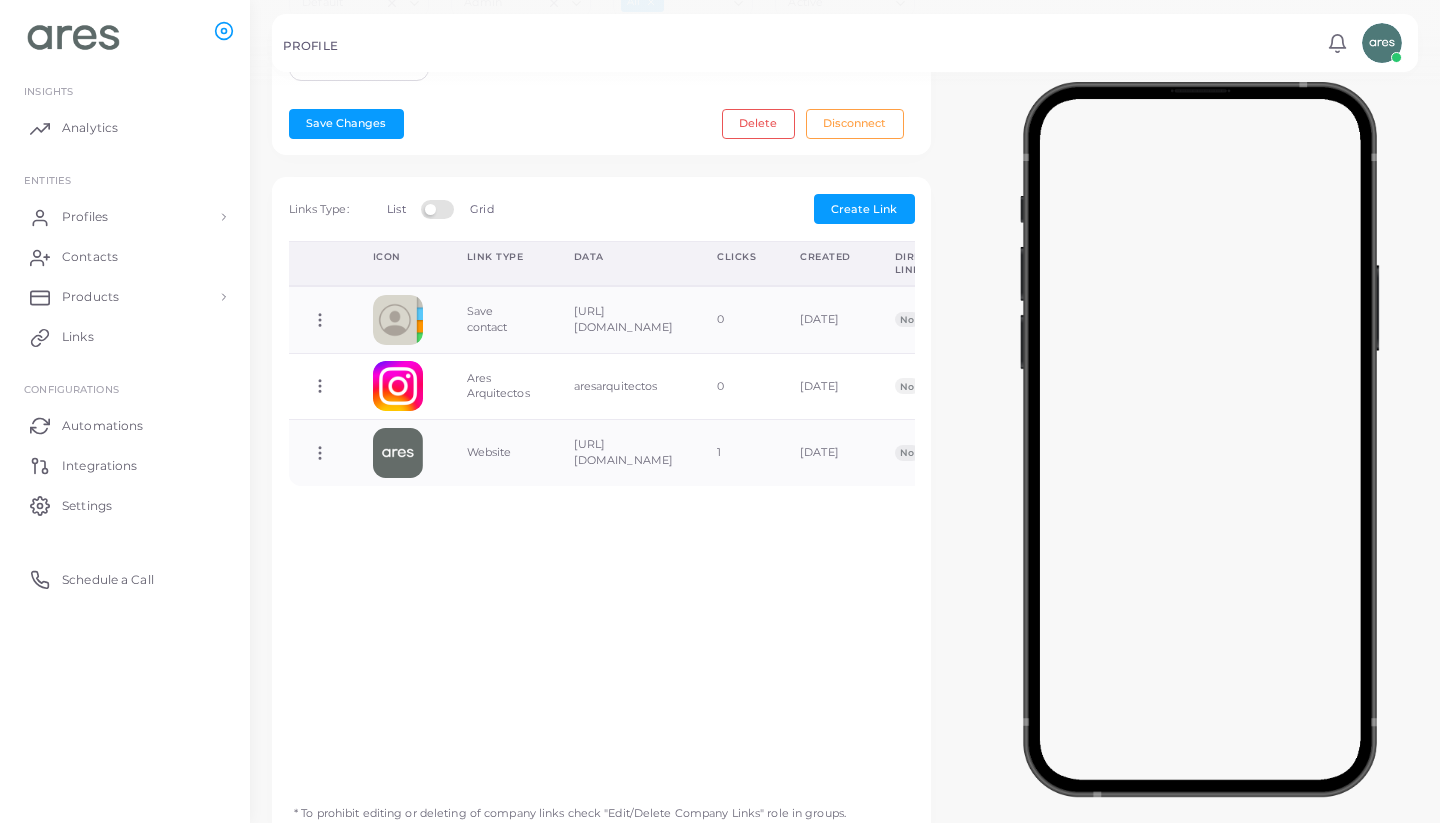scroll, scrollTop: 511, scrollLeft: 0, axis: vertical 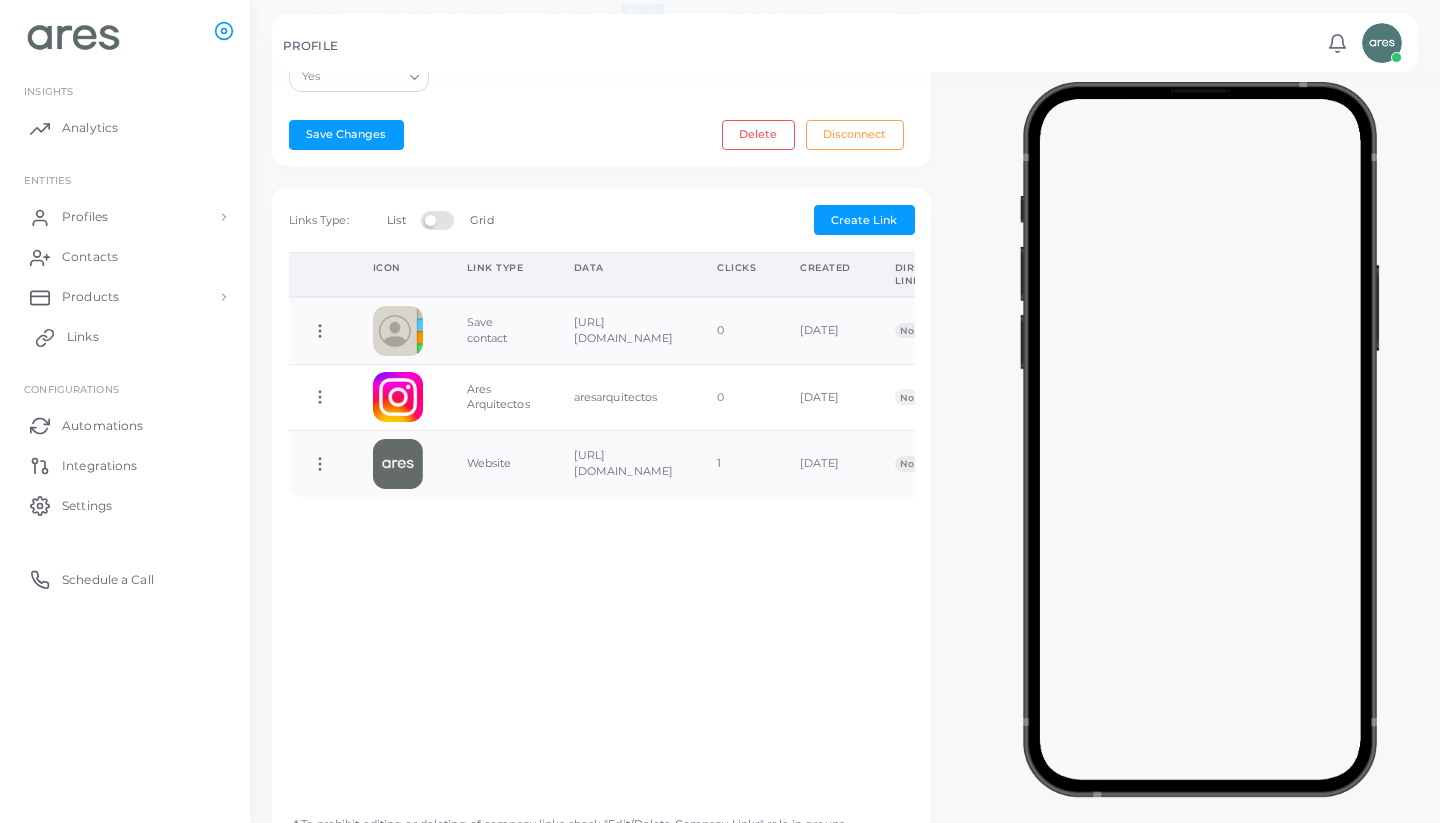 click on "Links" at bounding box center (83, 337) 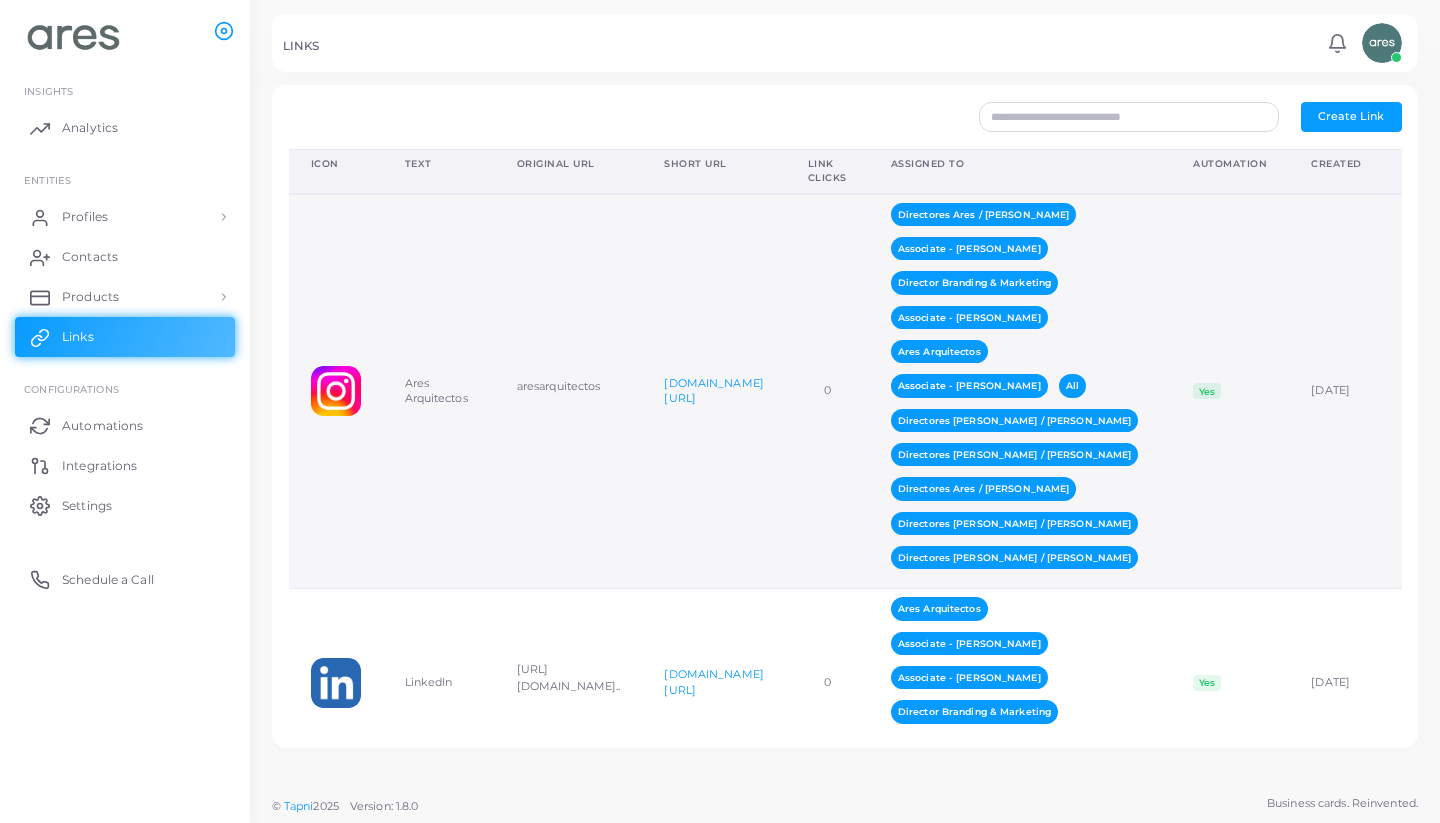 scroll, scrollTop: 0, scrollLeft: 0, axis: both 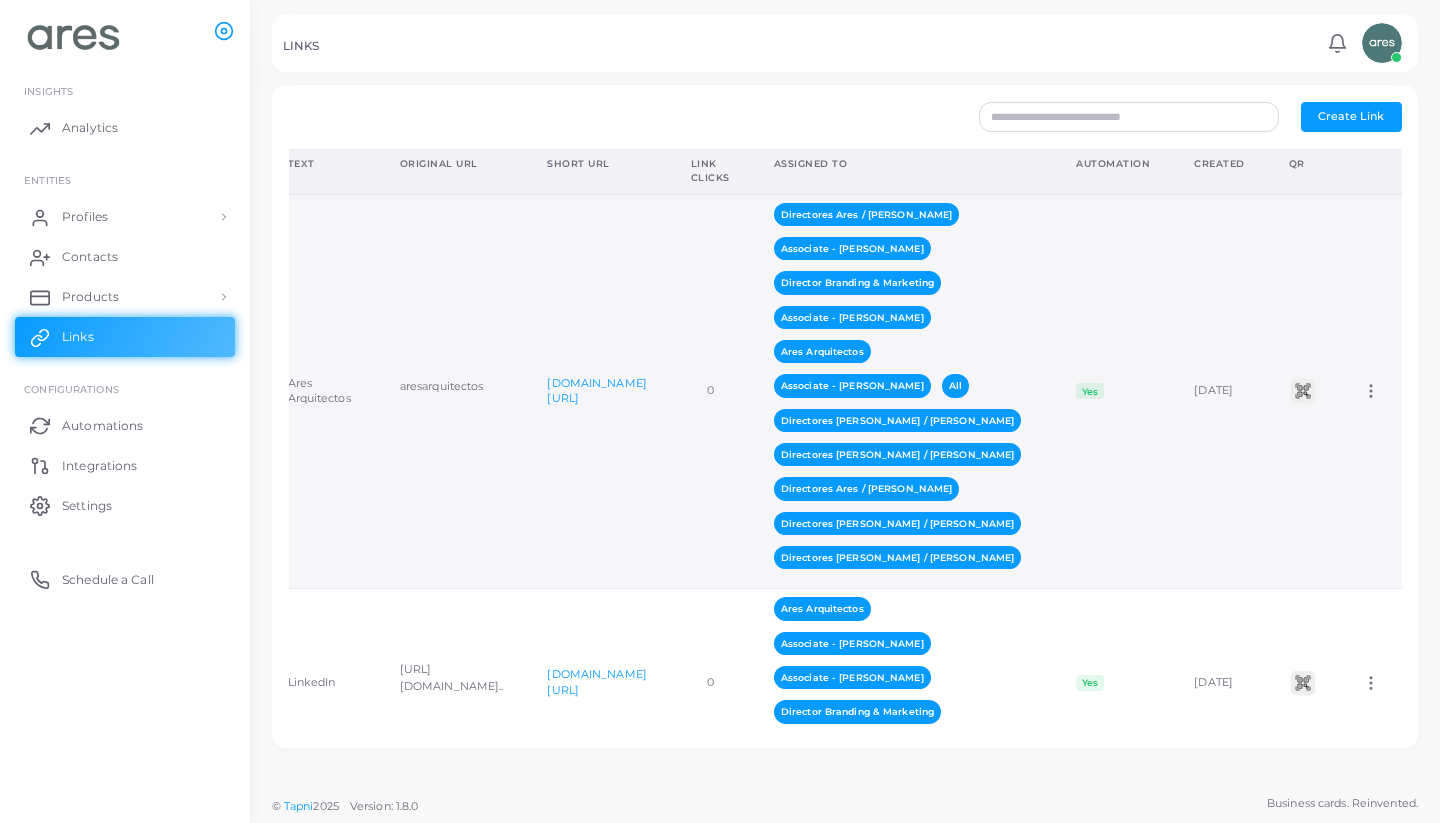 click 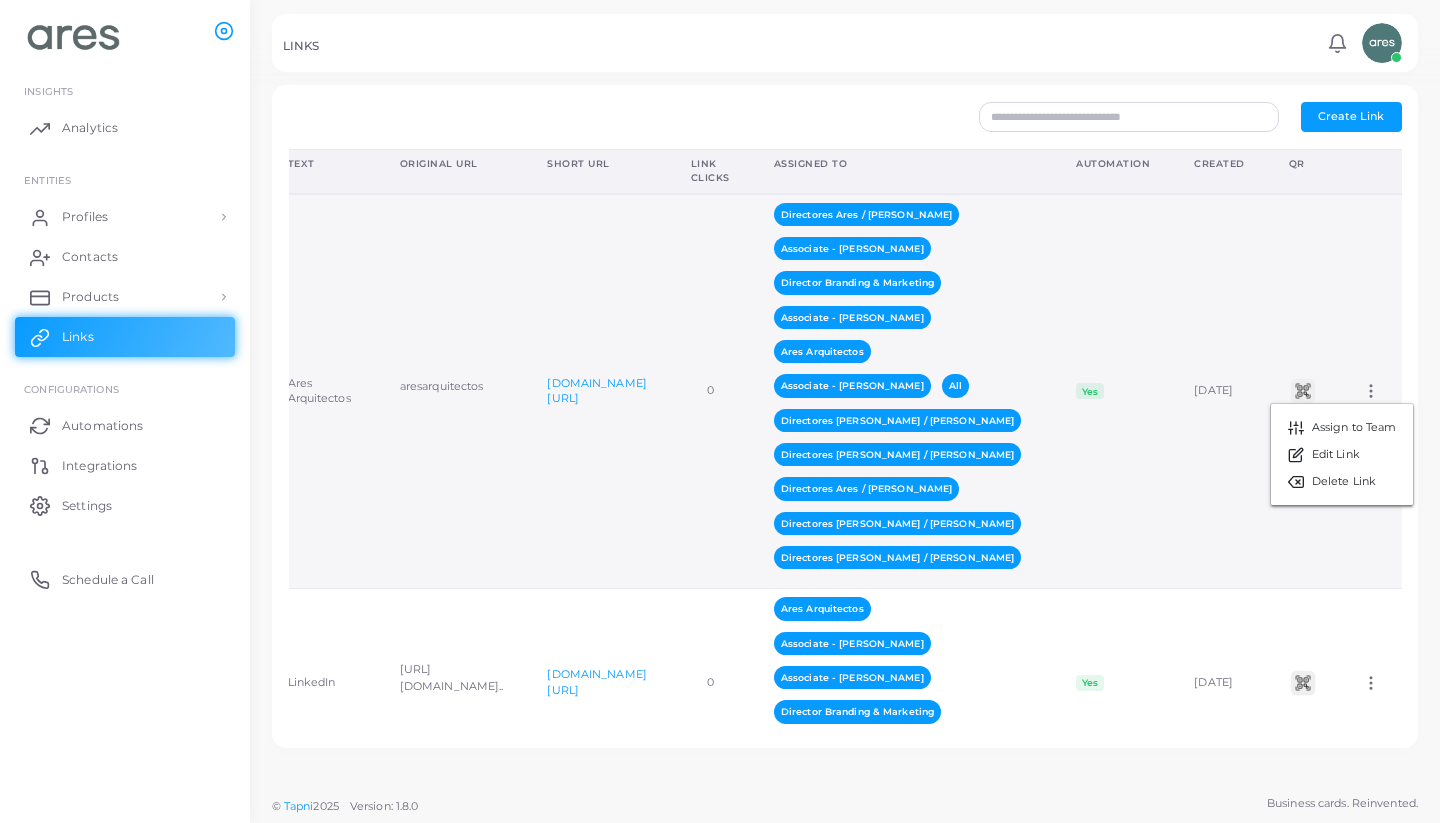 scroll, scrollTop: 0, scrollLeft: 264, axis: horizontal 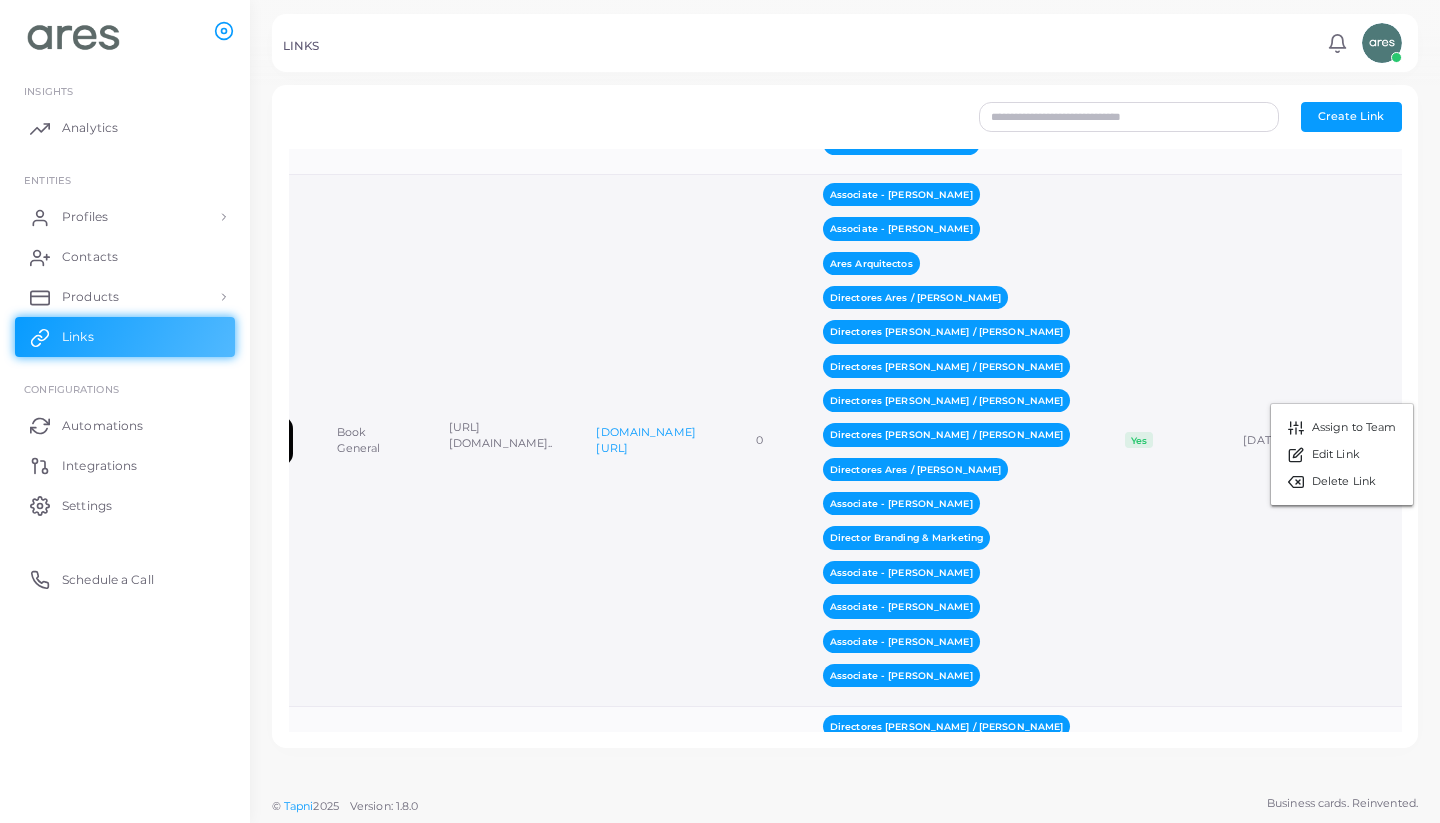 click on "Yes" at bounding box center (1162, 441) 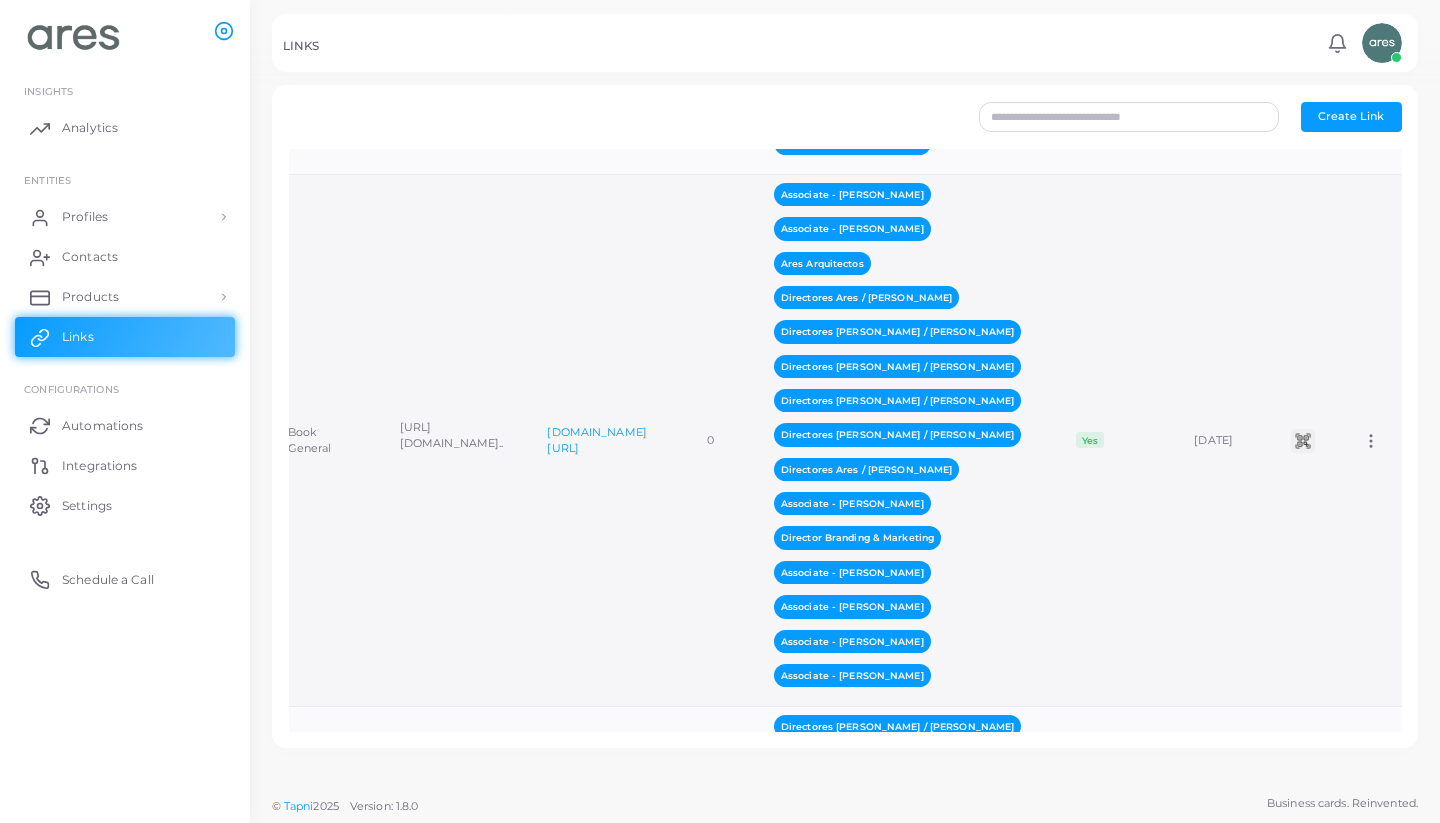 scroll, scrollTop: 0, scrollLeft: 264, axis: horizontal 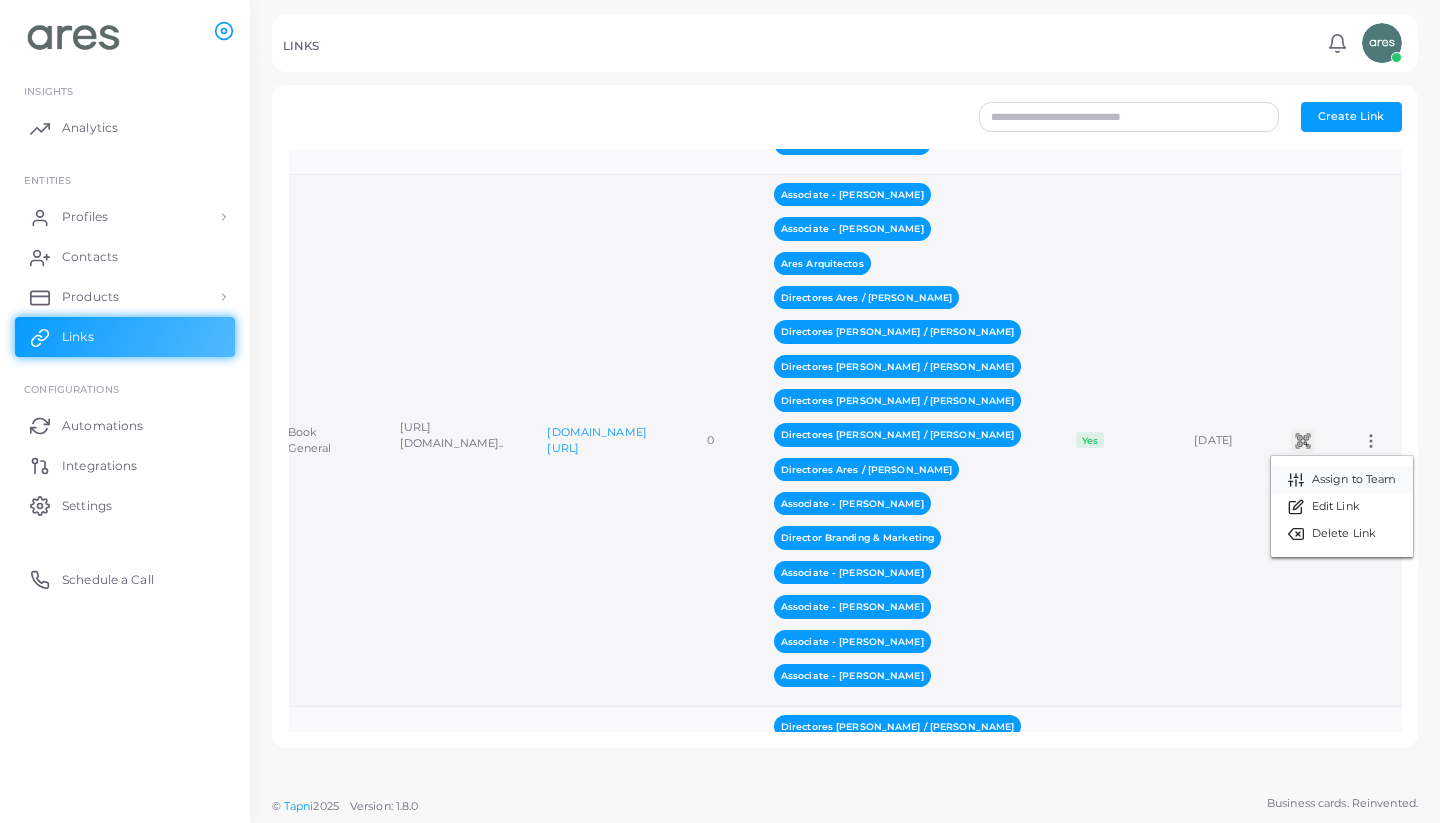 click on "Assign to Team" at bounding box center (1354, 480) 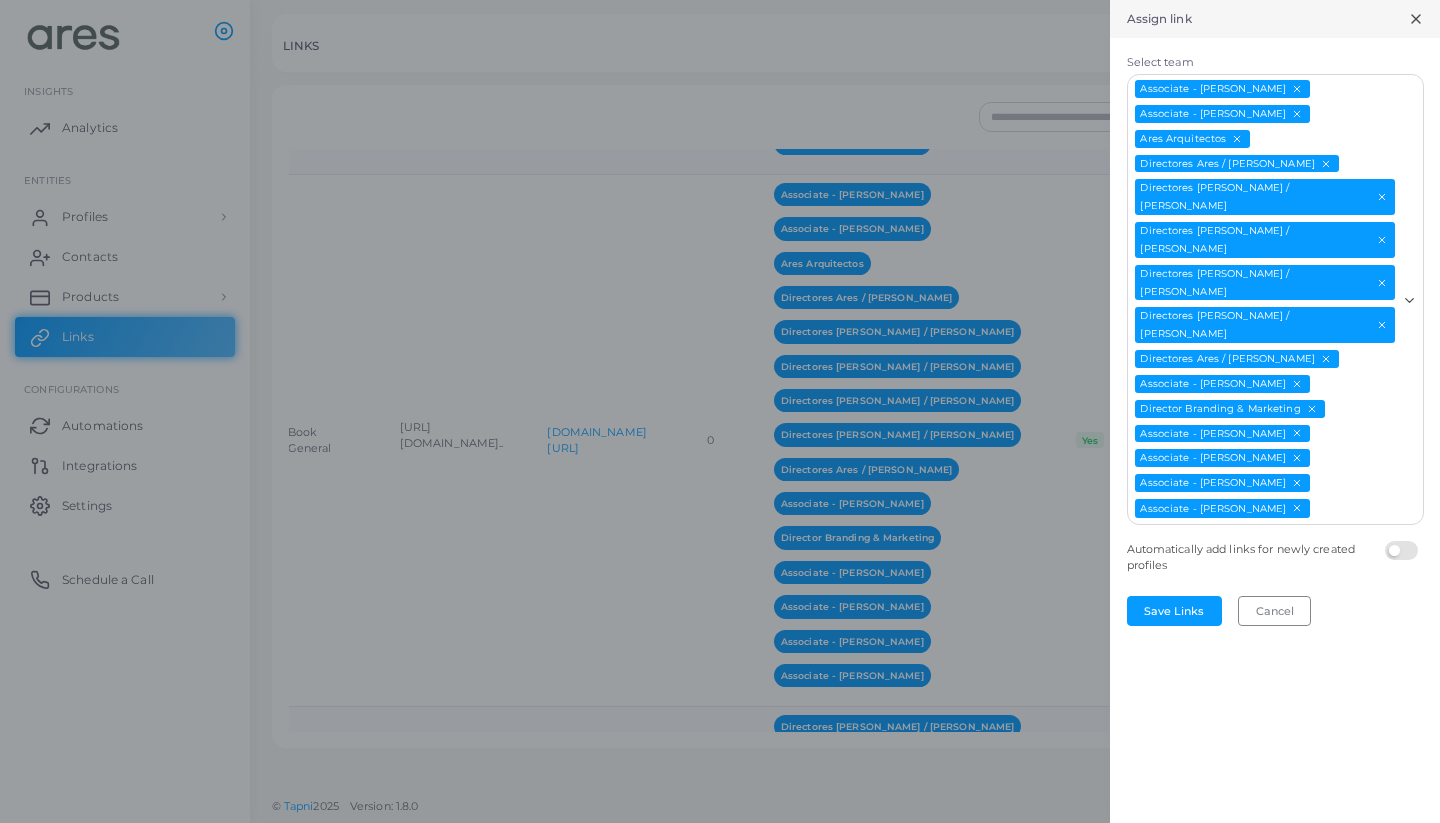 scroll, scrollTop: 0, scrollLeft: 0, axis: both 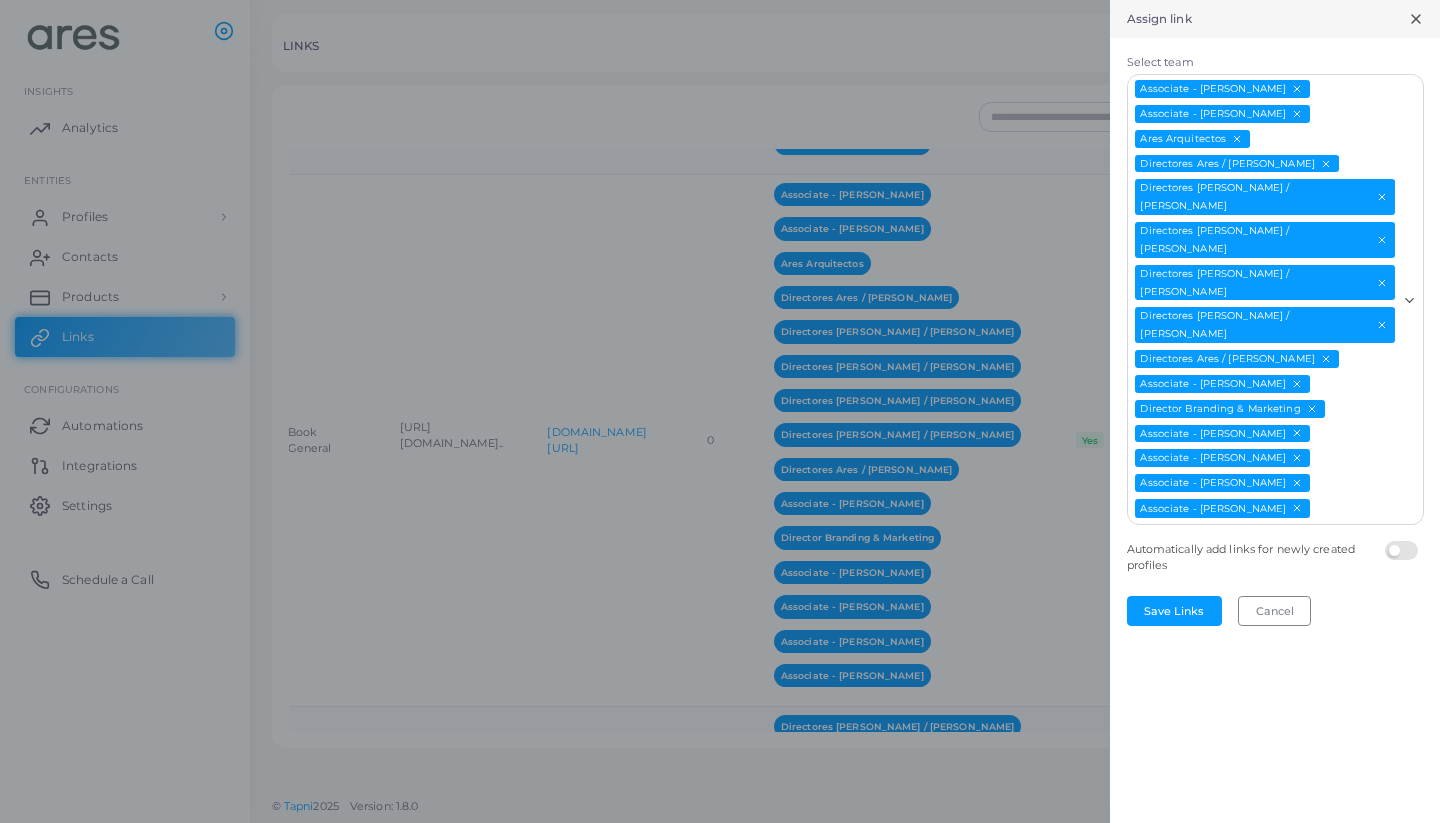 click on "Assign link" at bounding box center (0, 0) 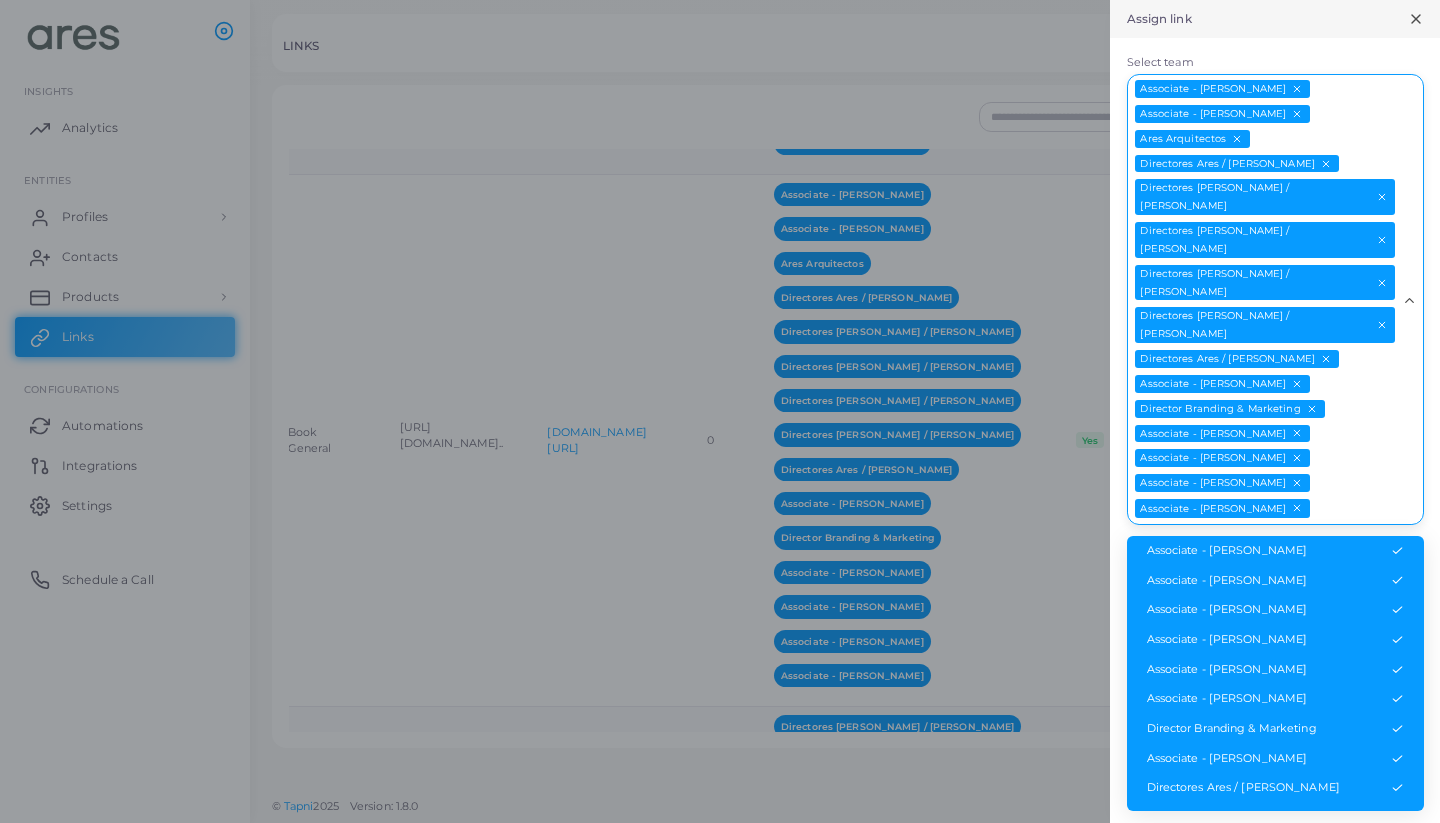 scroll, scrollTop: 0, scrollLeft: 0, axis: both 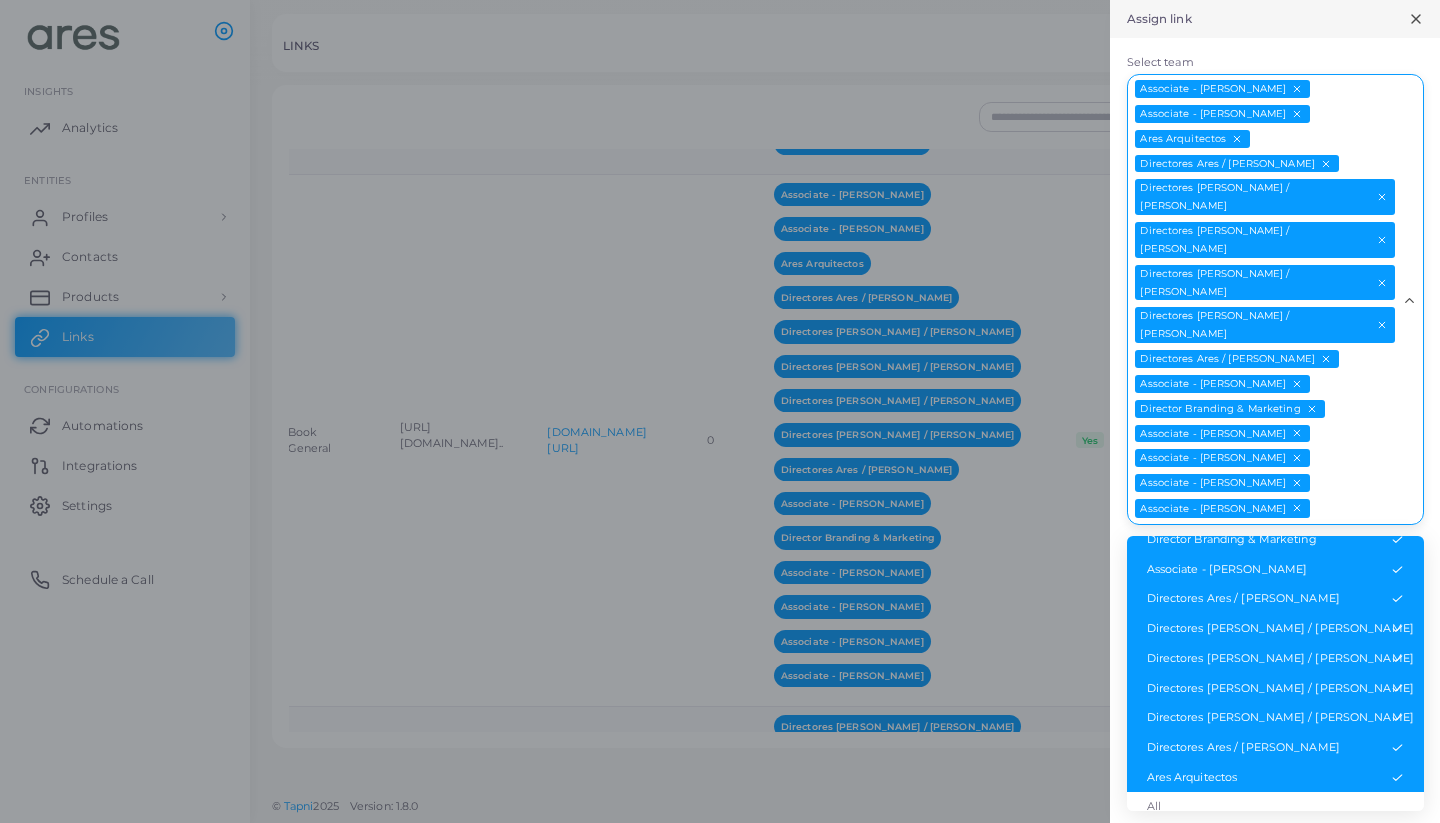 click on "Ares Arquitectos" at bounding box center (1275, 778) 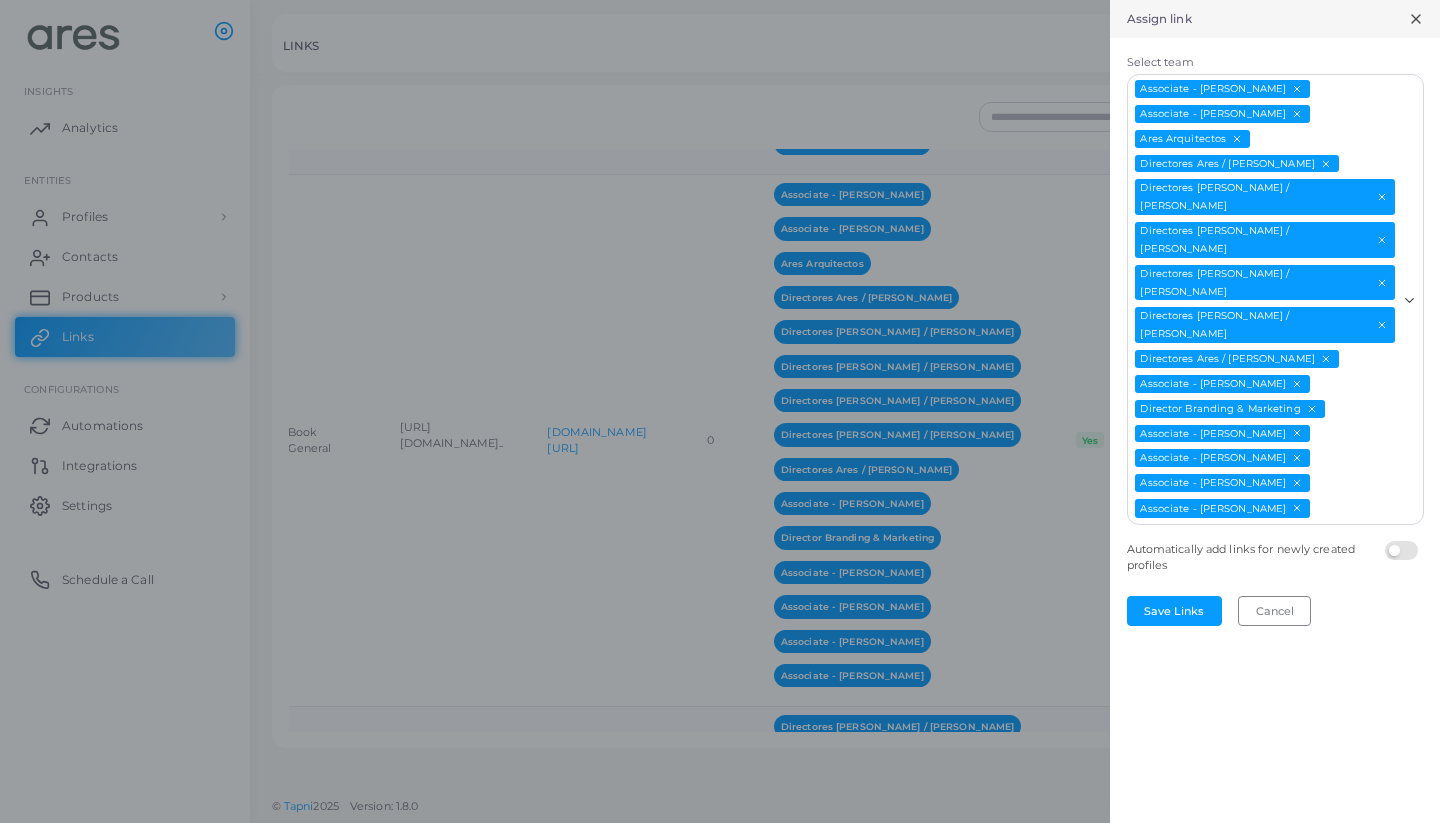 scroll, scrollTop: 0, scrollLeft: 0, axis: both 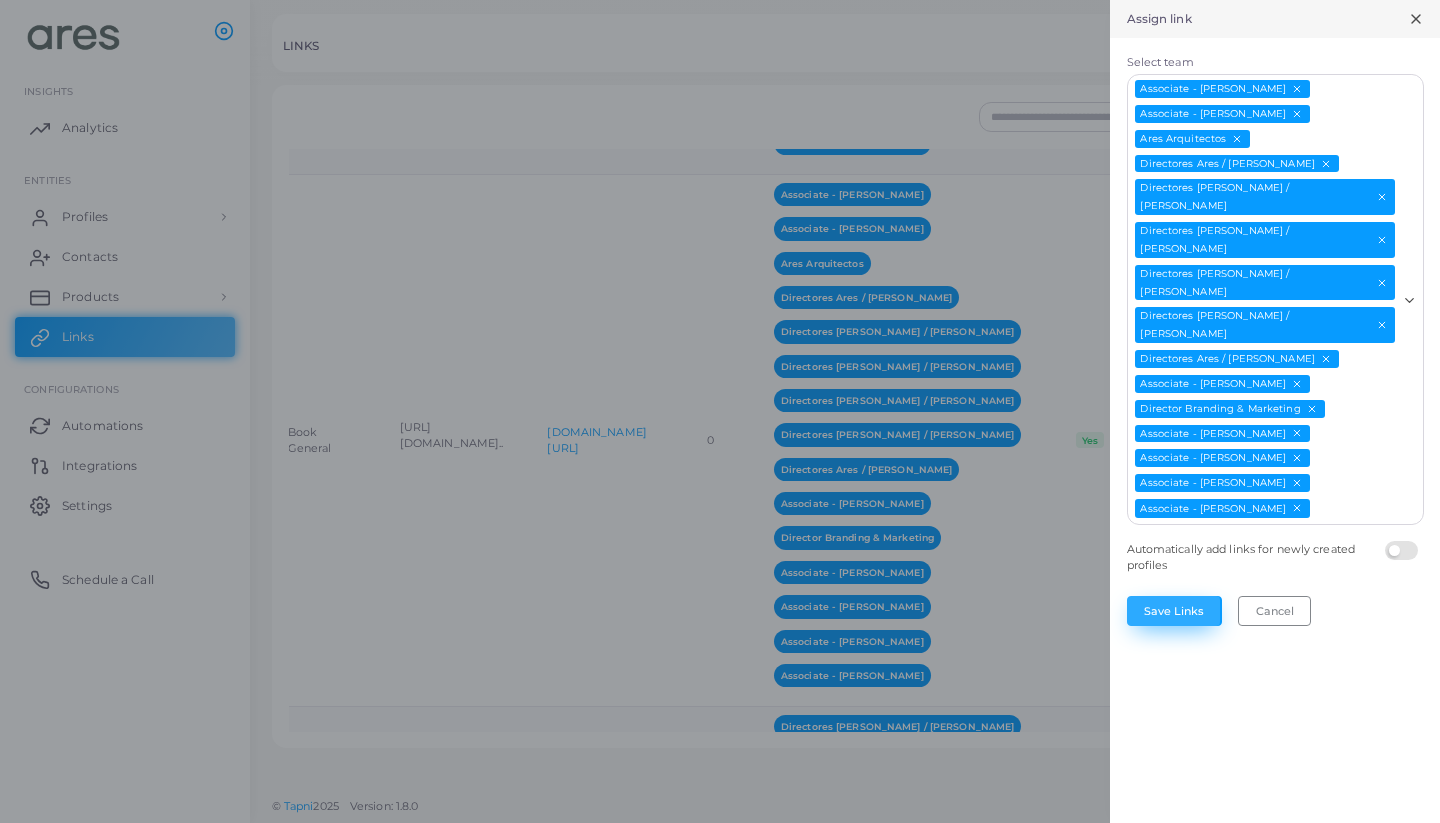 click on "Save Links" at bounding box center [1174, 611] 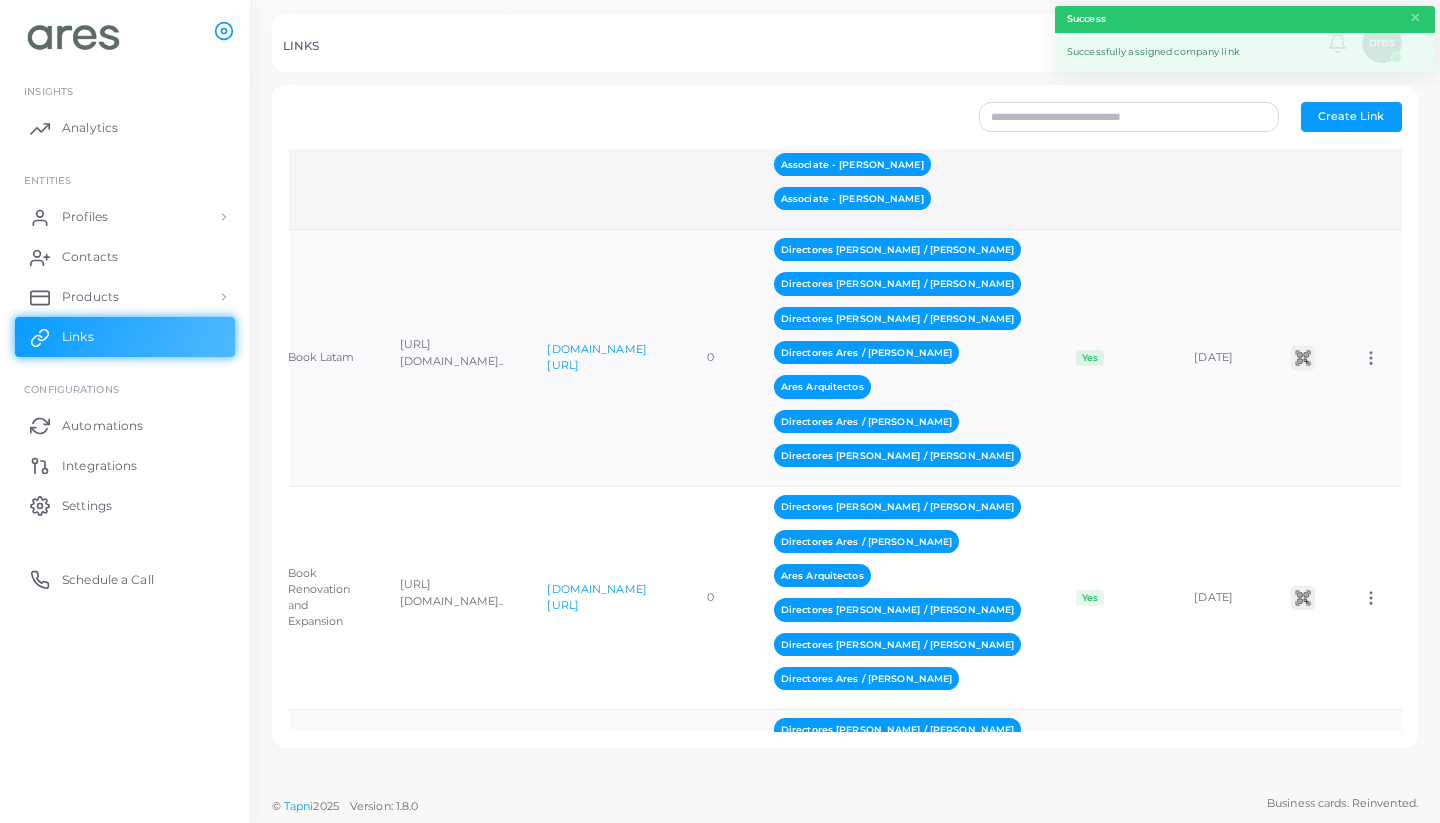 scroll 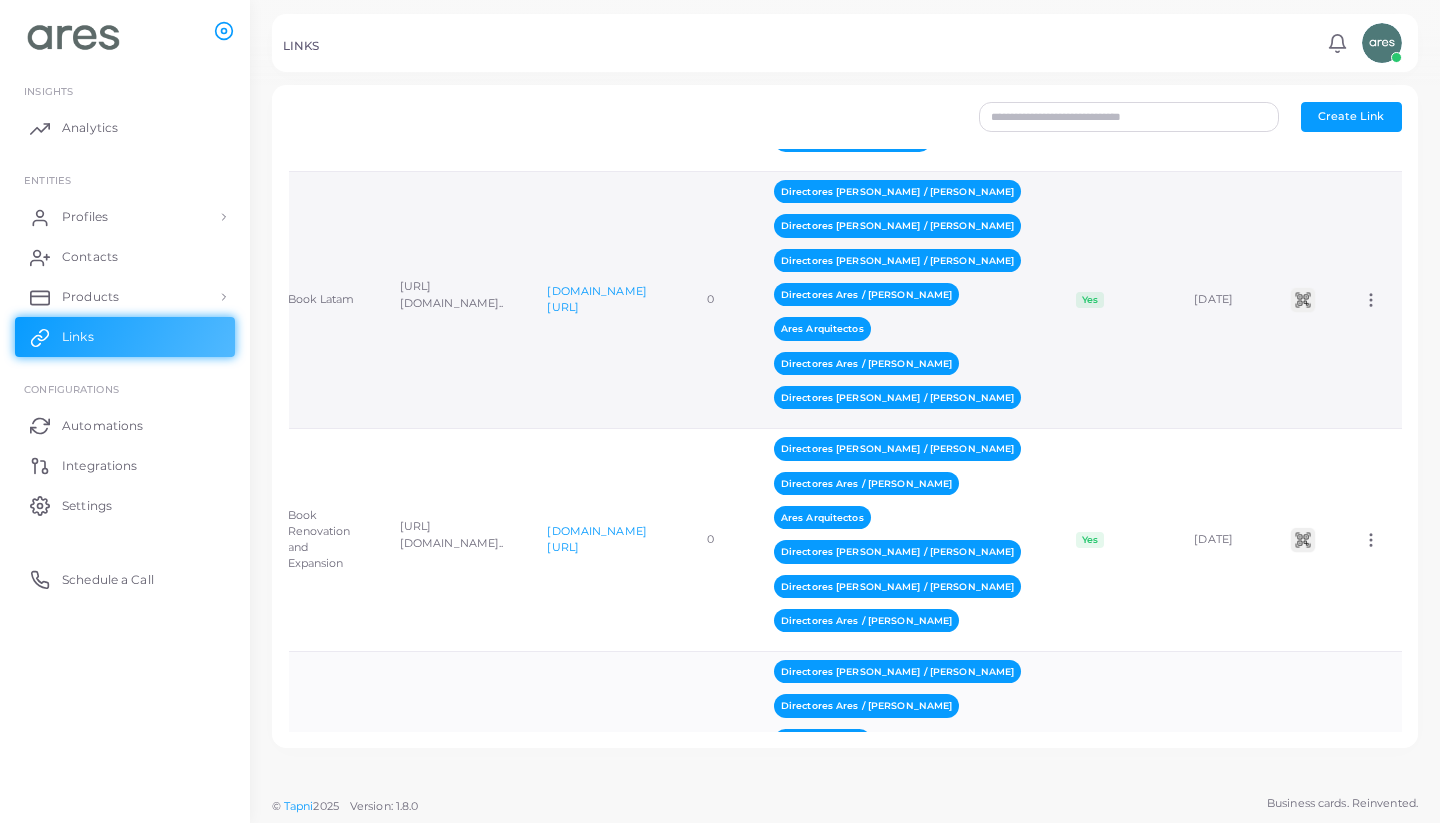 click 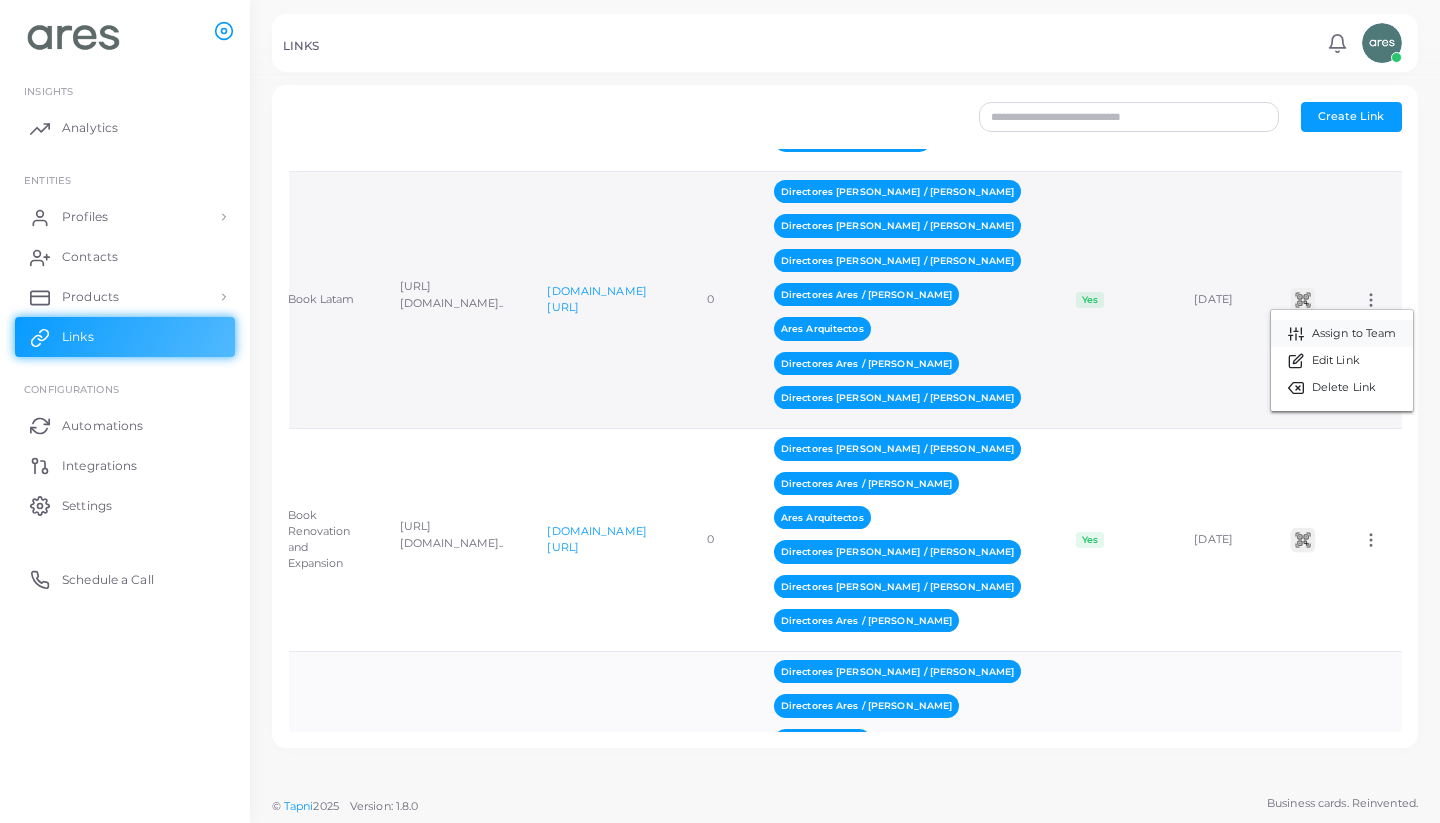 click on "Assign to Team" at bounding box center [1342, 333] 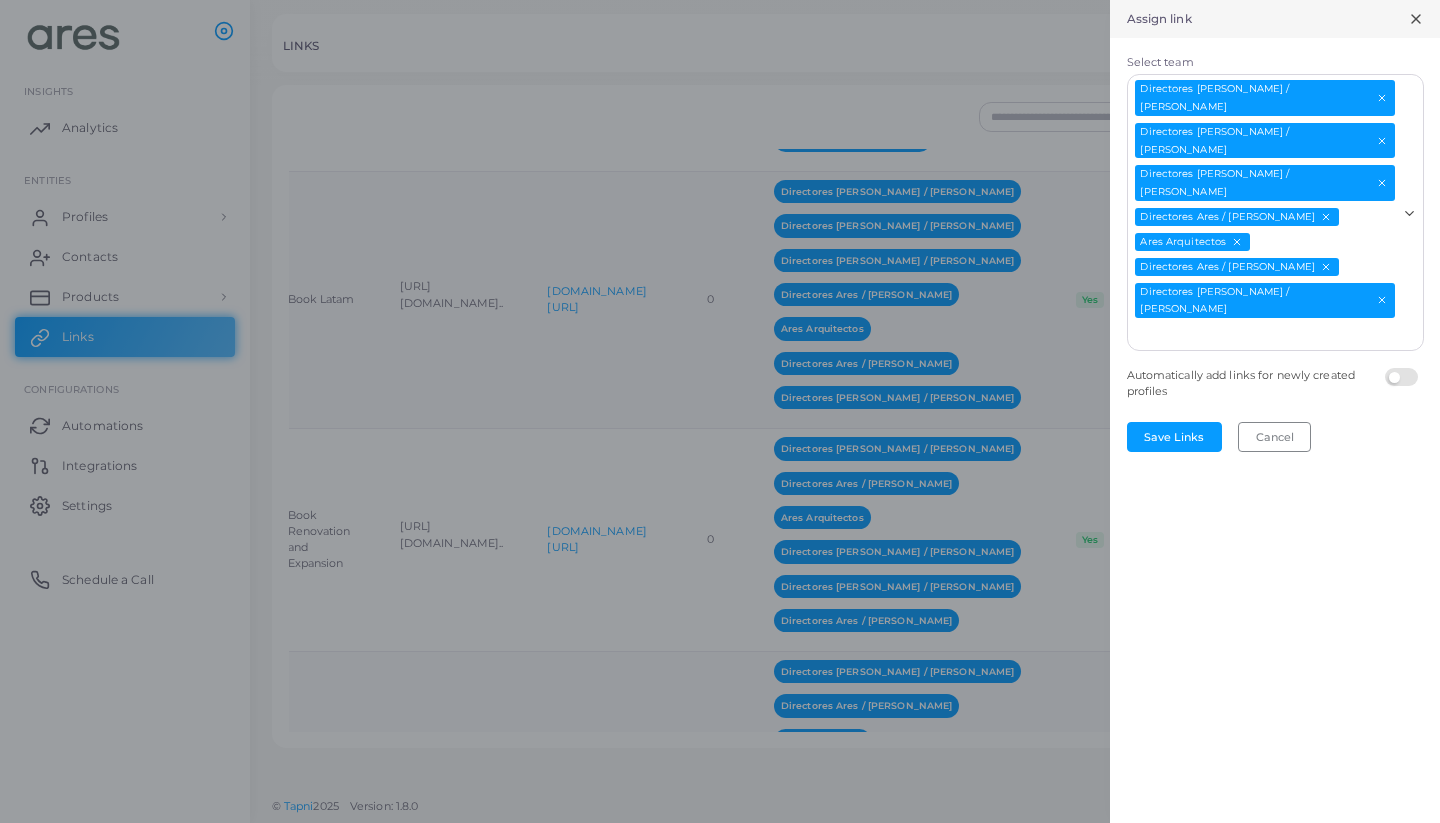 click 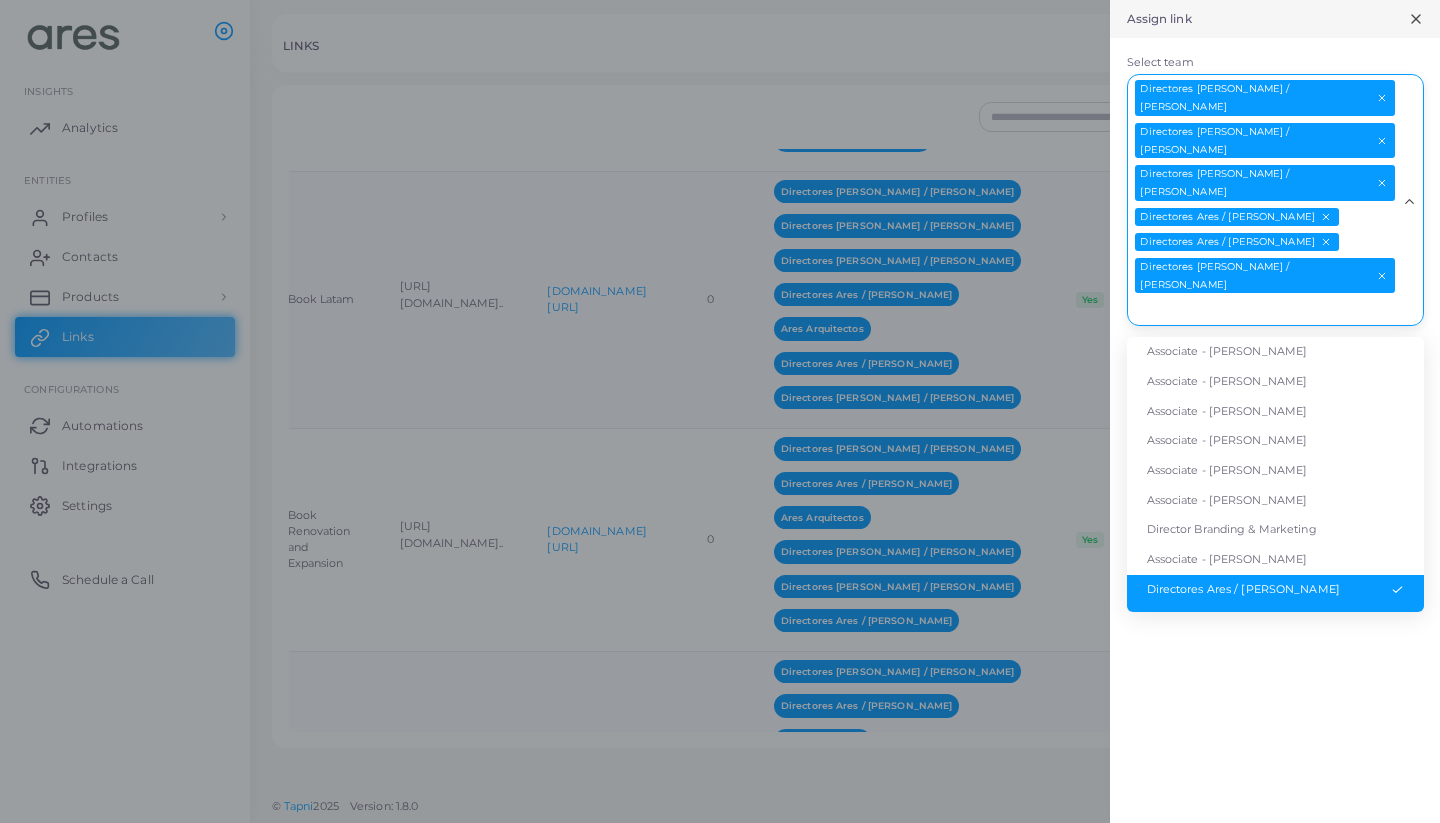 click on "Select team" at bounding box center [1263, 310] 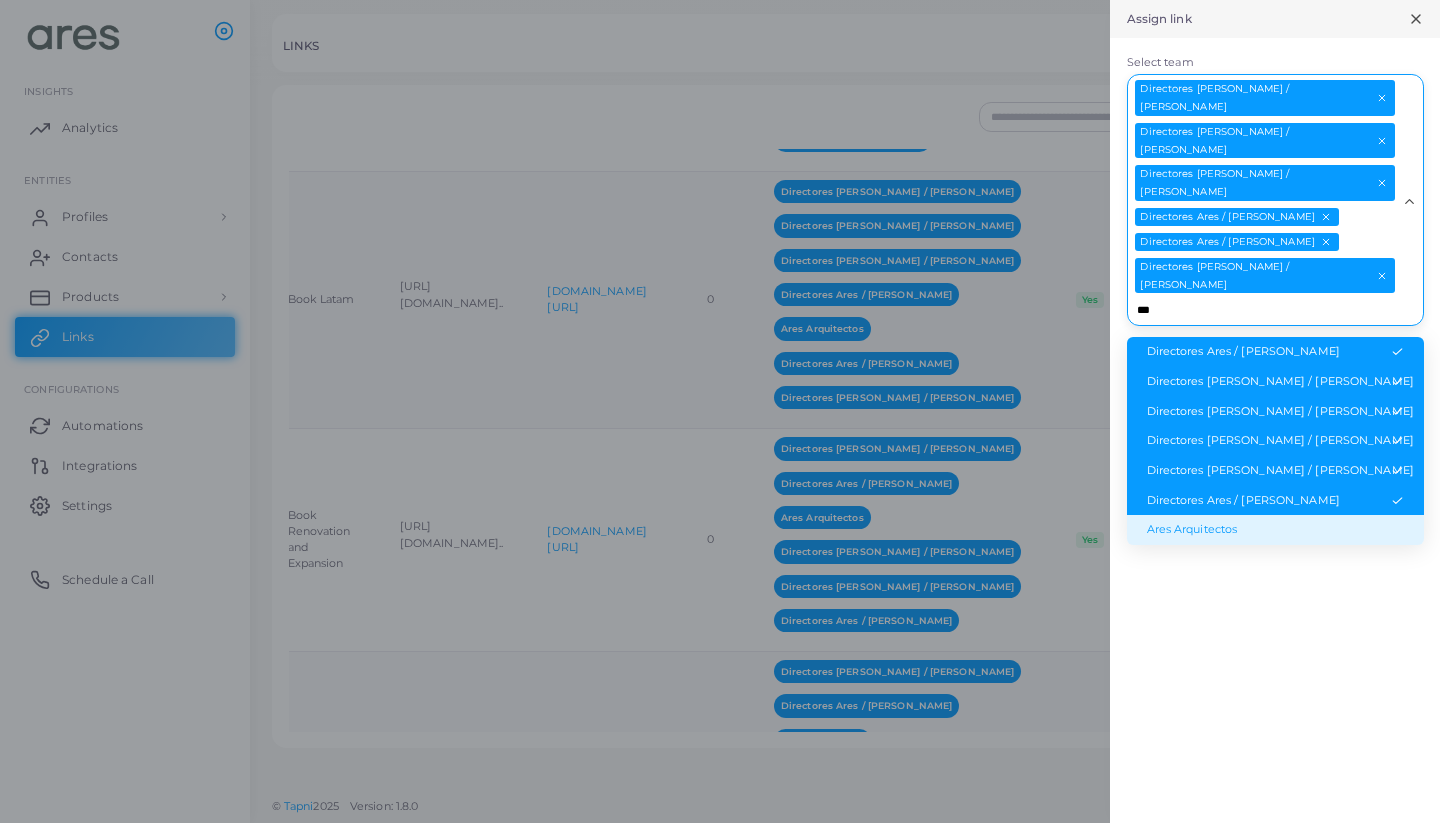 click on "Ares Arquitectos" at bounding box center (1275, 530) 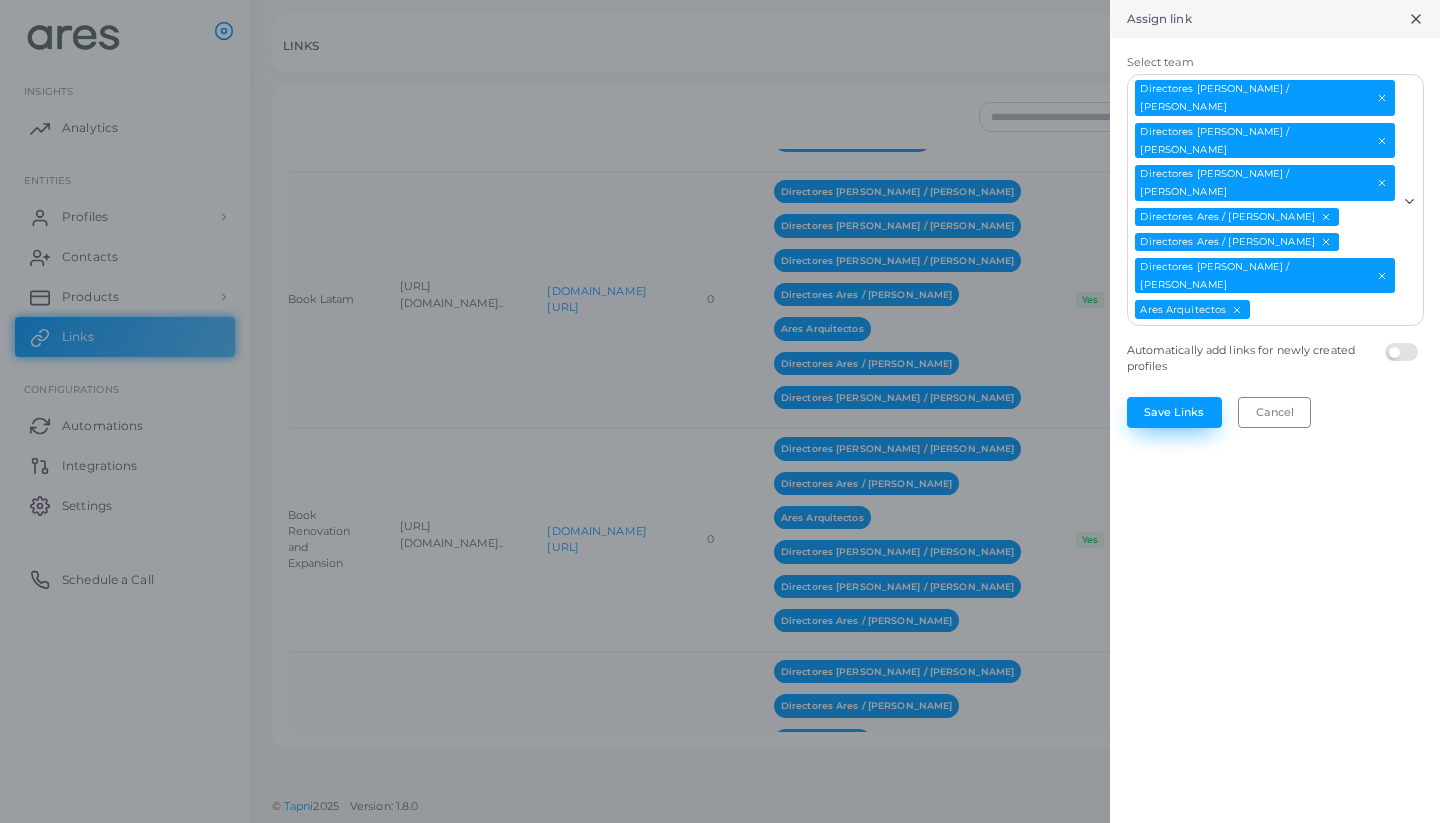 click on "Save Links" at bounding box center [1174, 412] 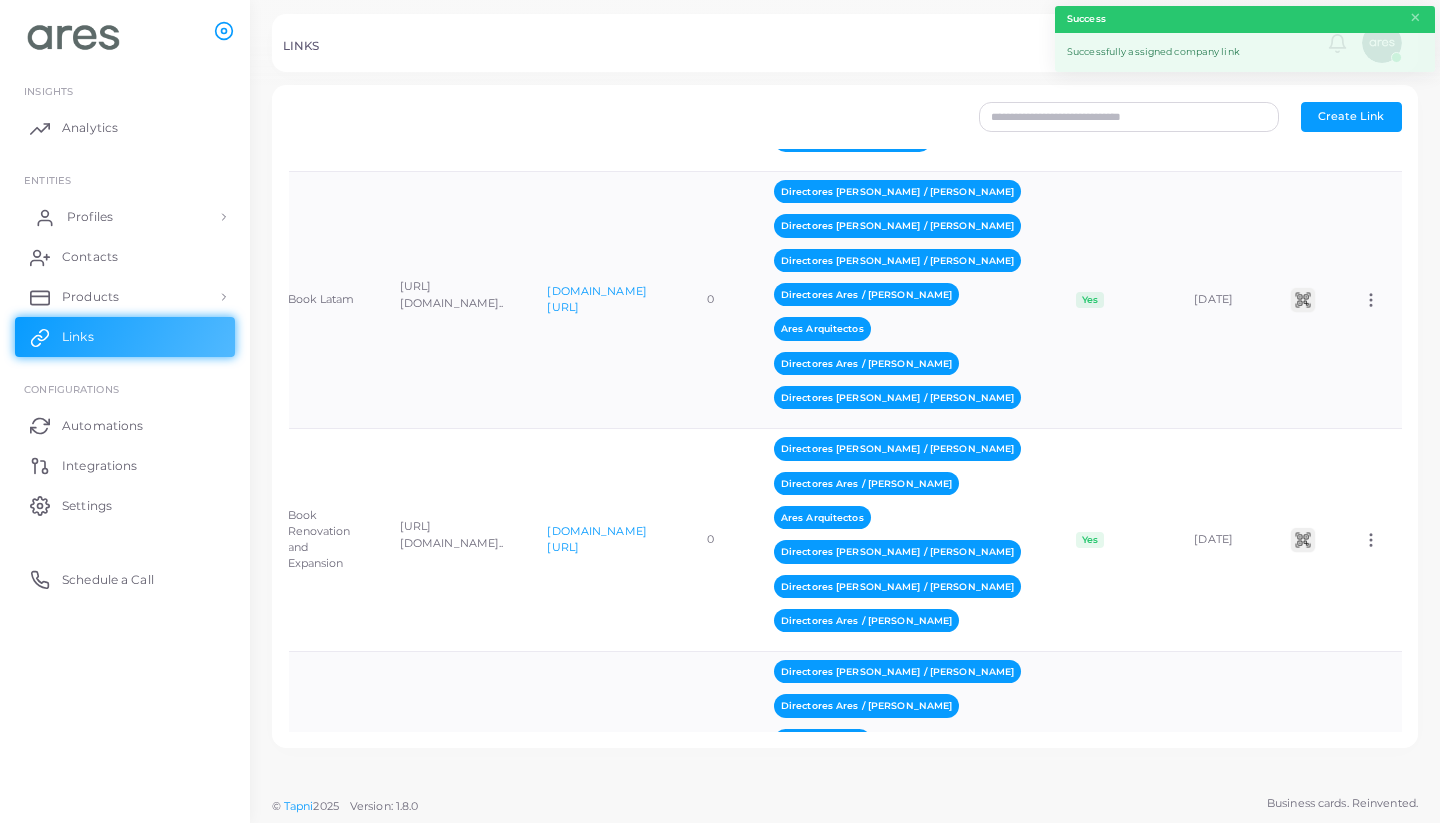 click on "Profiles" at bounding box center [90, 217] 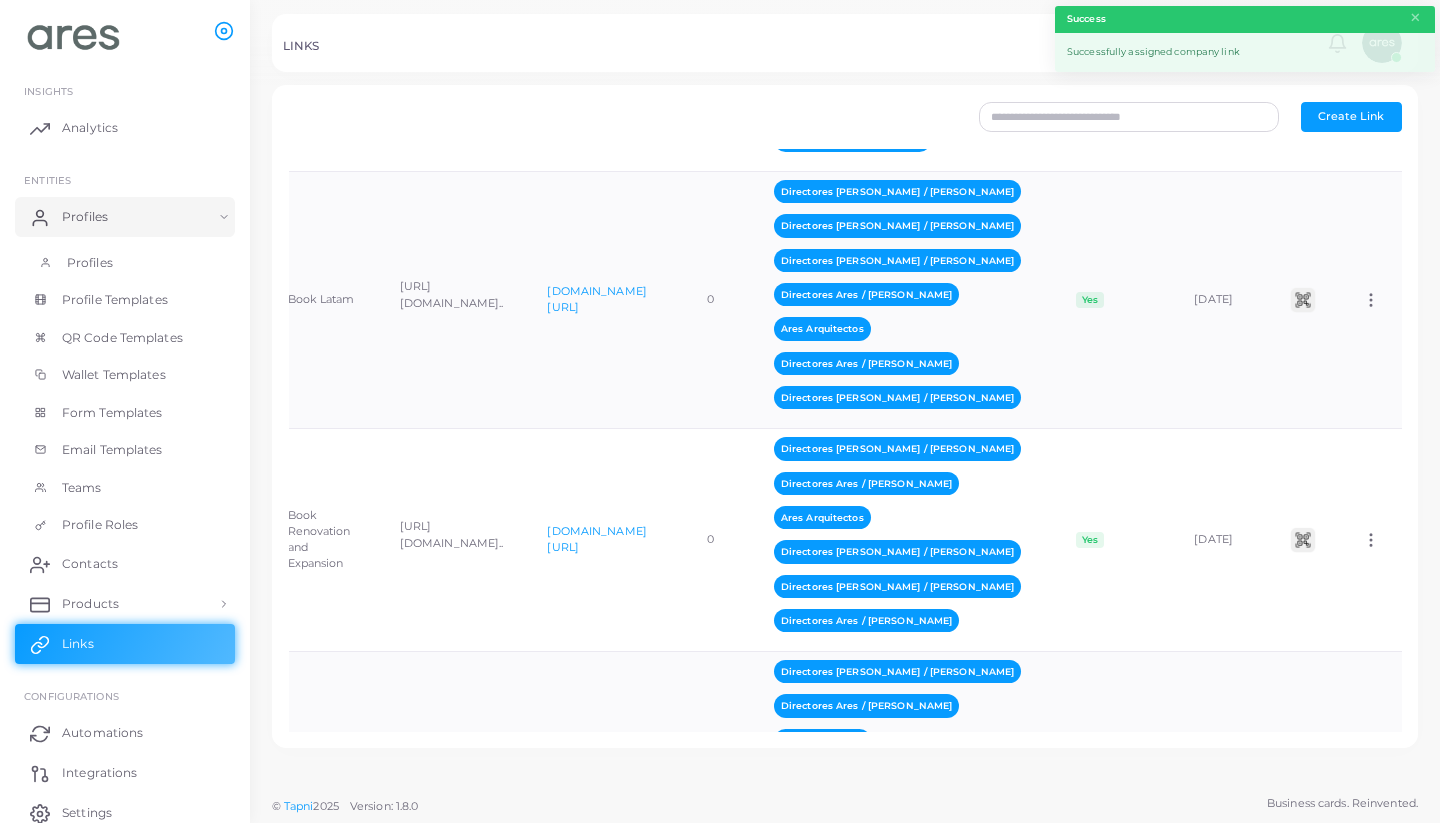 click on "Profiles" at bounding box center (90, 263) 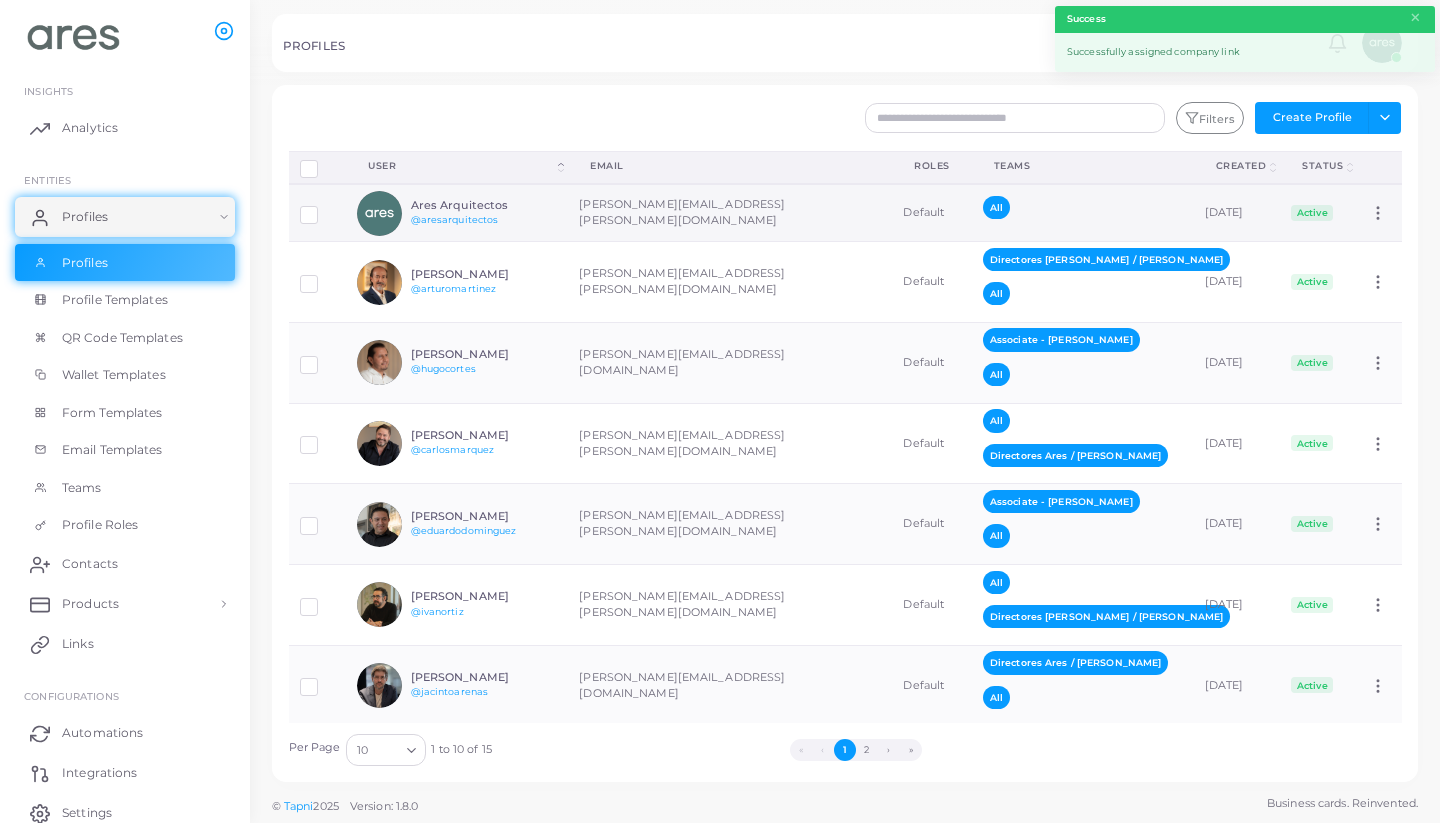 click on "Ares Arquitectos" at bounding box center (484, 205) 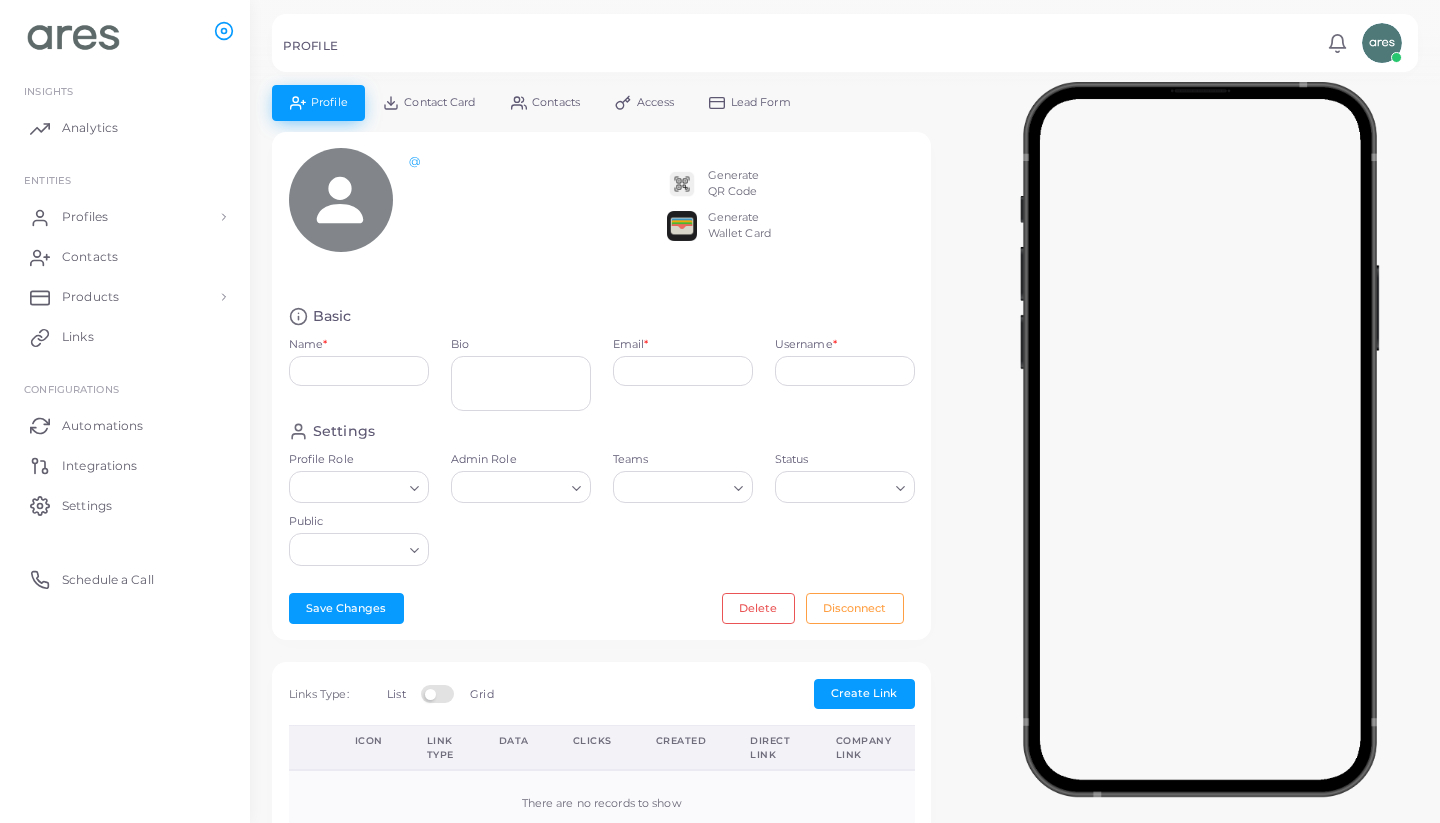 type on "**********" 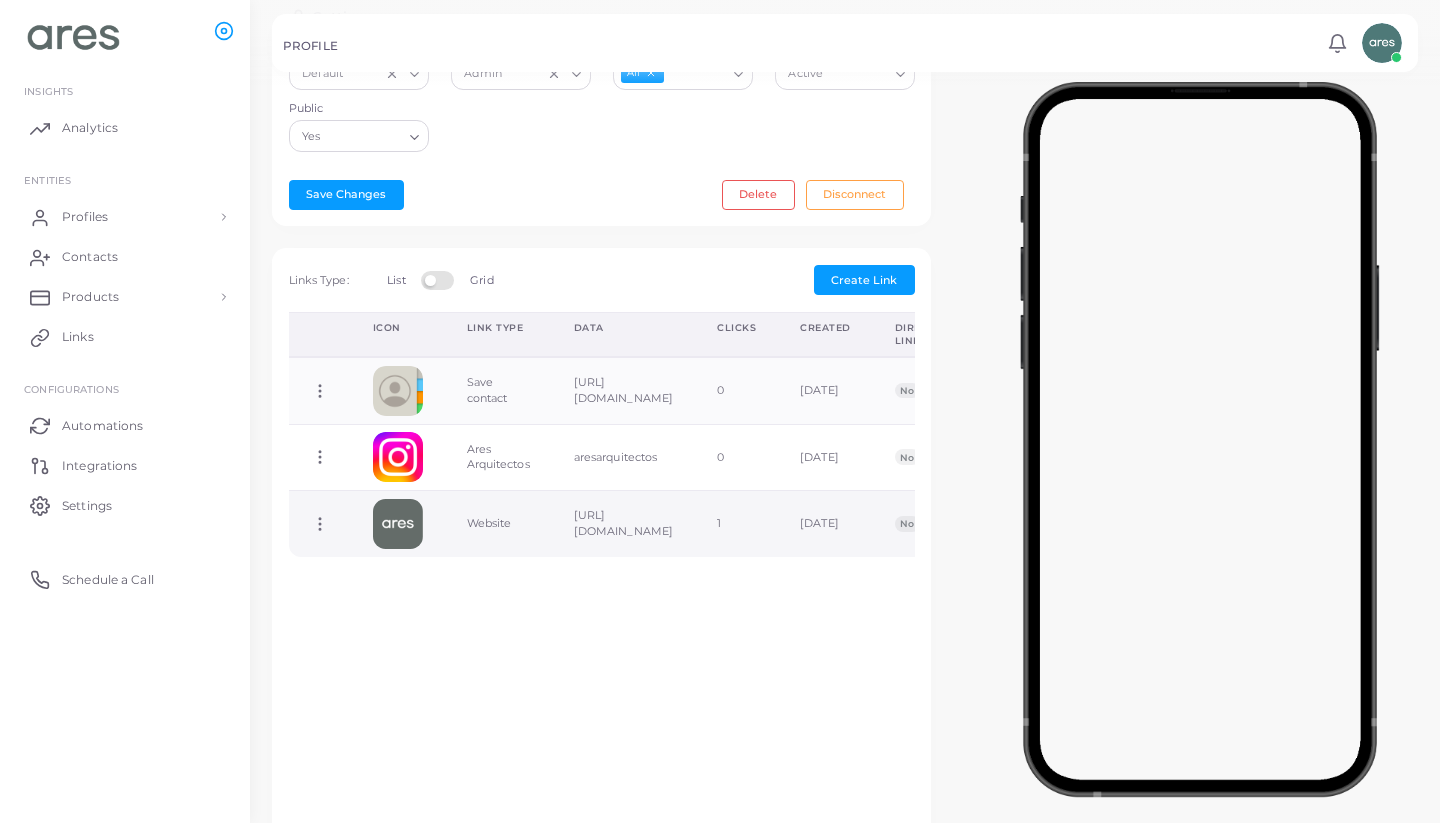 scroll, scrollTop: 0, scrollLeft: 0, axis: both 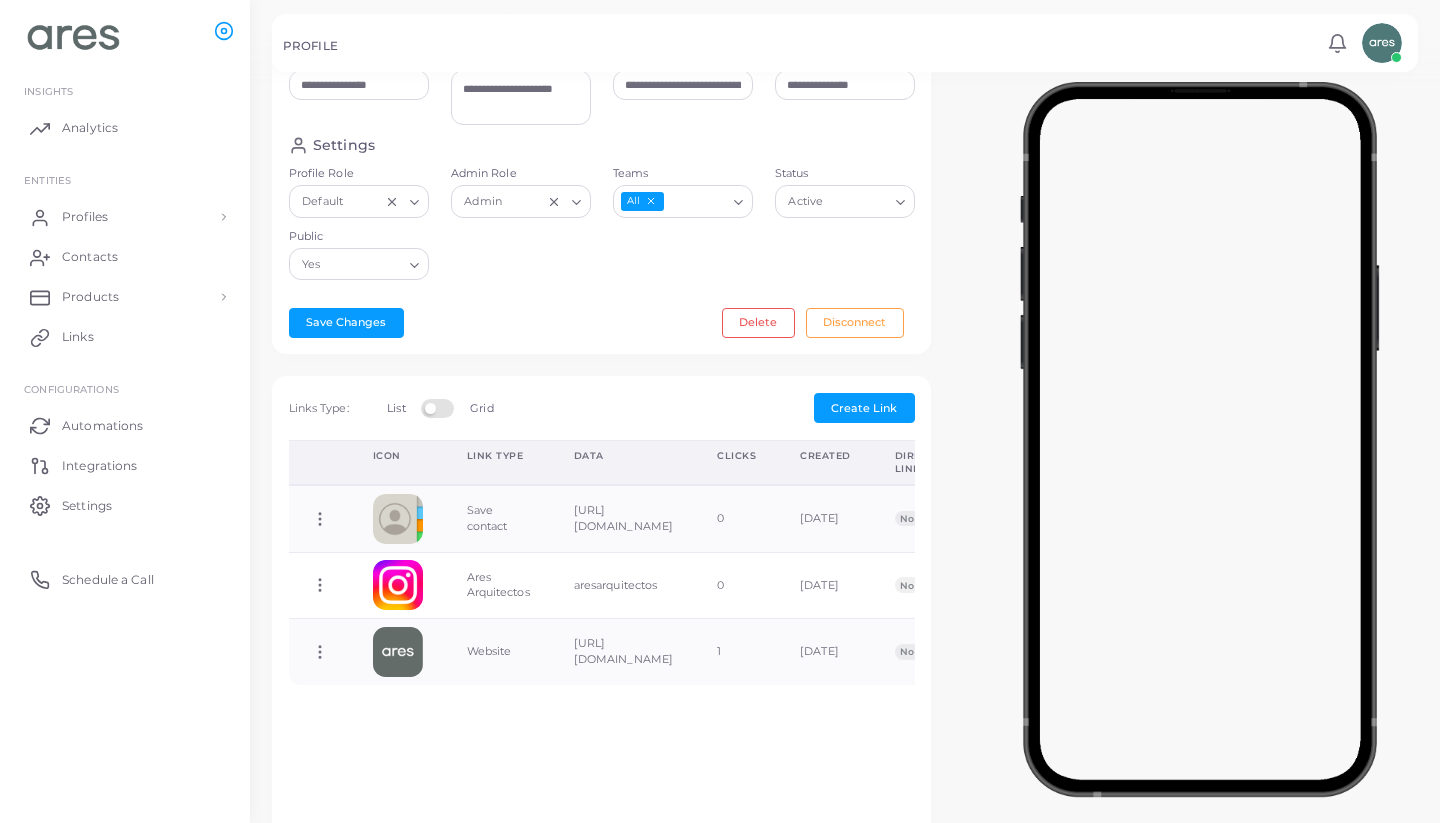 click at bounding box center [440, 407] 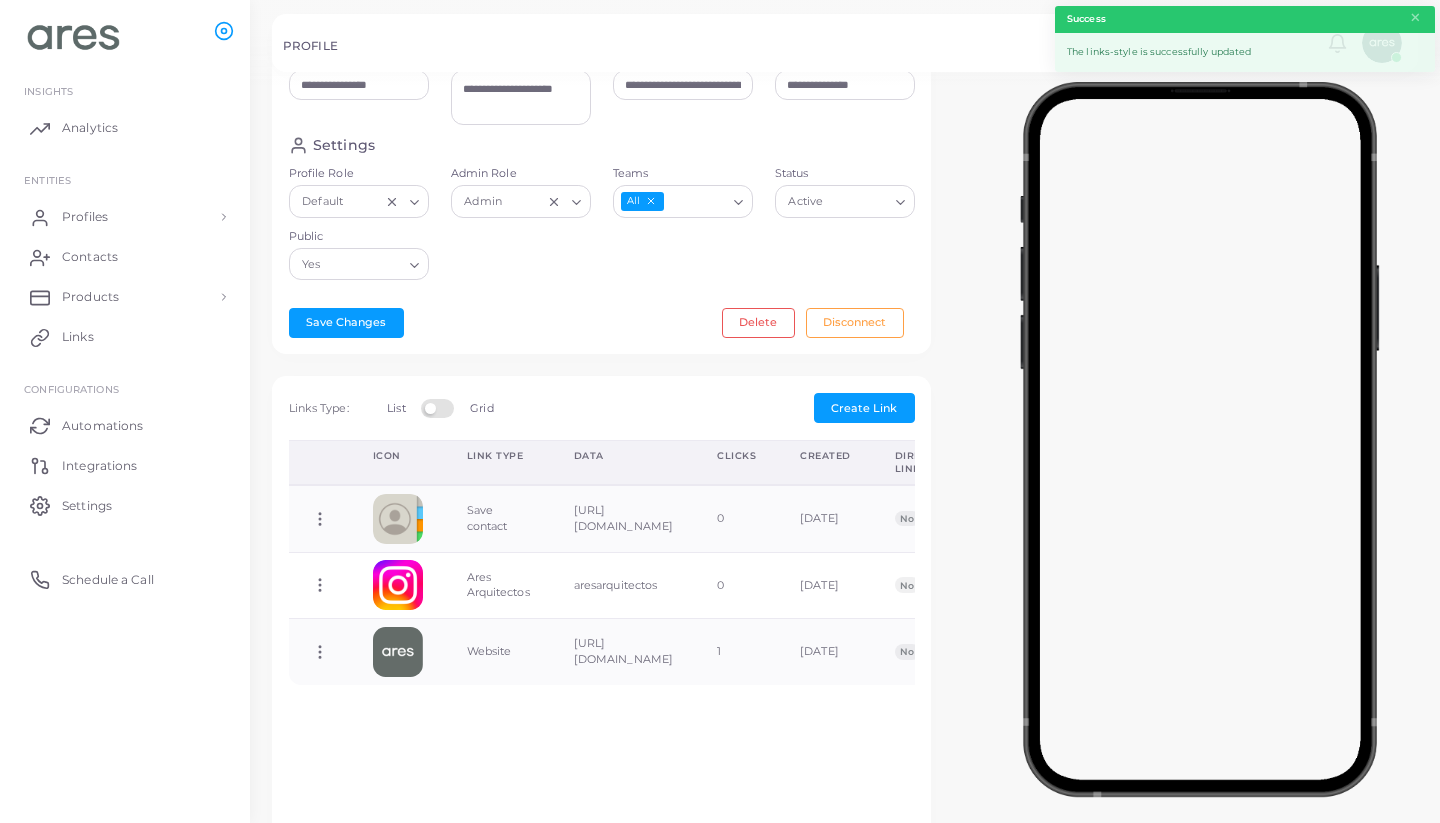 scroll, scrollTop: 0, scrollLeft: 0, axis: both 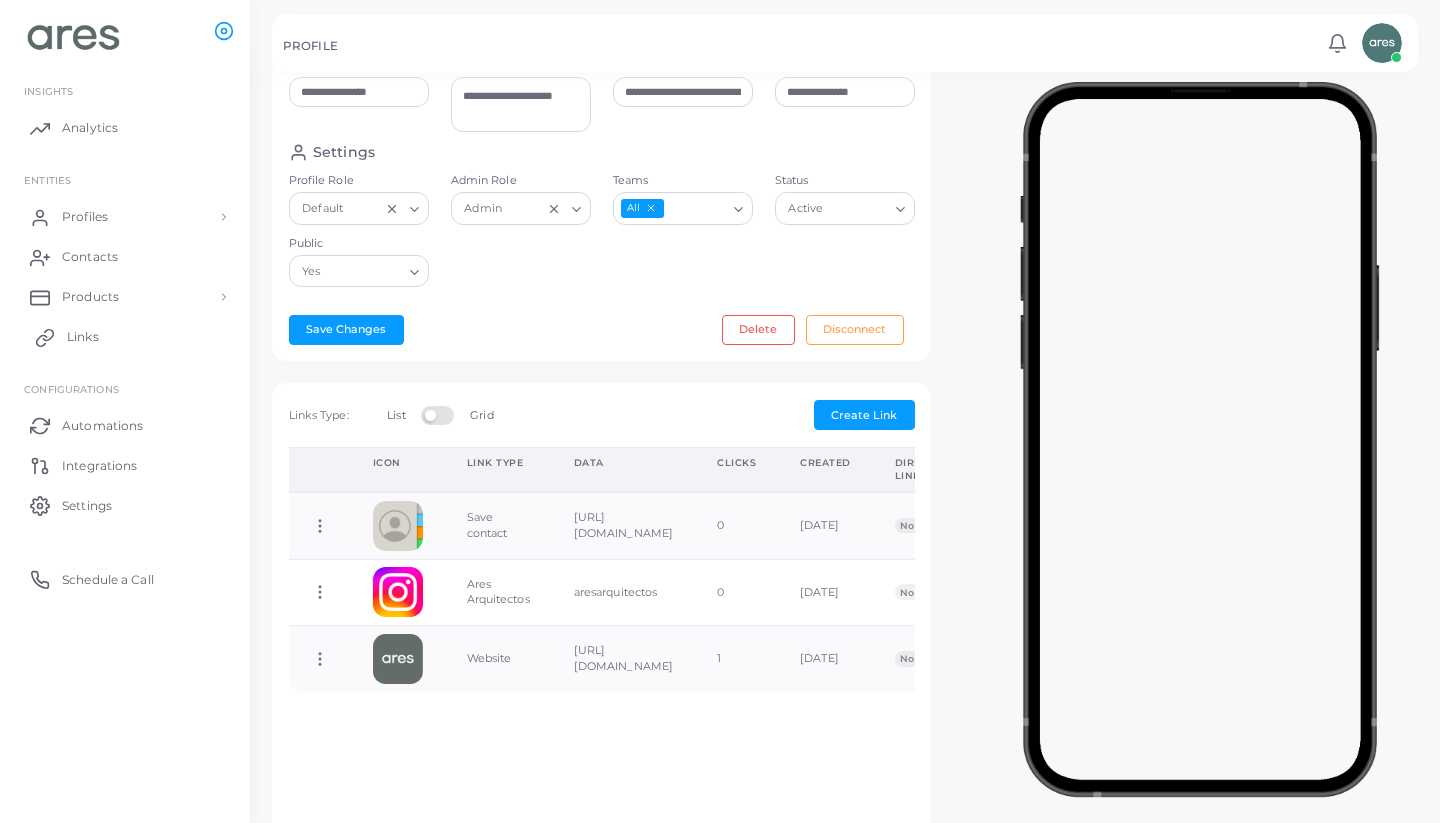 click on "Links" at bounding box center (125, 337) 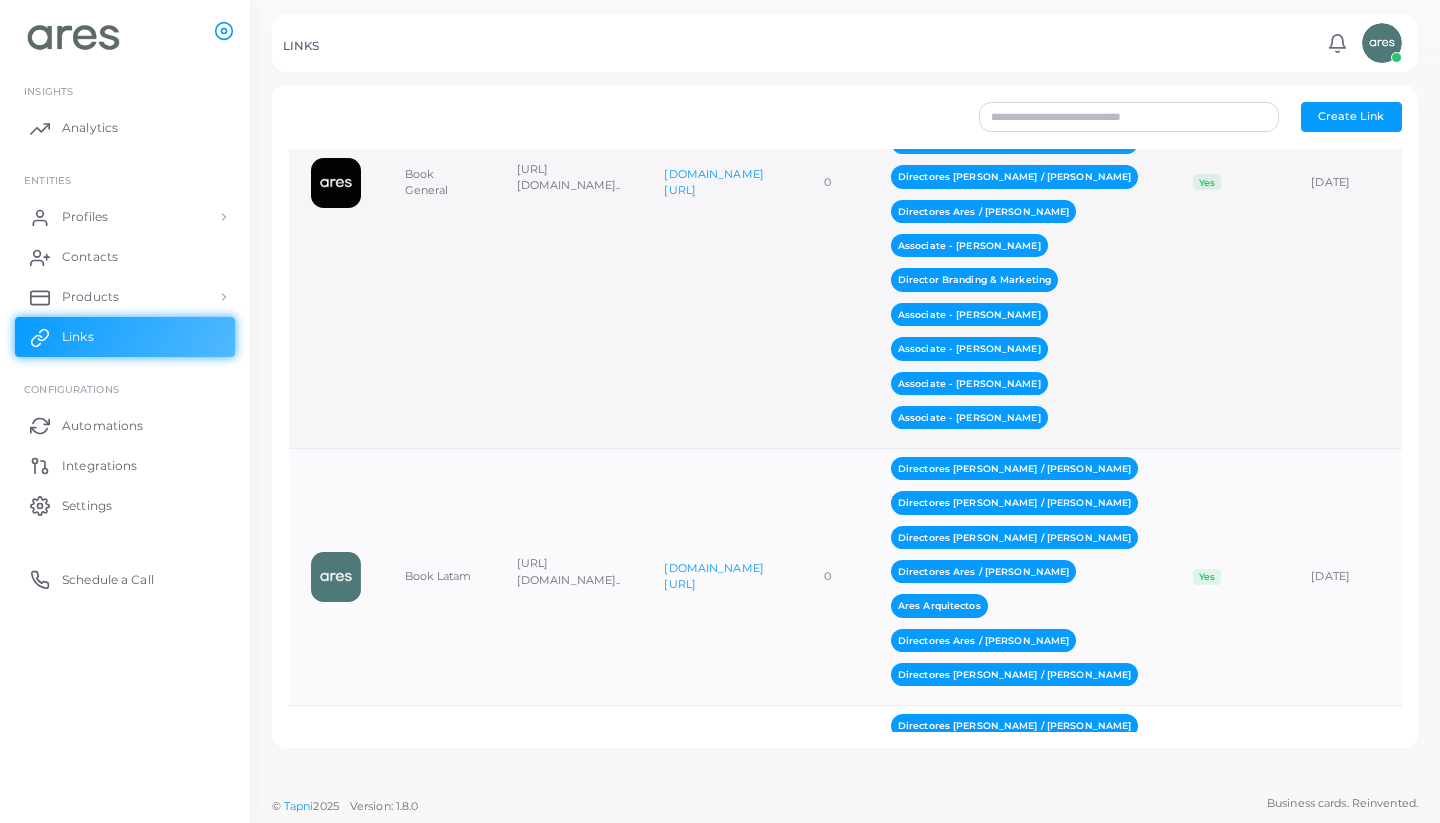 scroll, scrollTop: 1775, scrollLeft: 0, axis: vertical 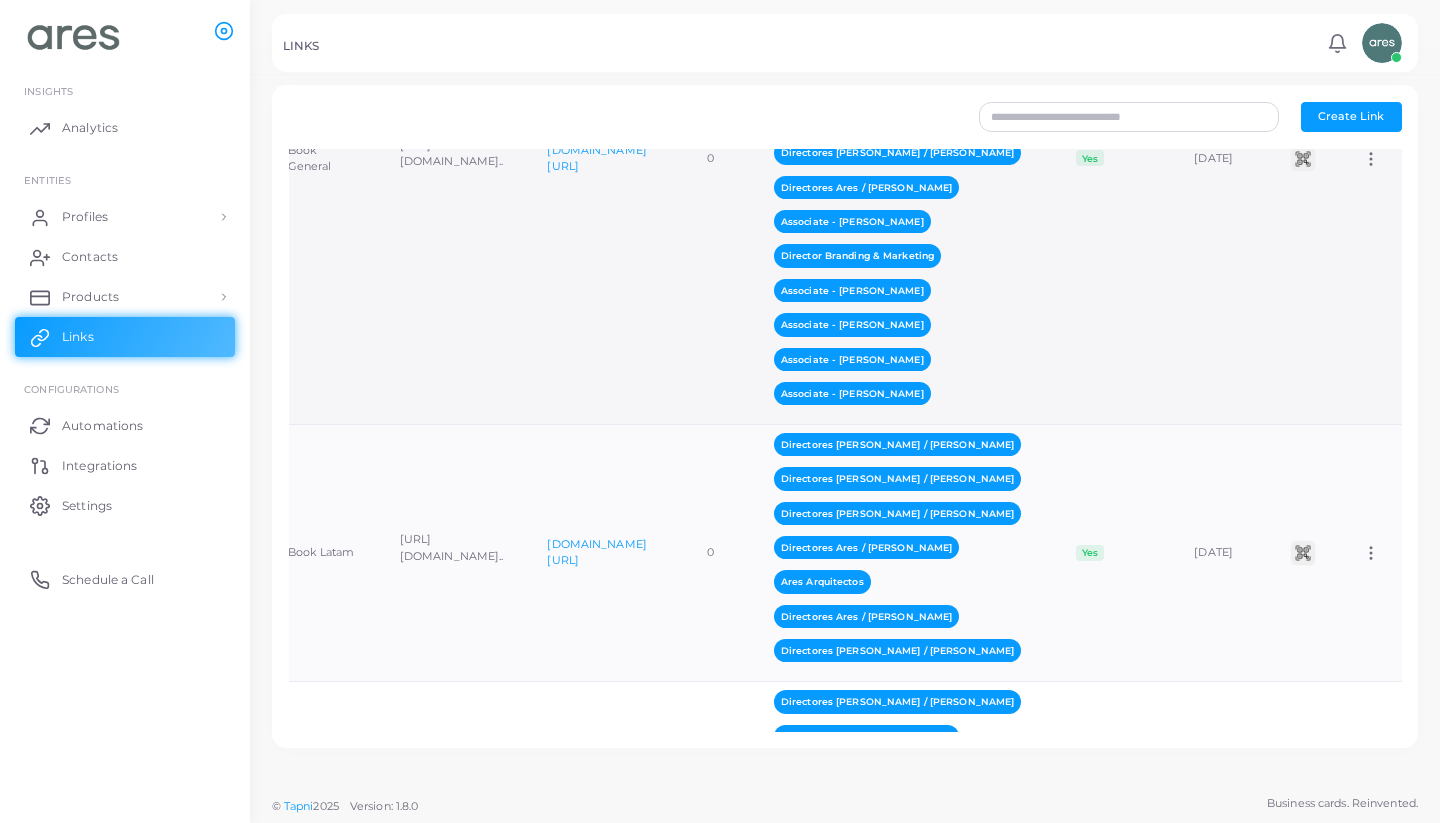 click on "[DATE]" at bounding box center (1219, 159) 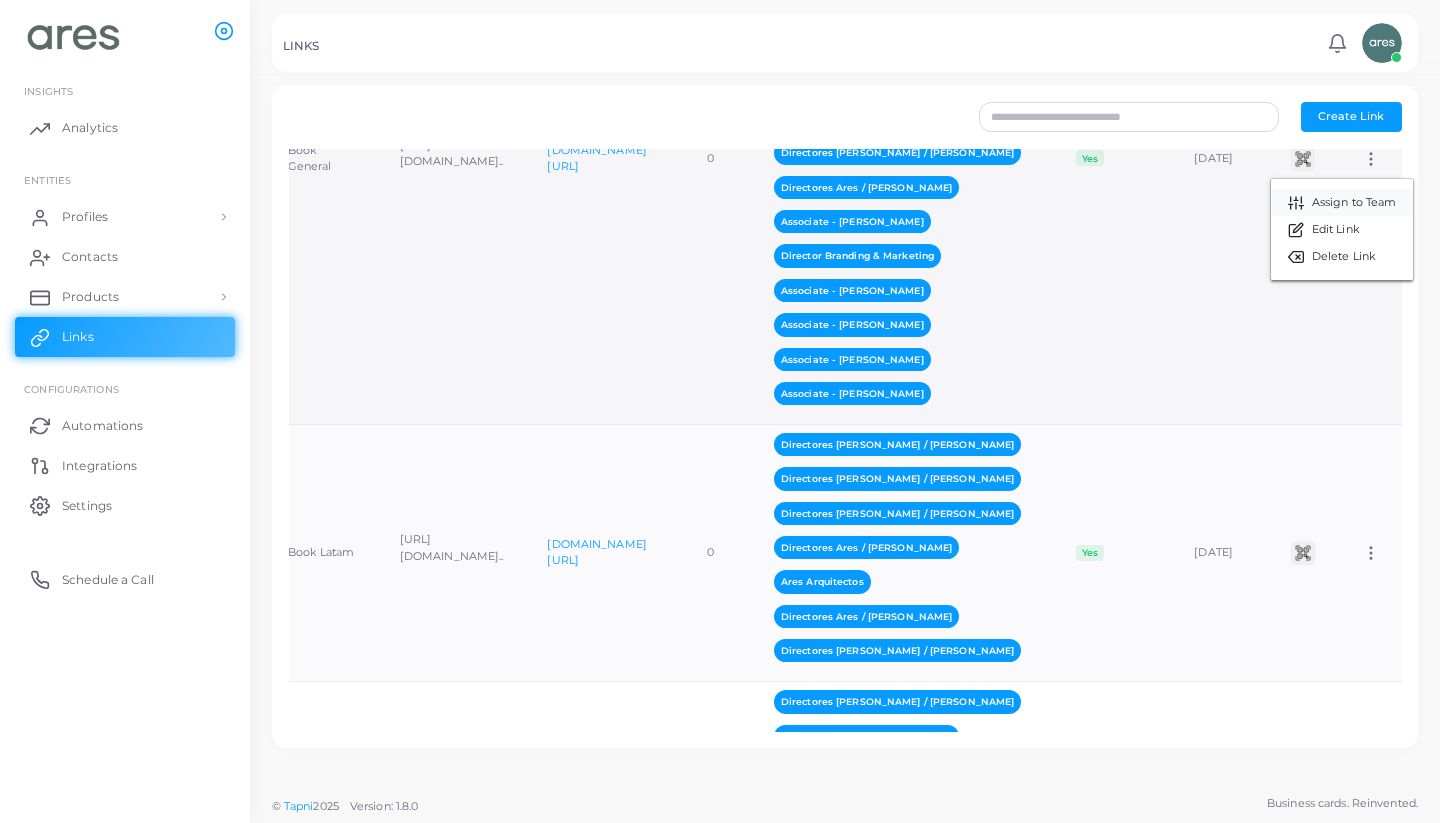 click on "Assign to Team" at bounding box center (1354, 203) 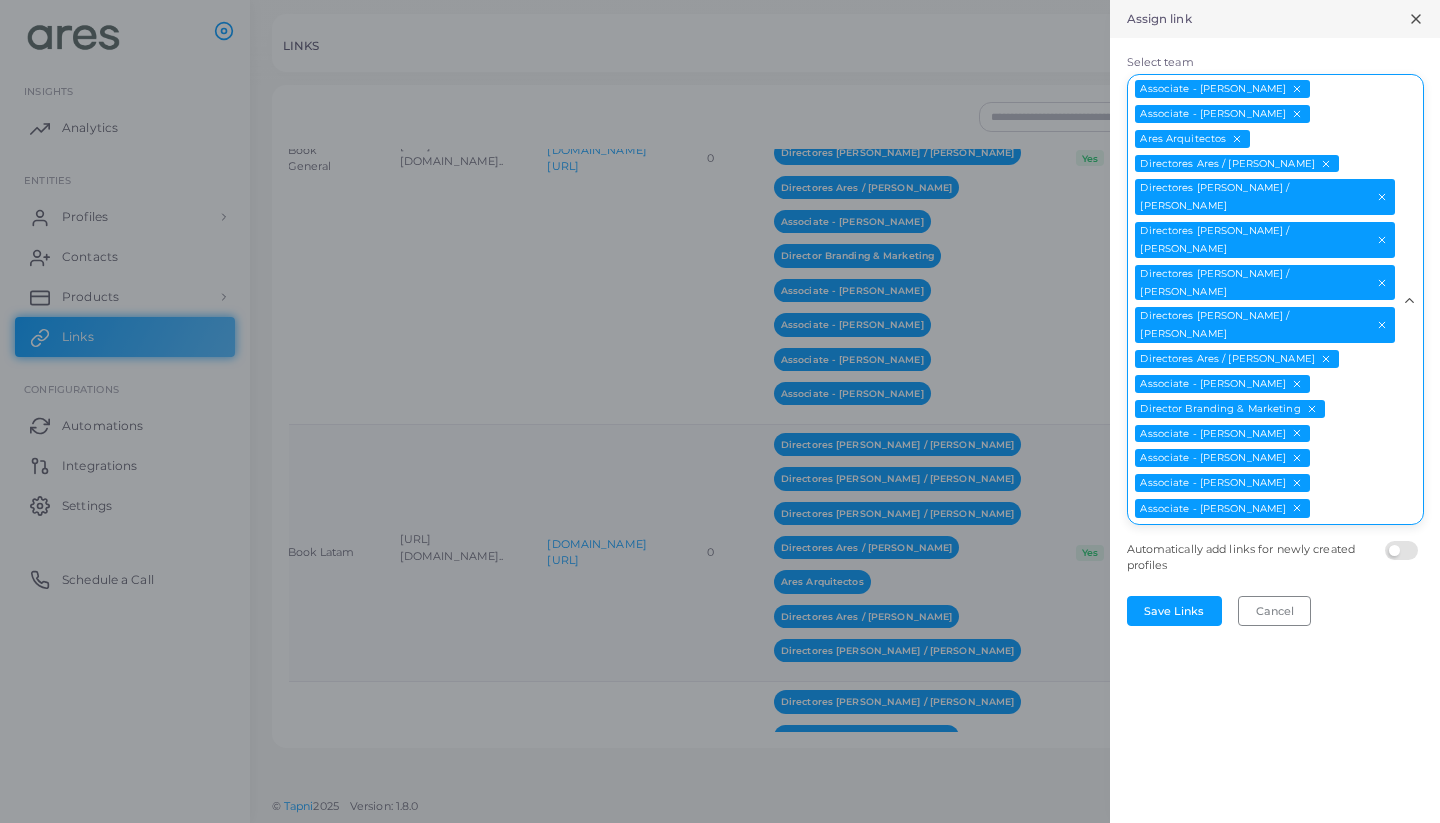 click on "Select team" at bounding box center (1354, 509) 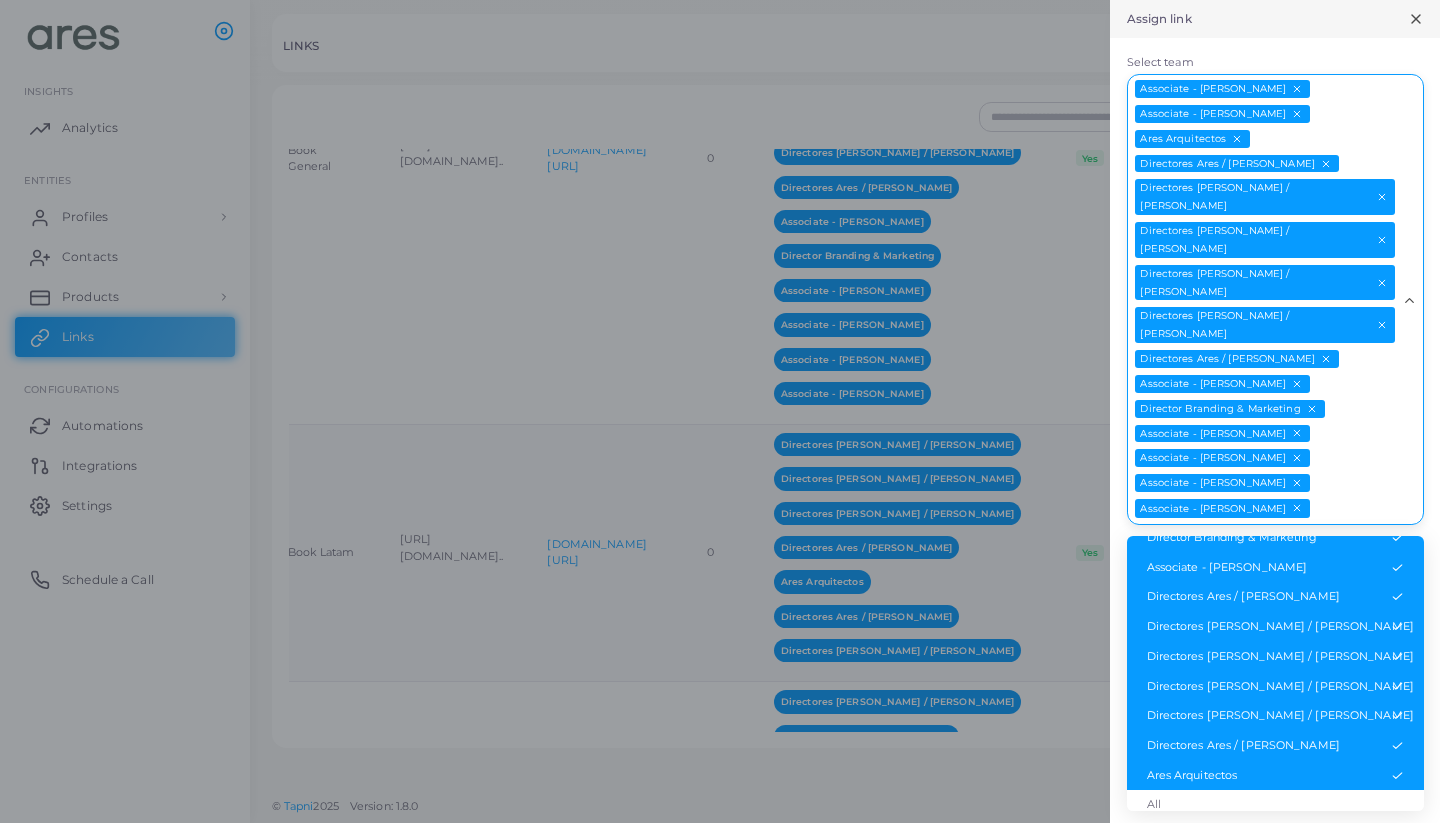scroll, scrollTop: 189, scrollLeft: 0, axis: vertical 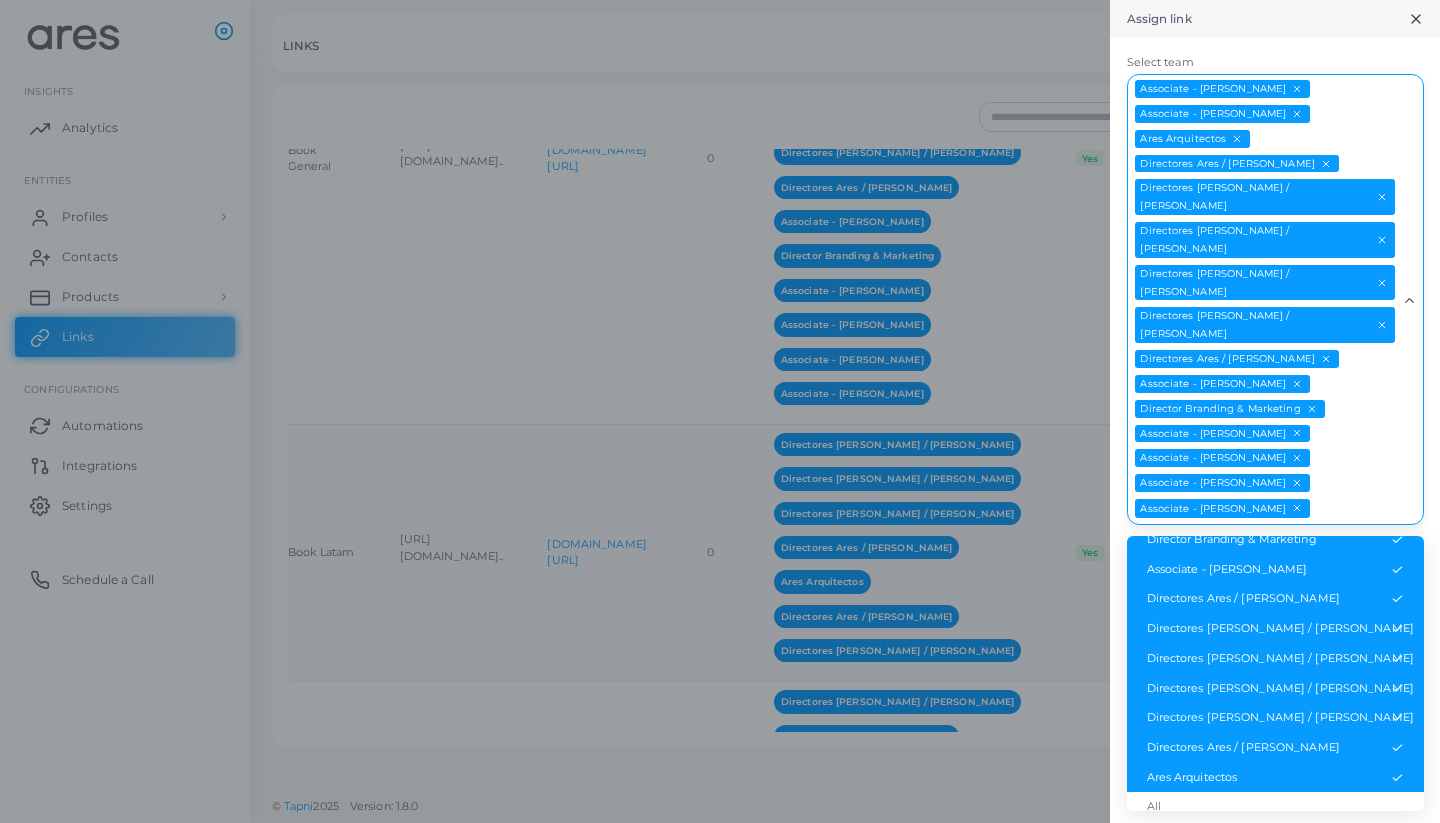 click on "Ares Arquitectos" at bounding box center (1275, 778) 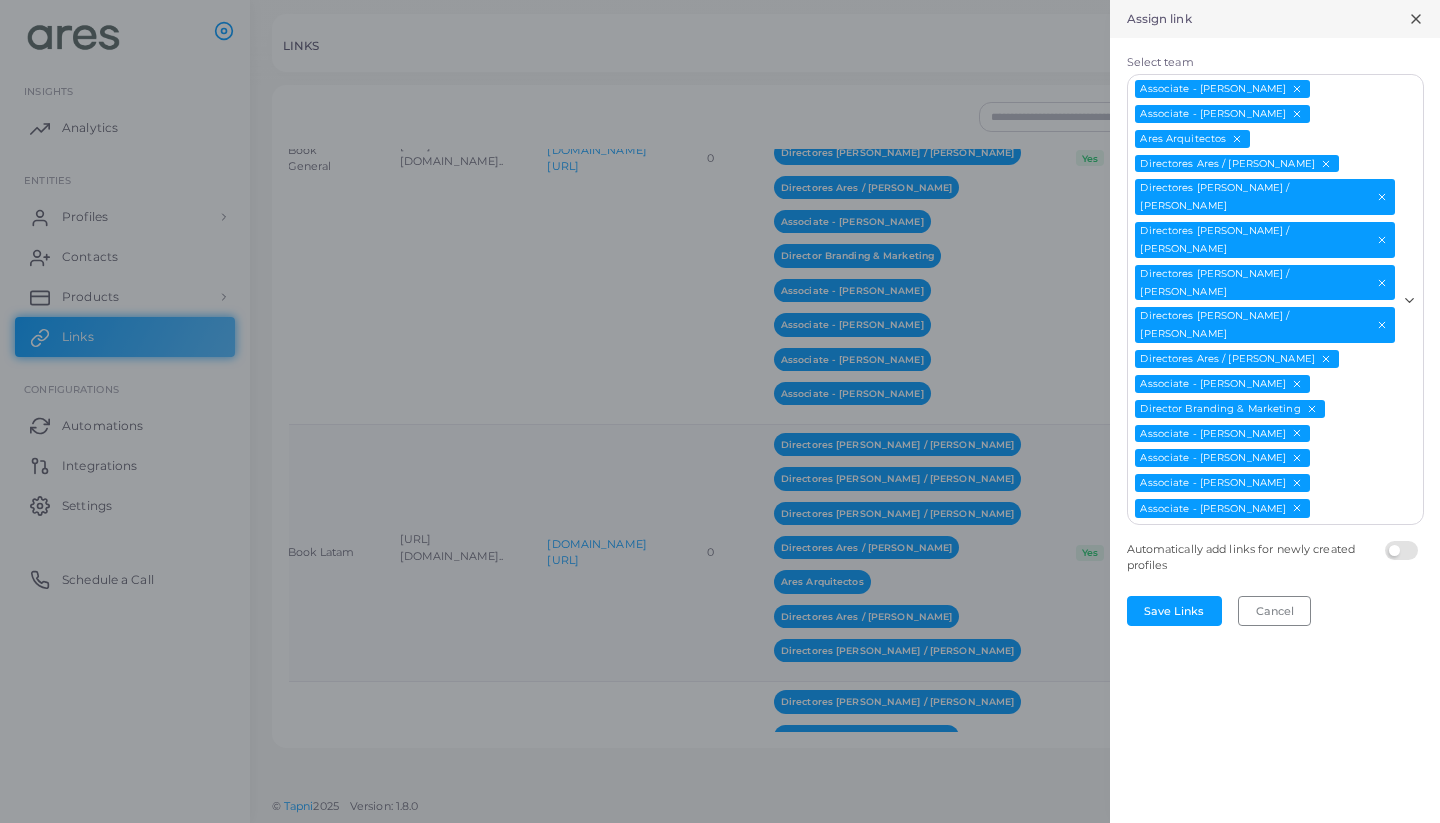 click on "Select team" at bounding box center (1354, 509) 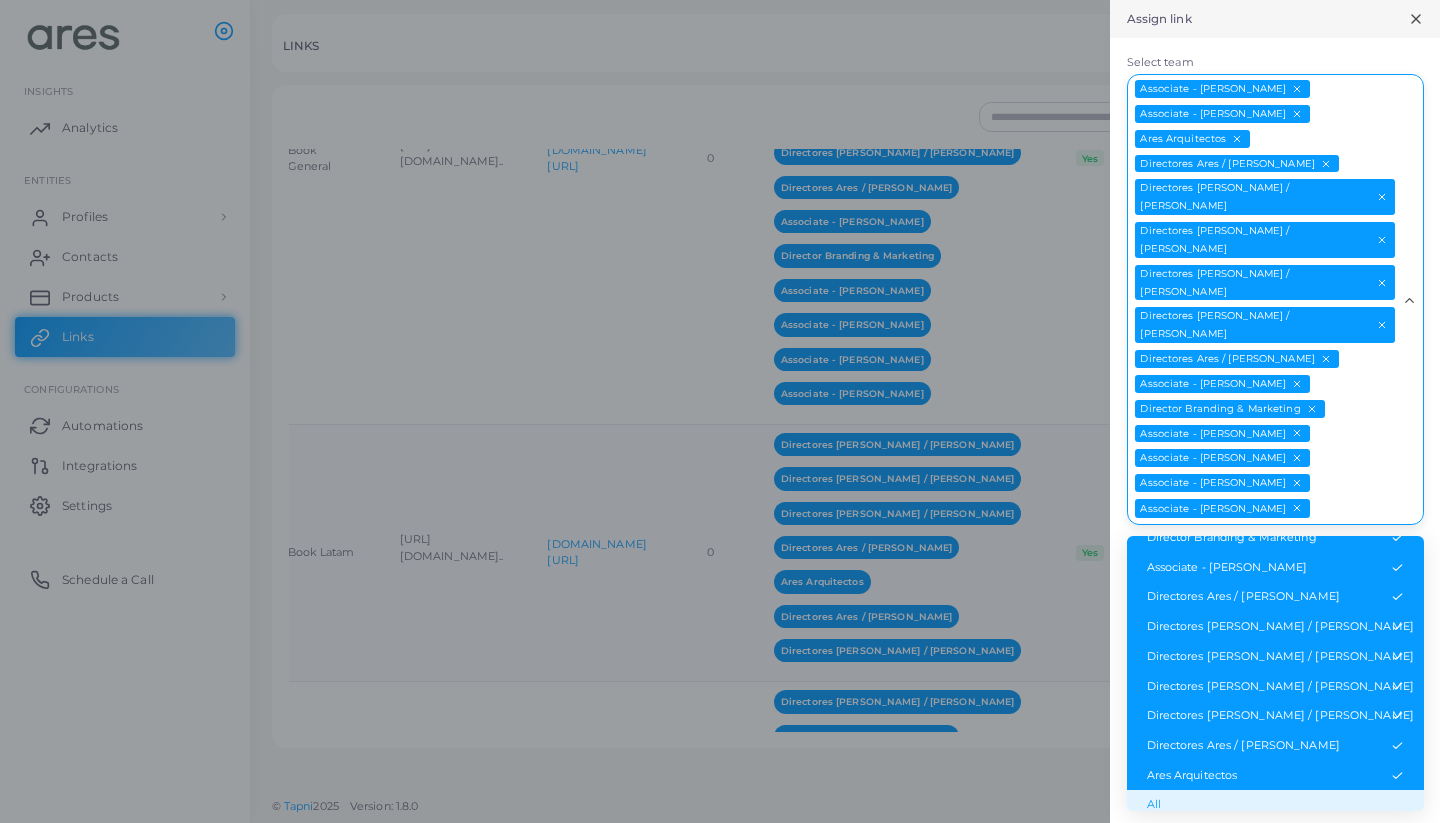 scroll, scrollTop: 189, scrollLeft: 0, axis: vertical 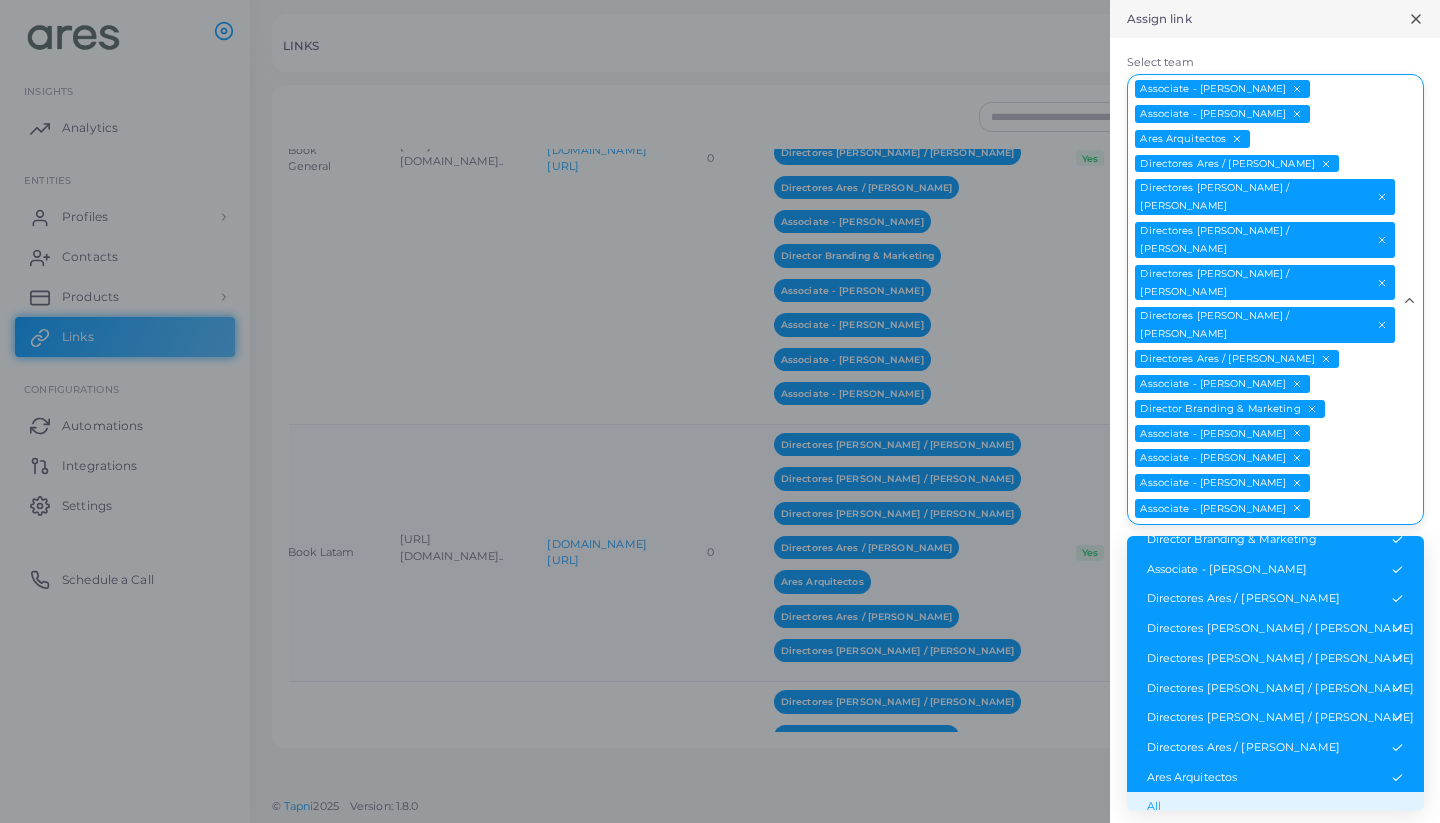 click on "All" at bounding box center [1275, 807] 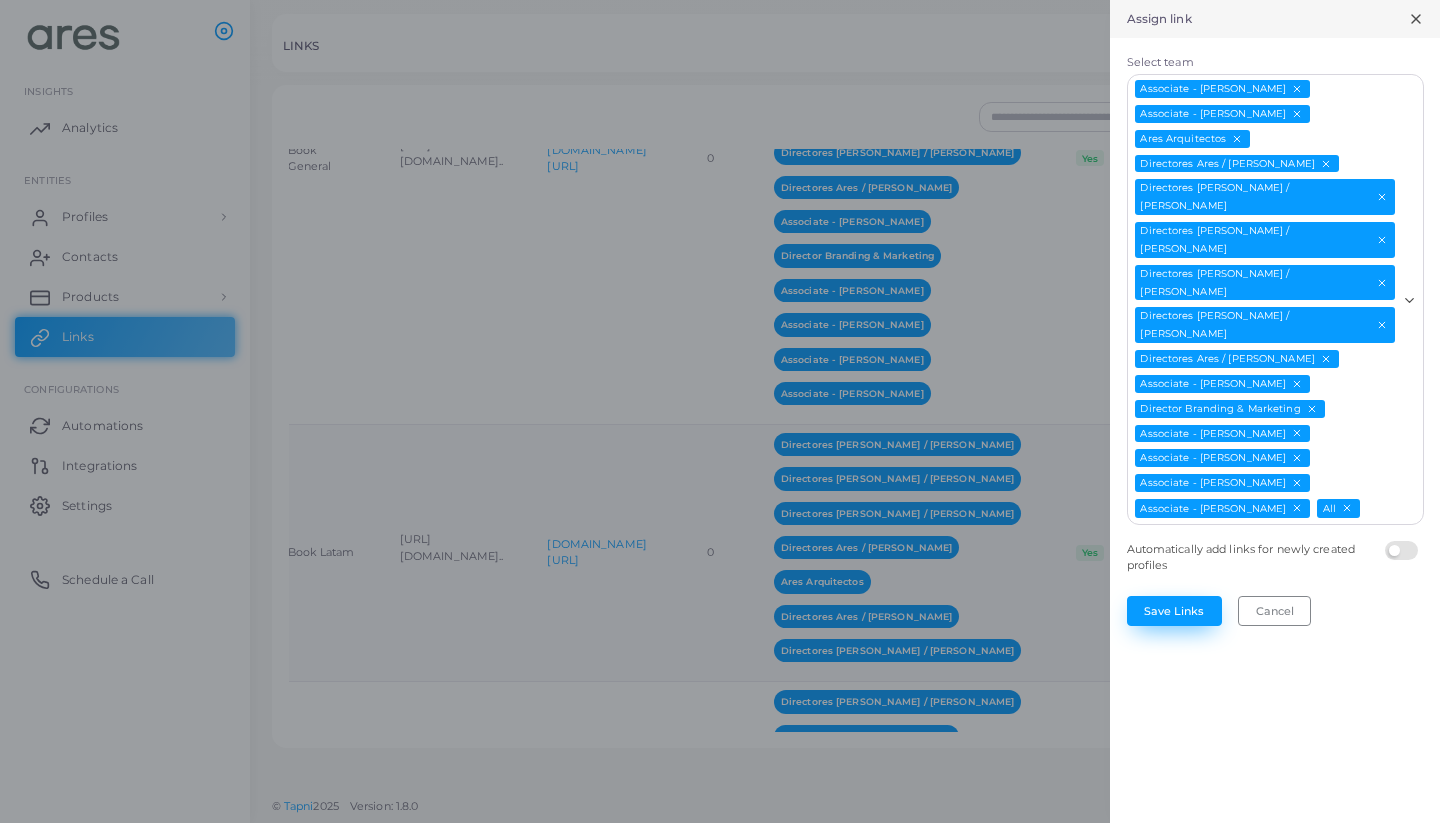 click on "Save Links" at bounding box center (1174, 611) 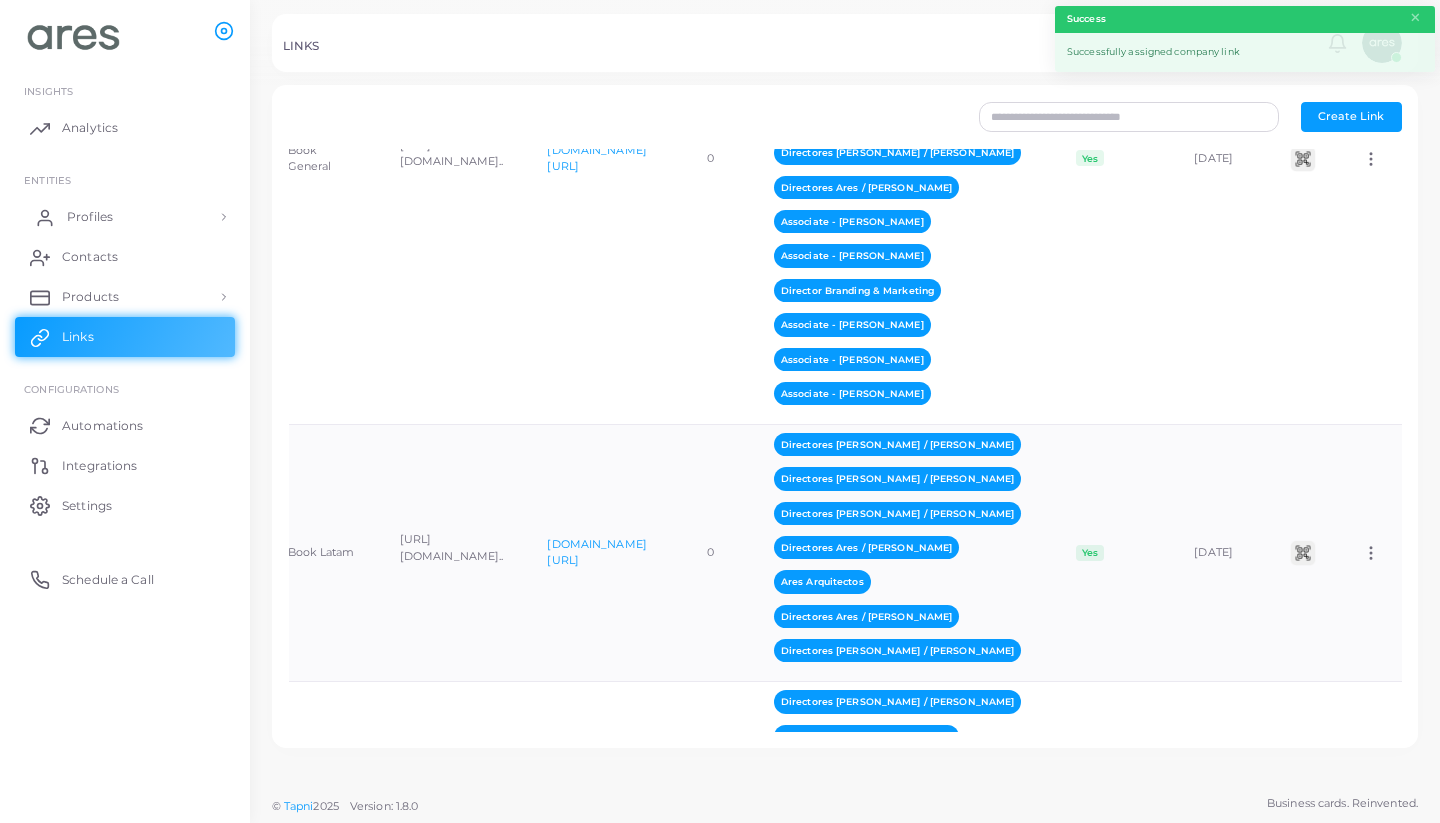 click on "Profiles" at bounding box center [90, 217] 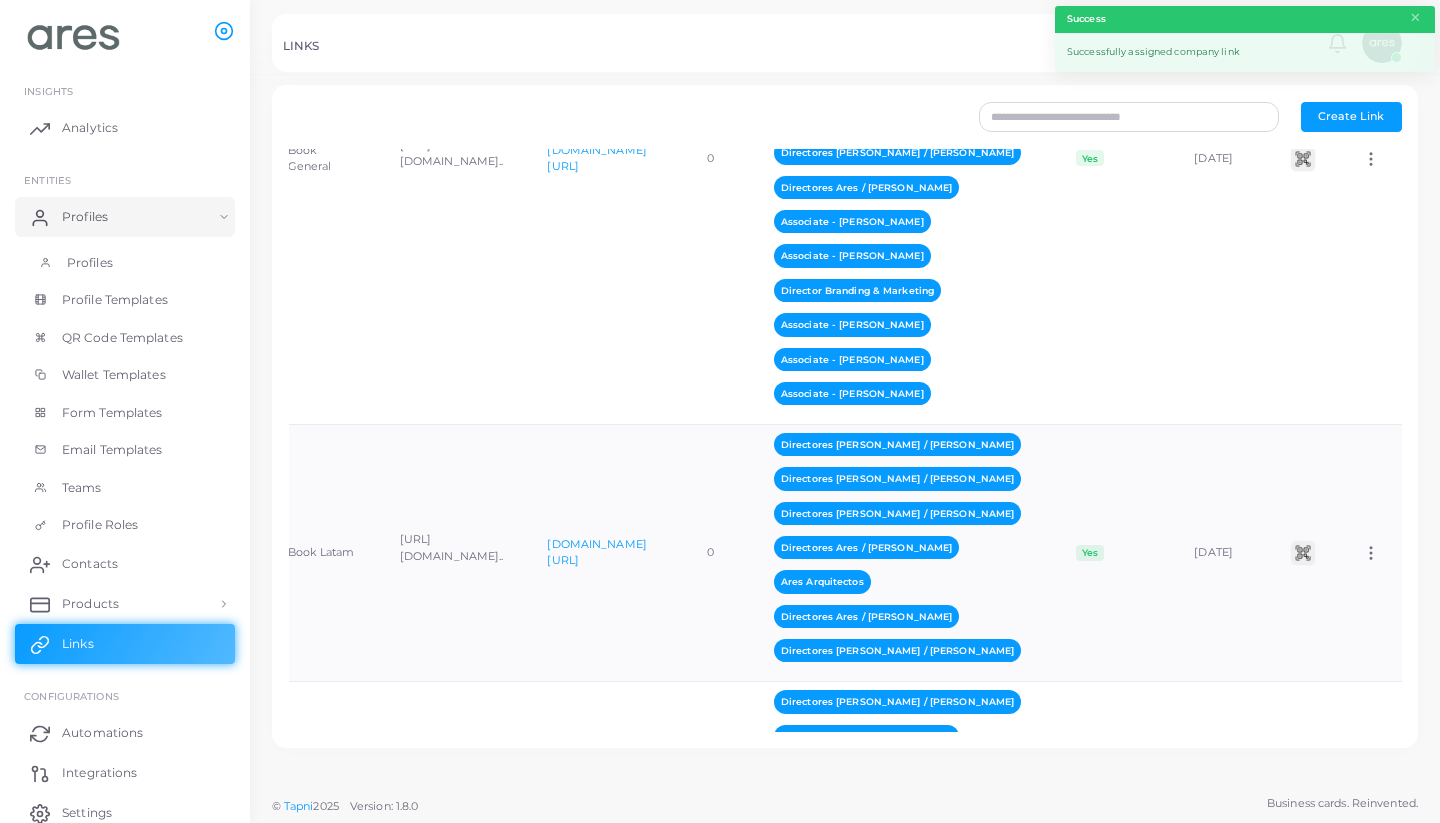 click on "Profiles" at bounding box center [90, 263] 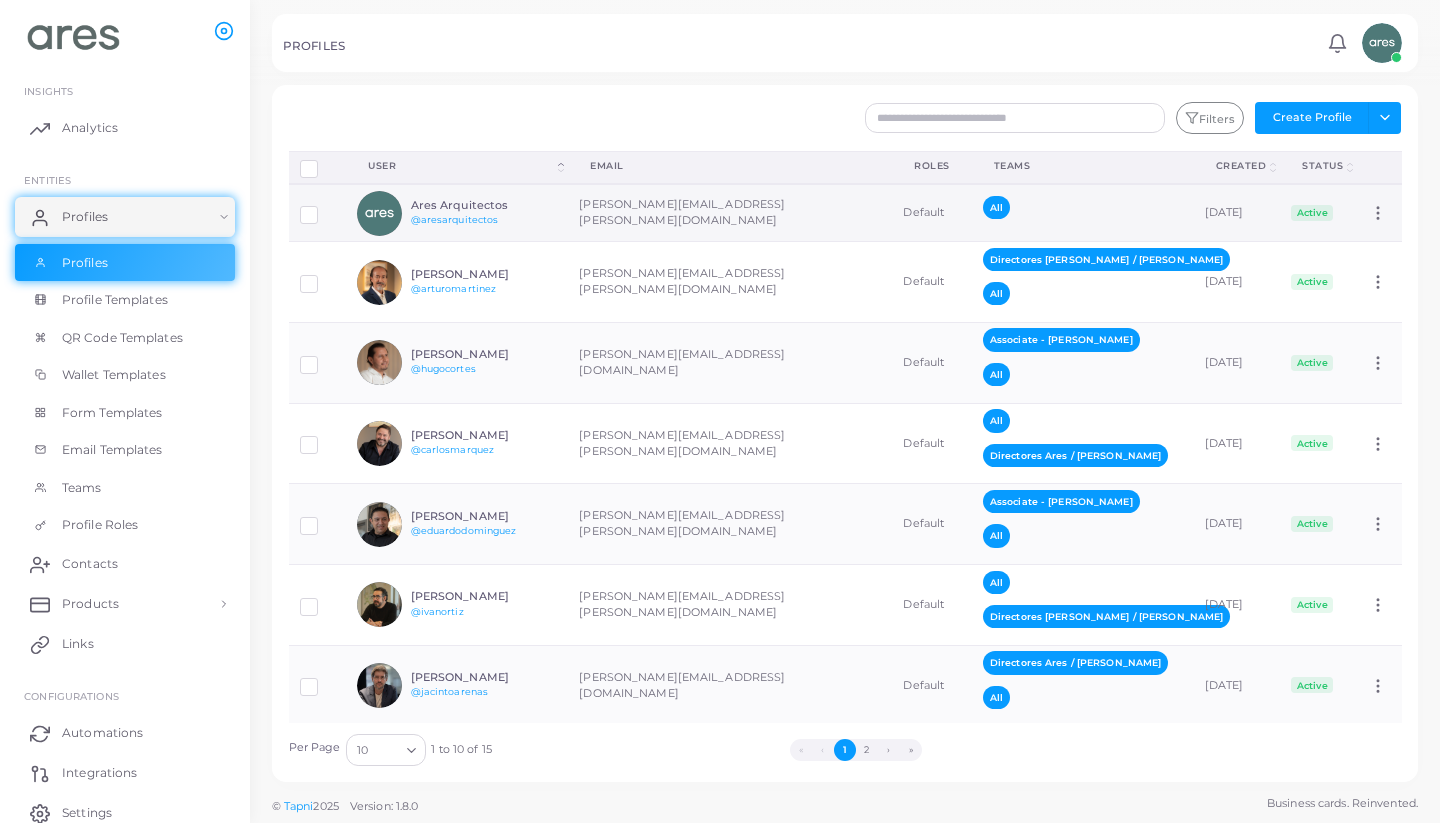 click on "[PERSON_NAME][EMAIL_ADDRESS][PERSON_NAME][DOMAIN_NAME]" at bounding box center (730, 213) 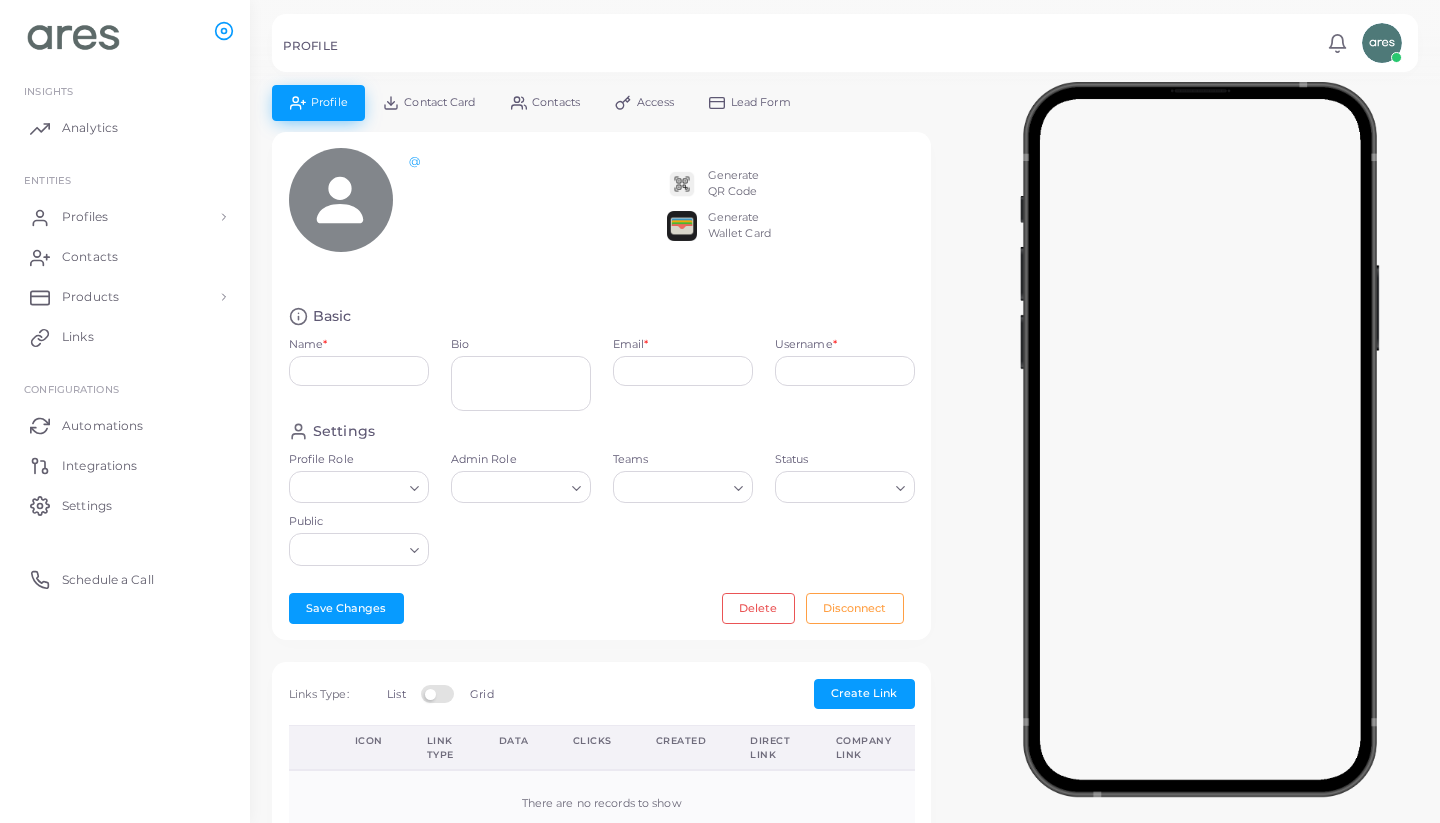 type on "**********" 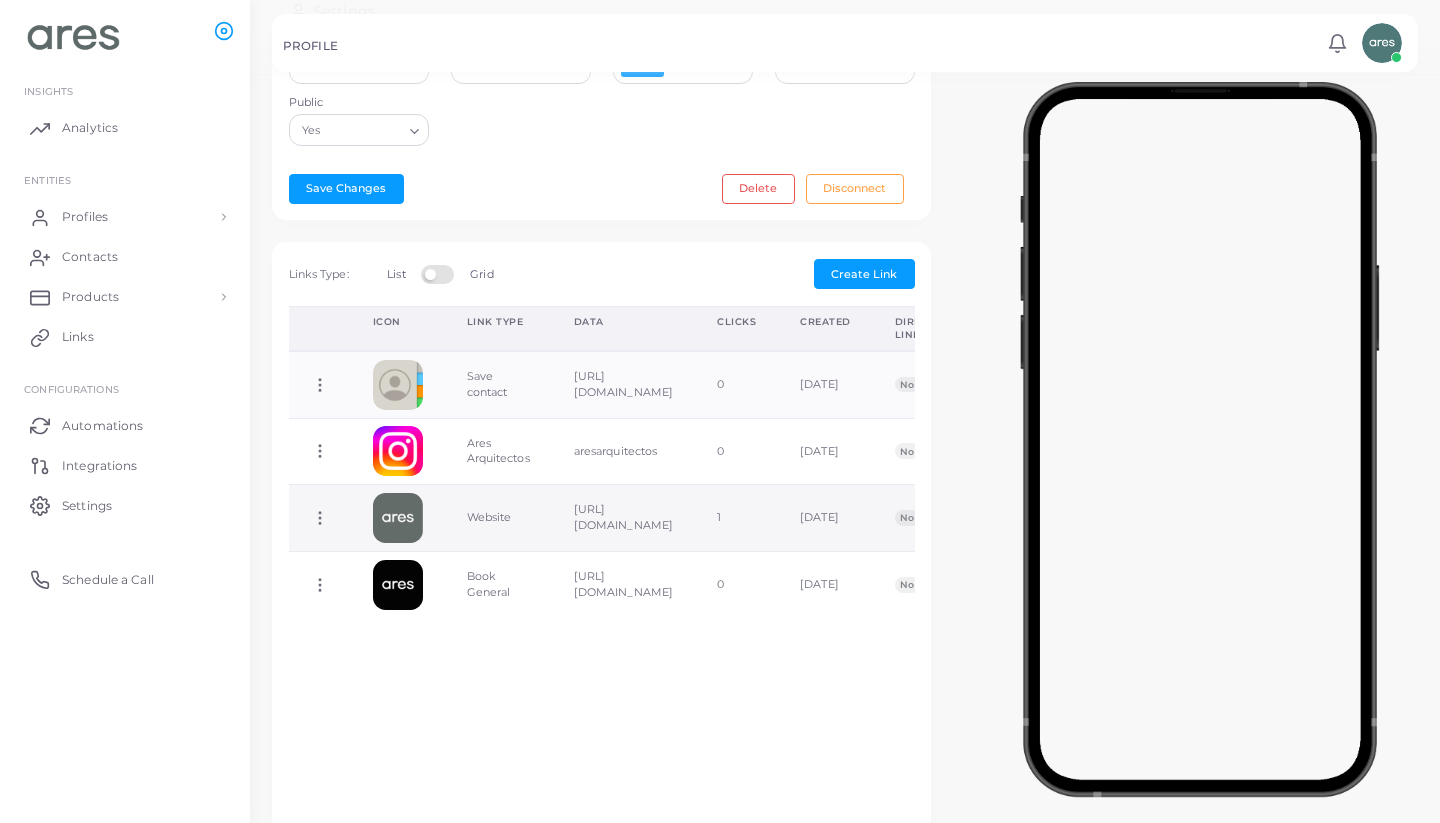 scroll, scrollTop: 452, scrollLeft: 0, axis: vertical 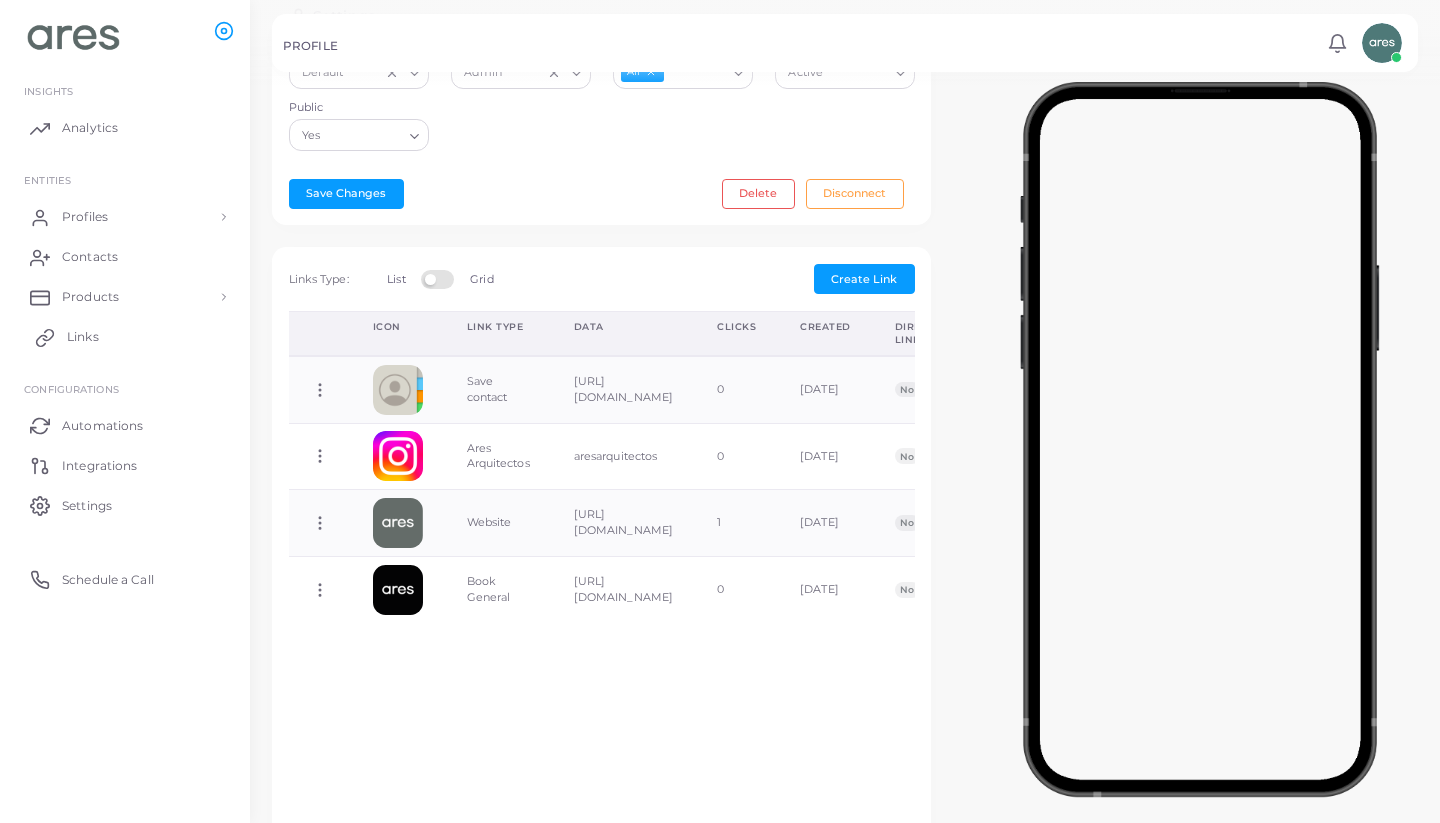 click on "Links" at bounding box center (83, 337) 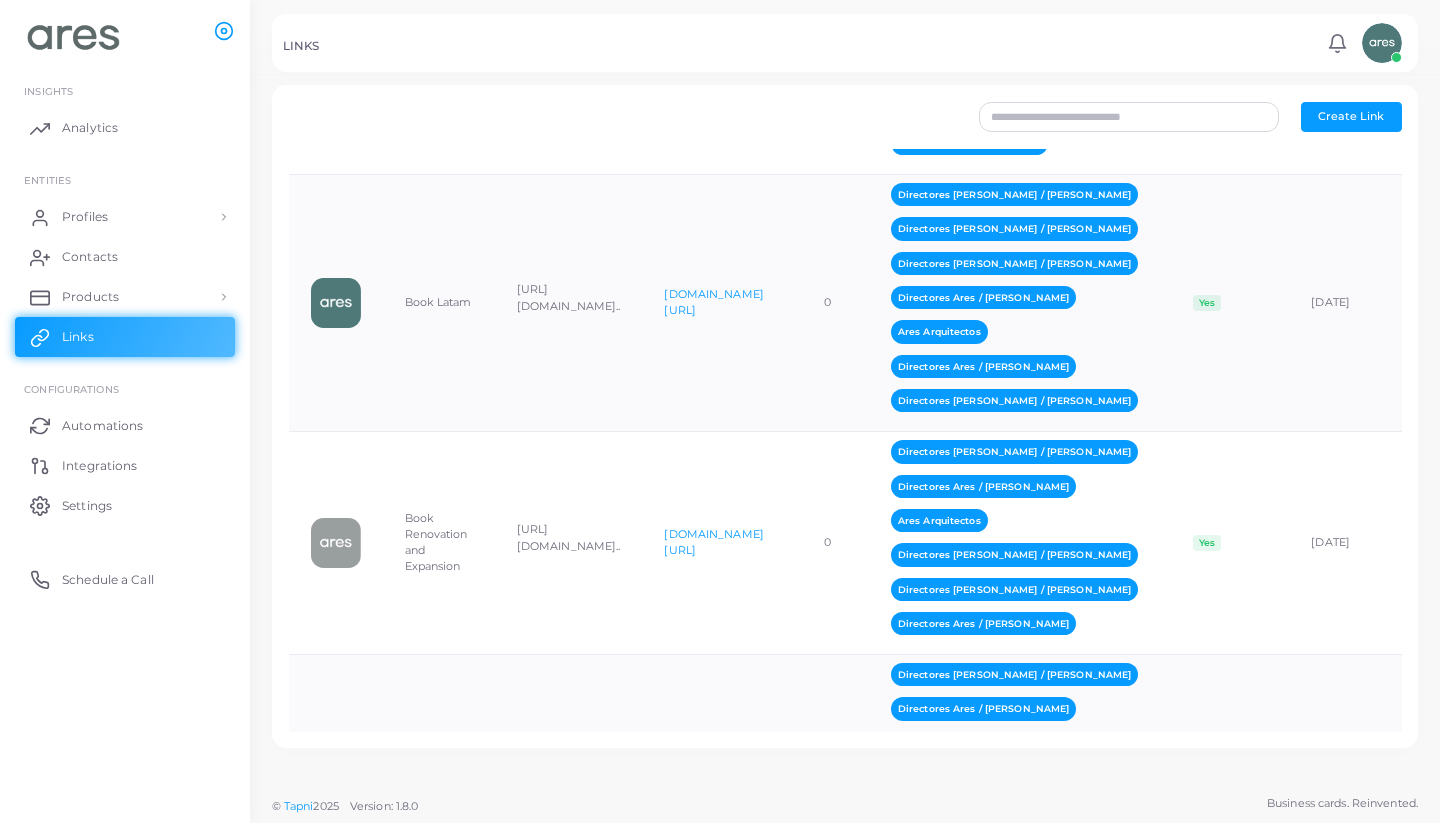 scroll, scrollTop: 2010, scrollLeft: 0, axis: vertical 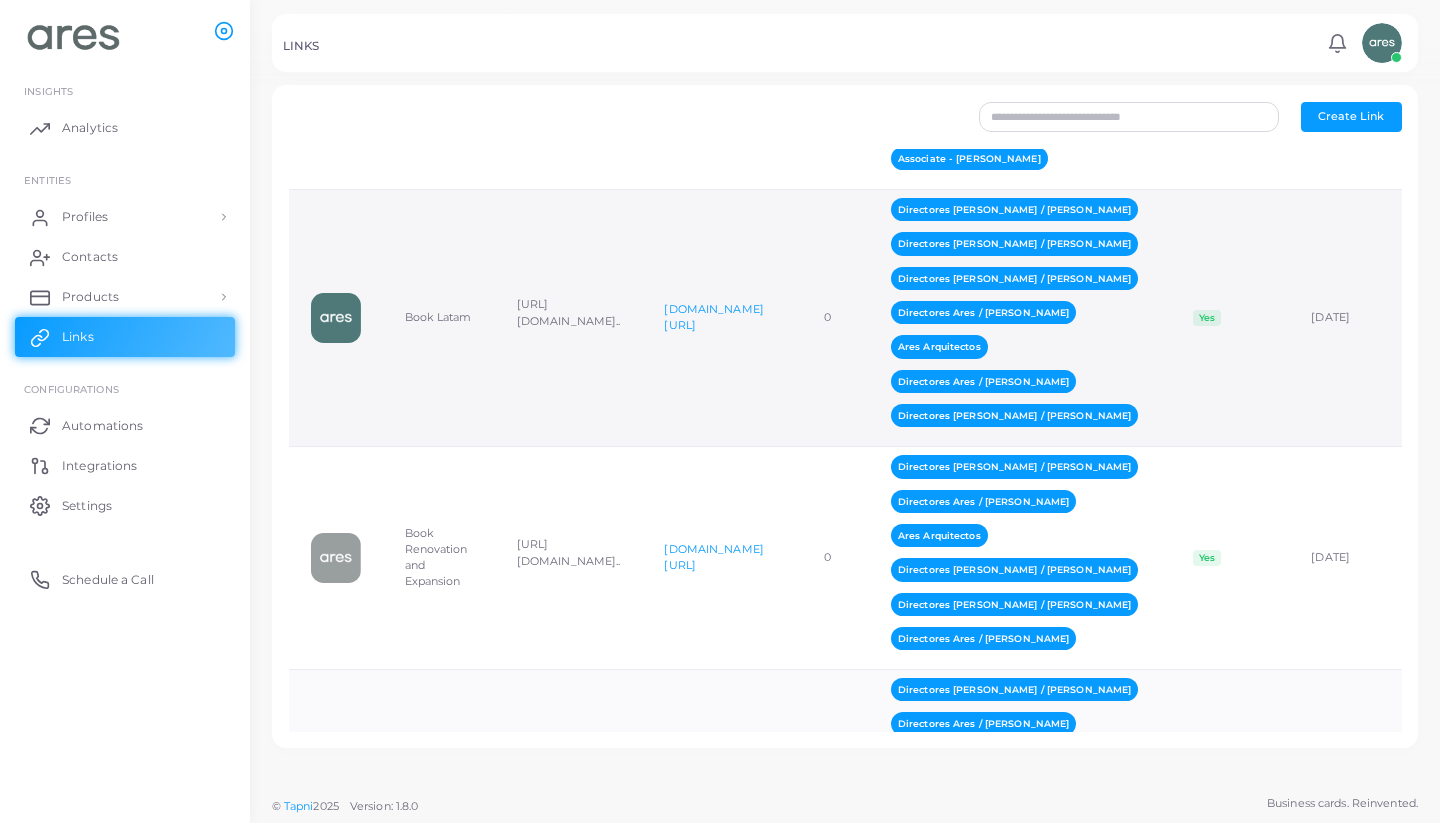click on "Yes" at bounding box center [1230, 318] 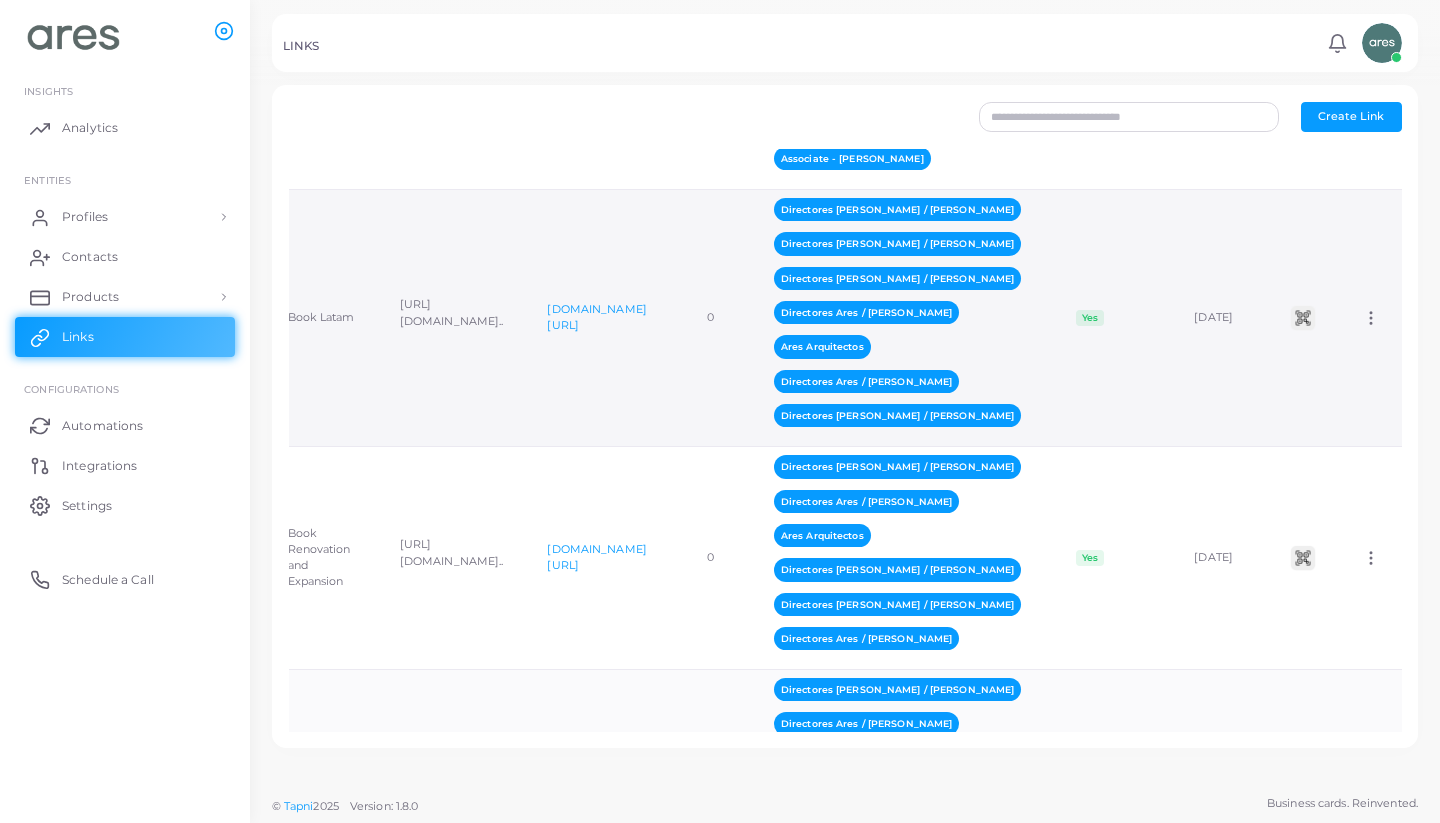 scroll, scrollTop: 0, scrollLeft: 264, axis: horizontal 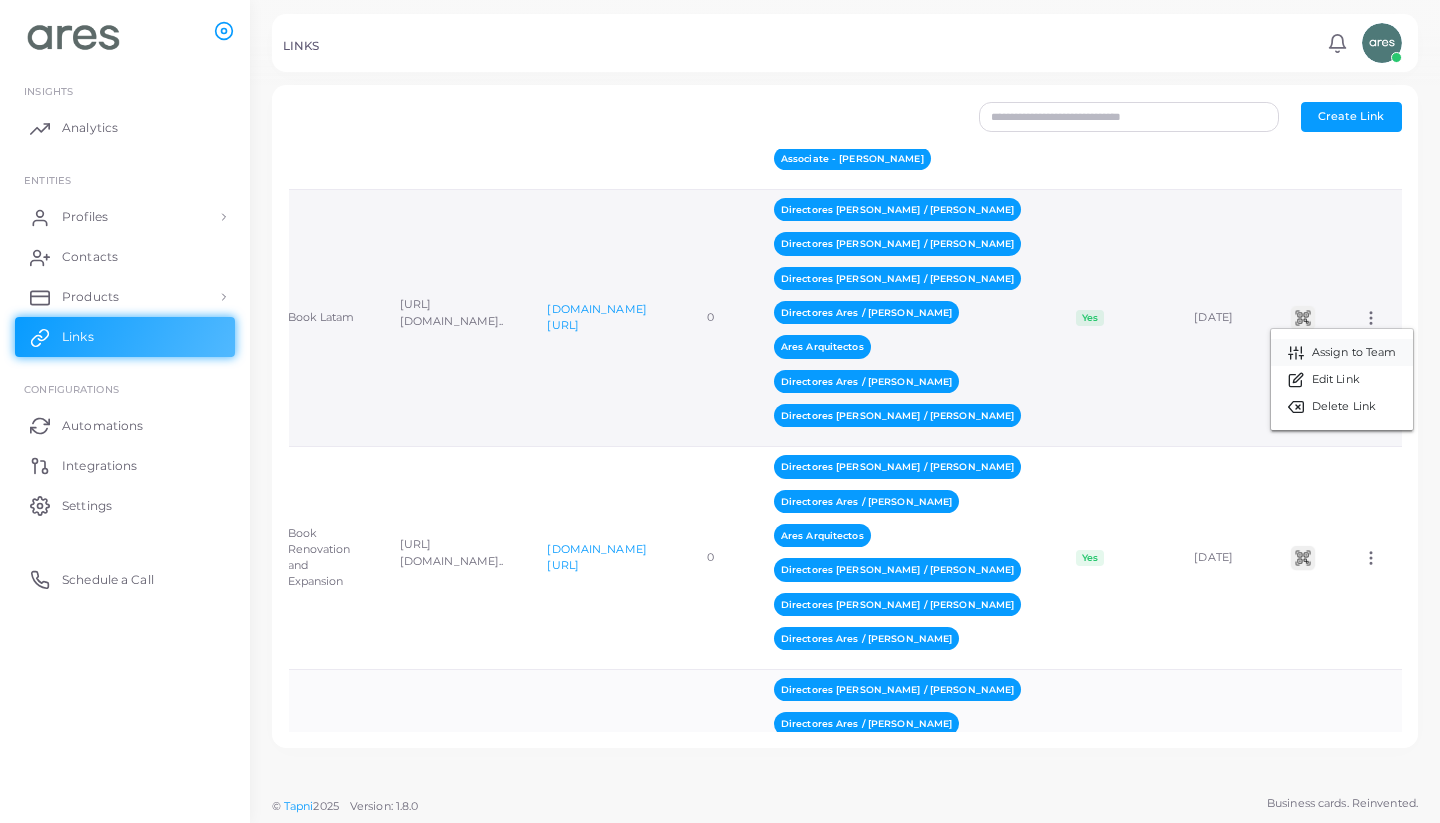 click on "Assign to Team" at bounding box center (1354, 353) 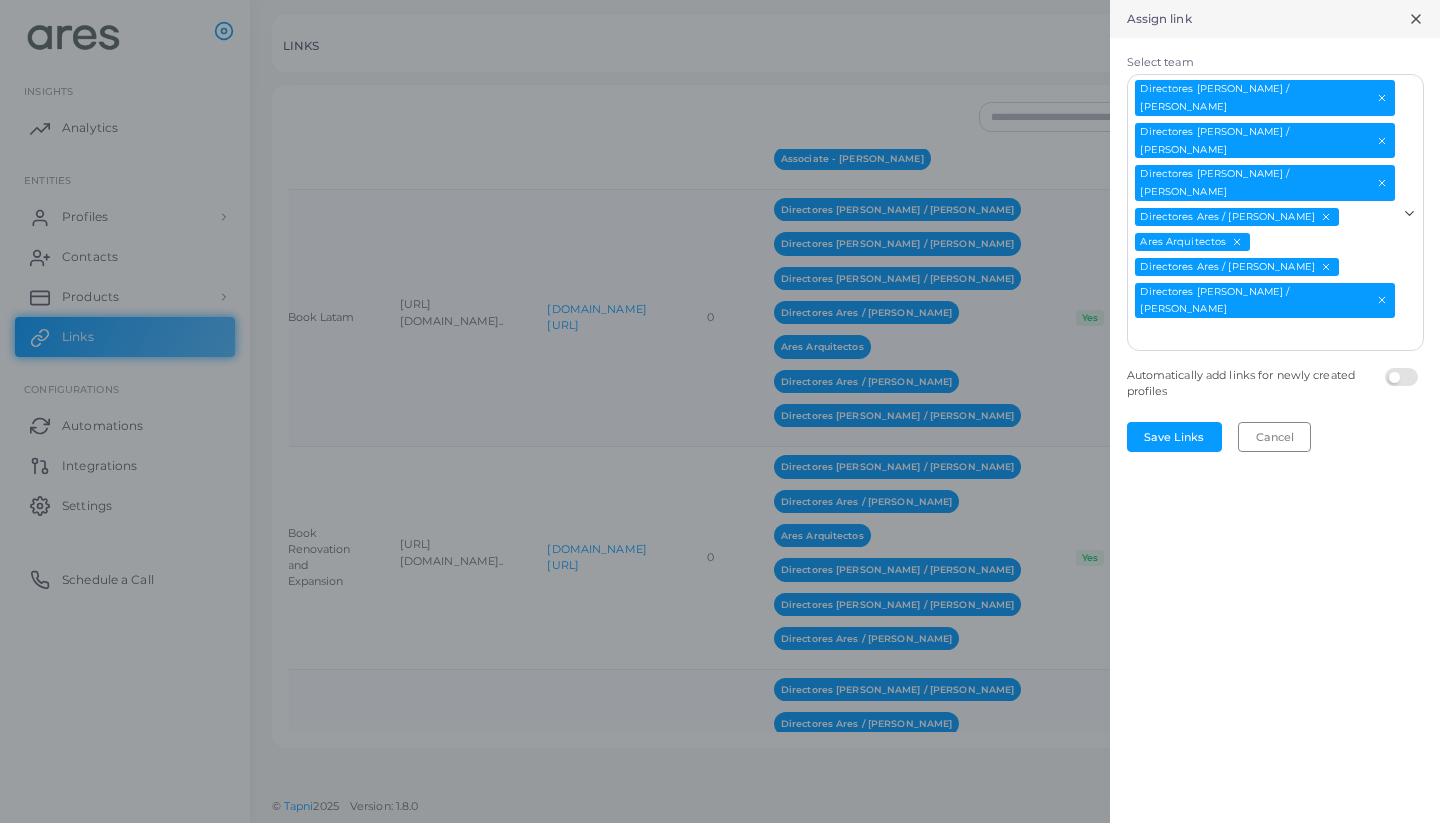 scroll, scrollTop: 0, scrollLeft: 0, axis: both 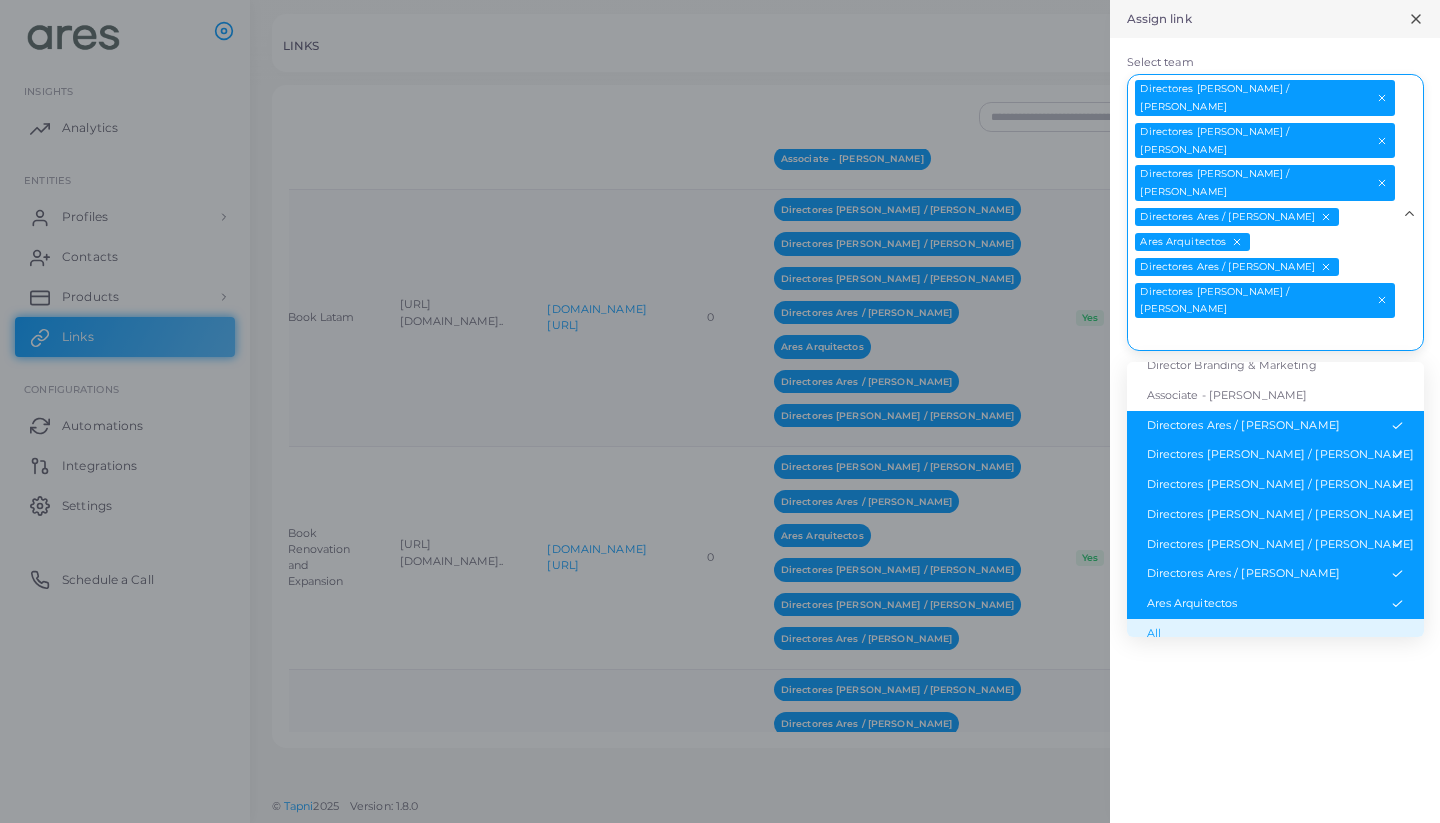 click on "All" at bounding box center [1275, 634] 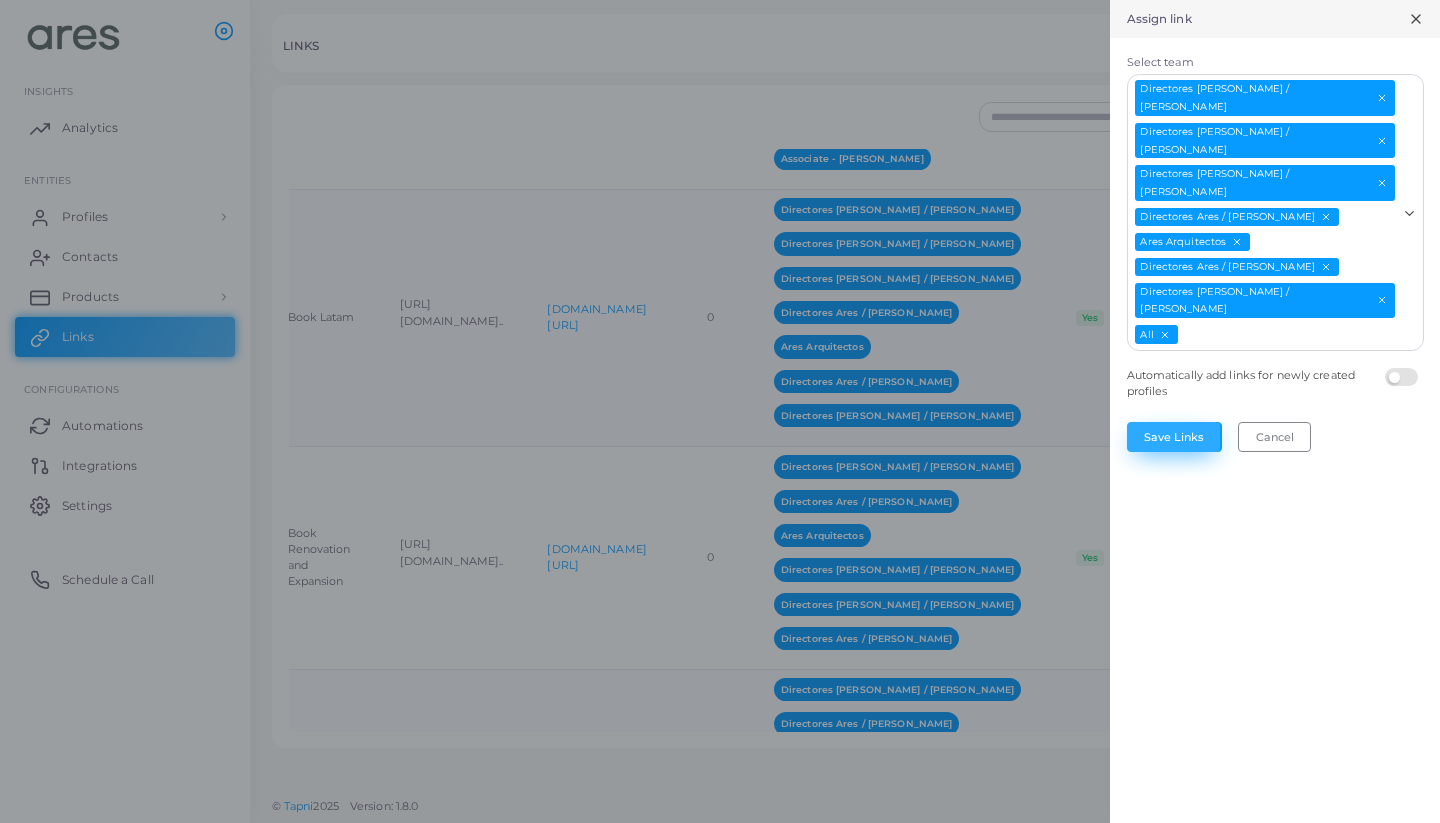 click on "Save Links" at bounding box center [1174, 437] 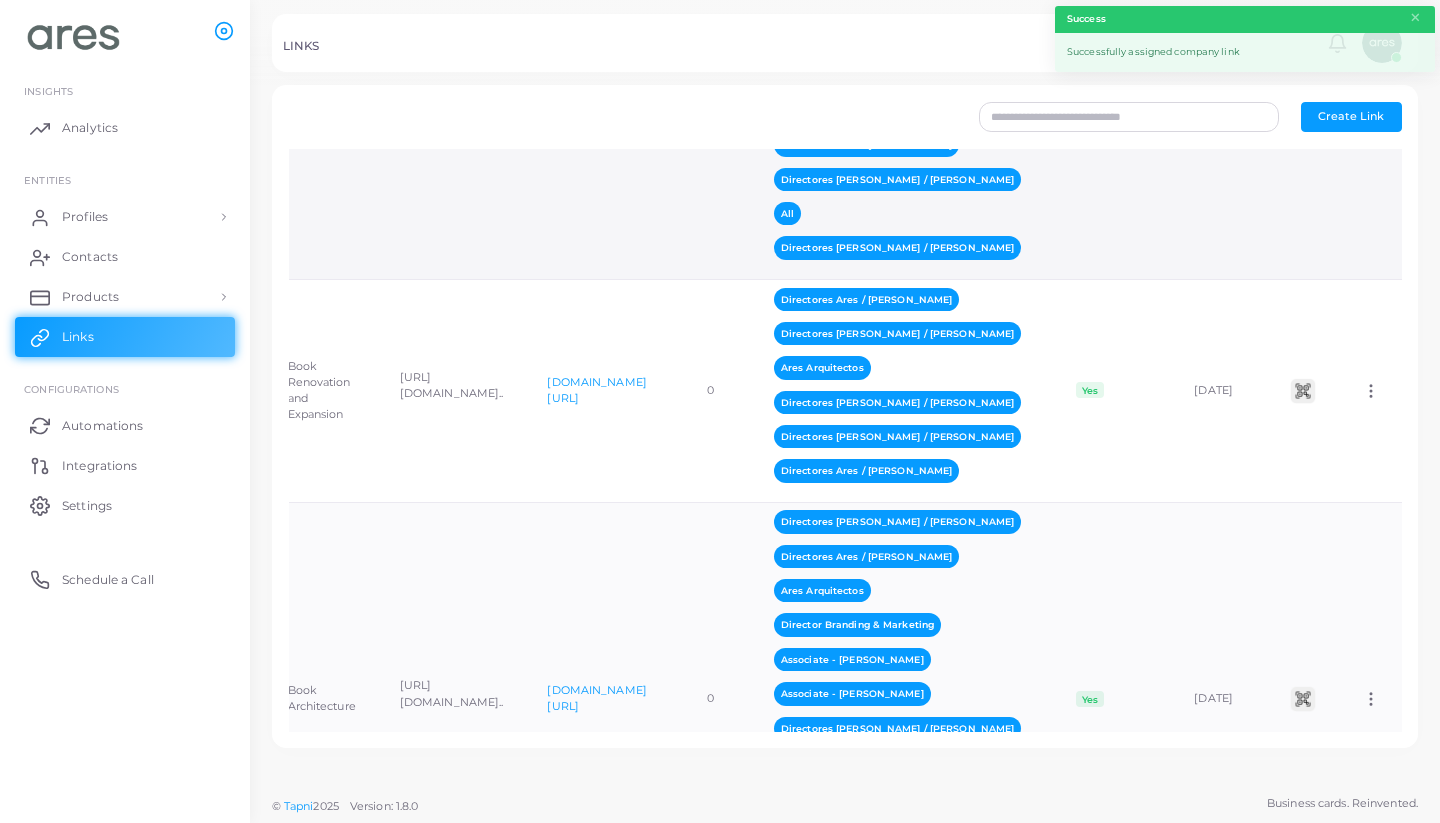 scroll, scrollTop: 2230, scrollLeft: 0, axis: vertical 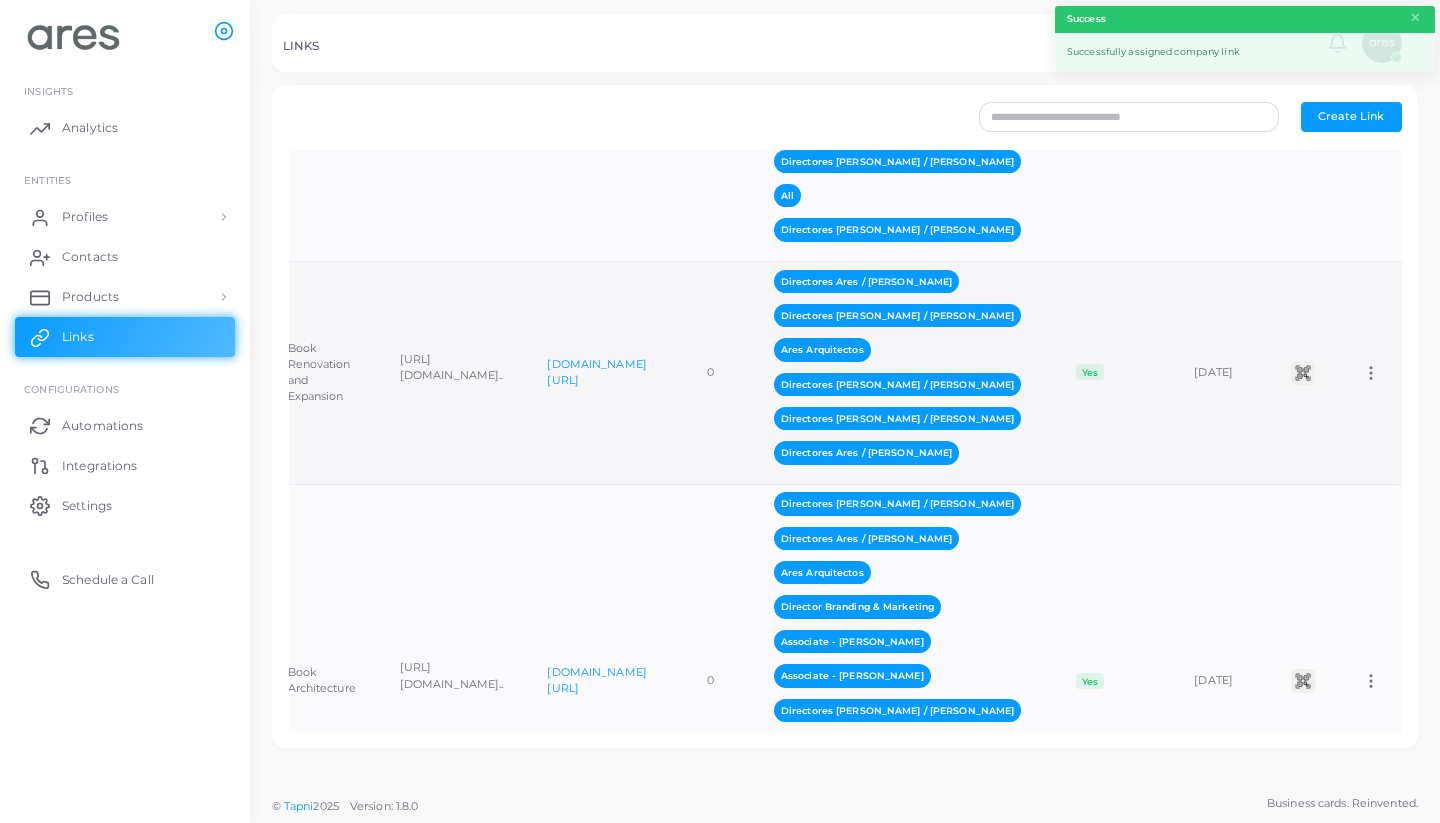 click 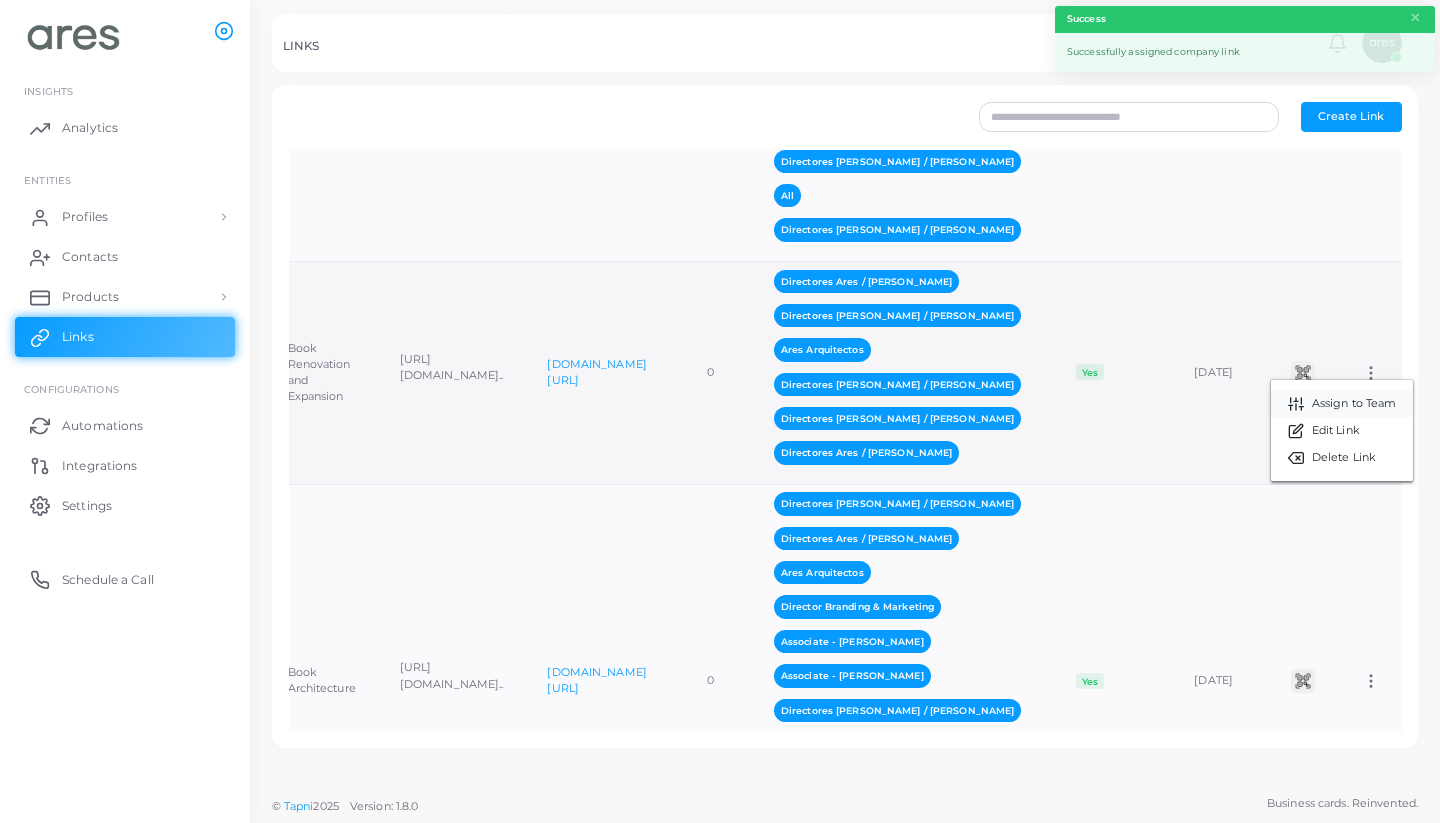 click on "Assign to Team" at bounding box center (1354, 404) 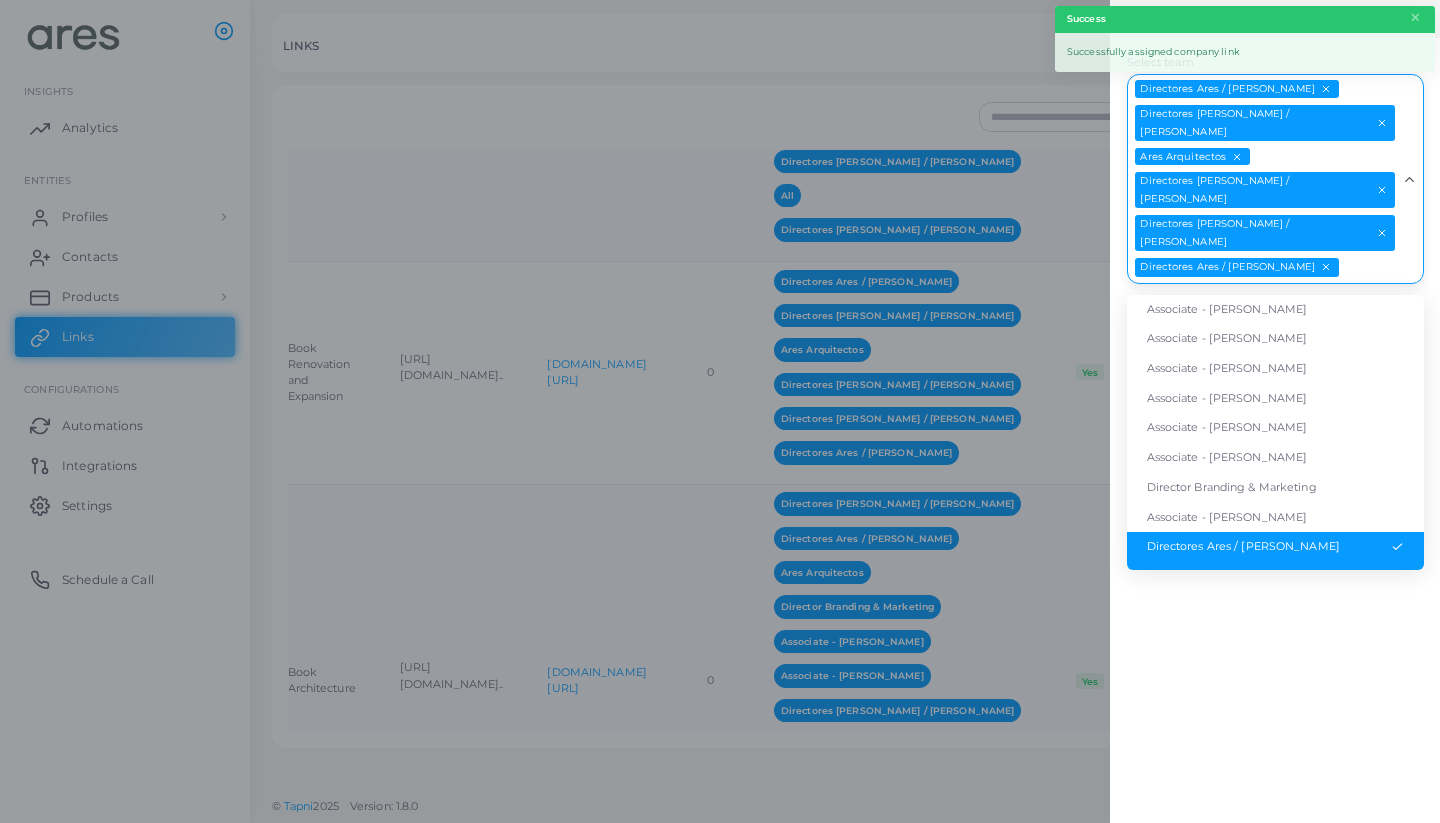 click on "Select team" at bounding box center (1369, 268) 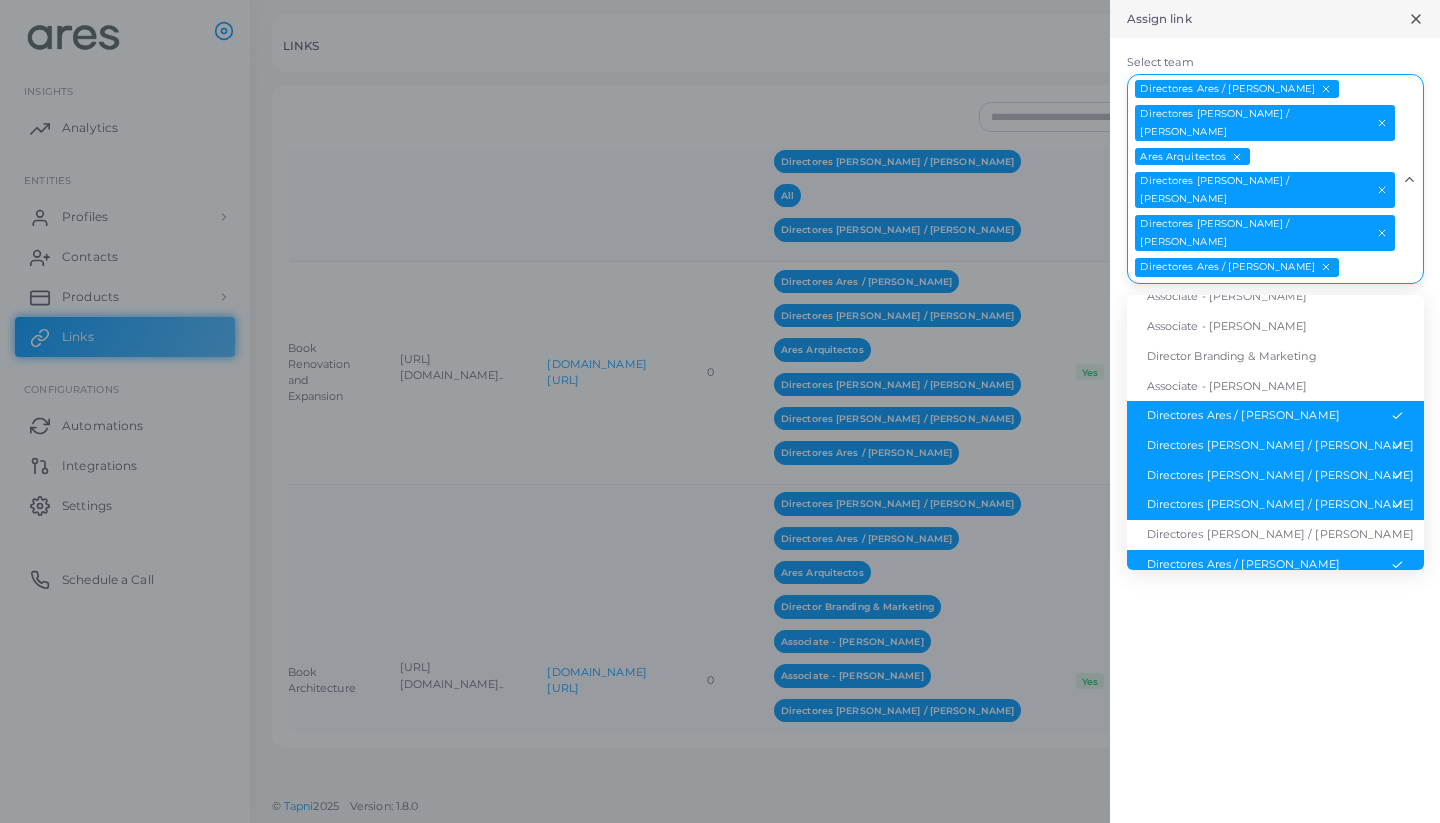 scroll, scrollTop: 0, scrollLeft: 0, axis: both 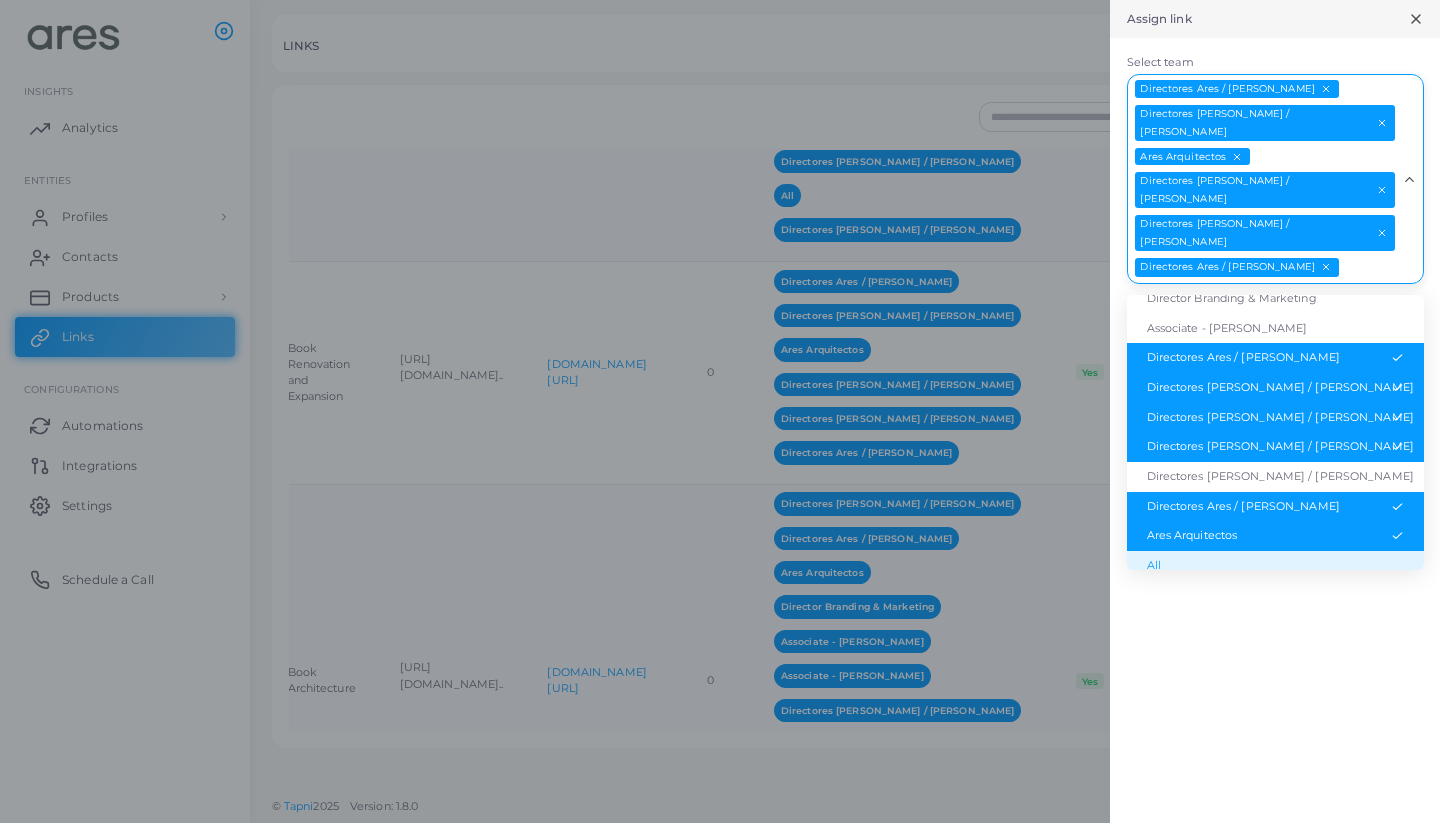 click on "All" at bounding box center [1275, 566] 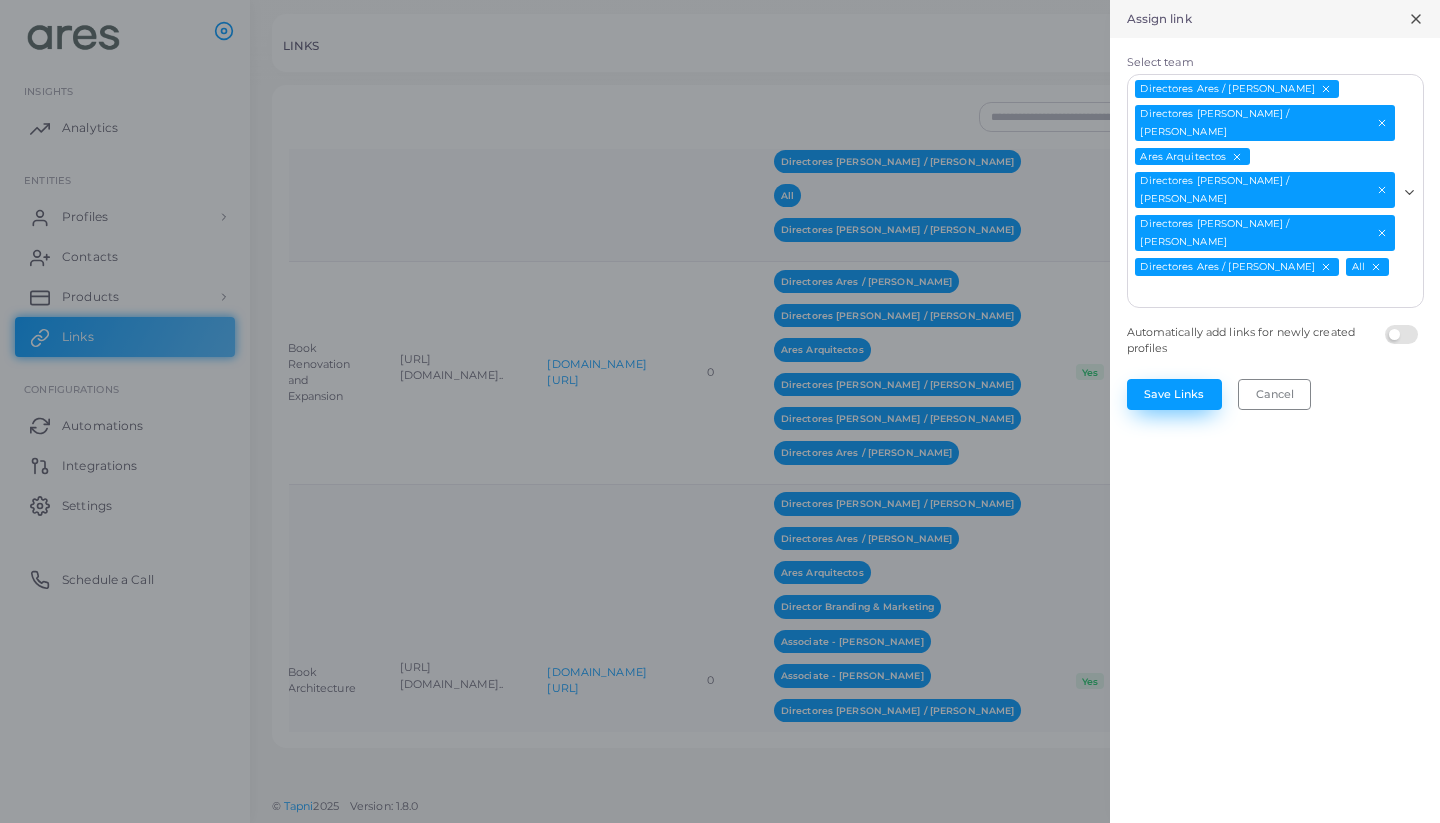 click on "Save Links" at bounding box center [1174, 394] 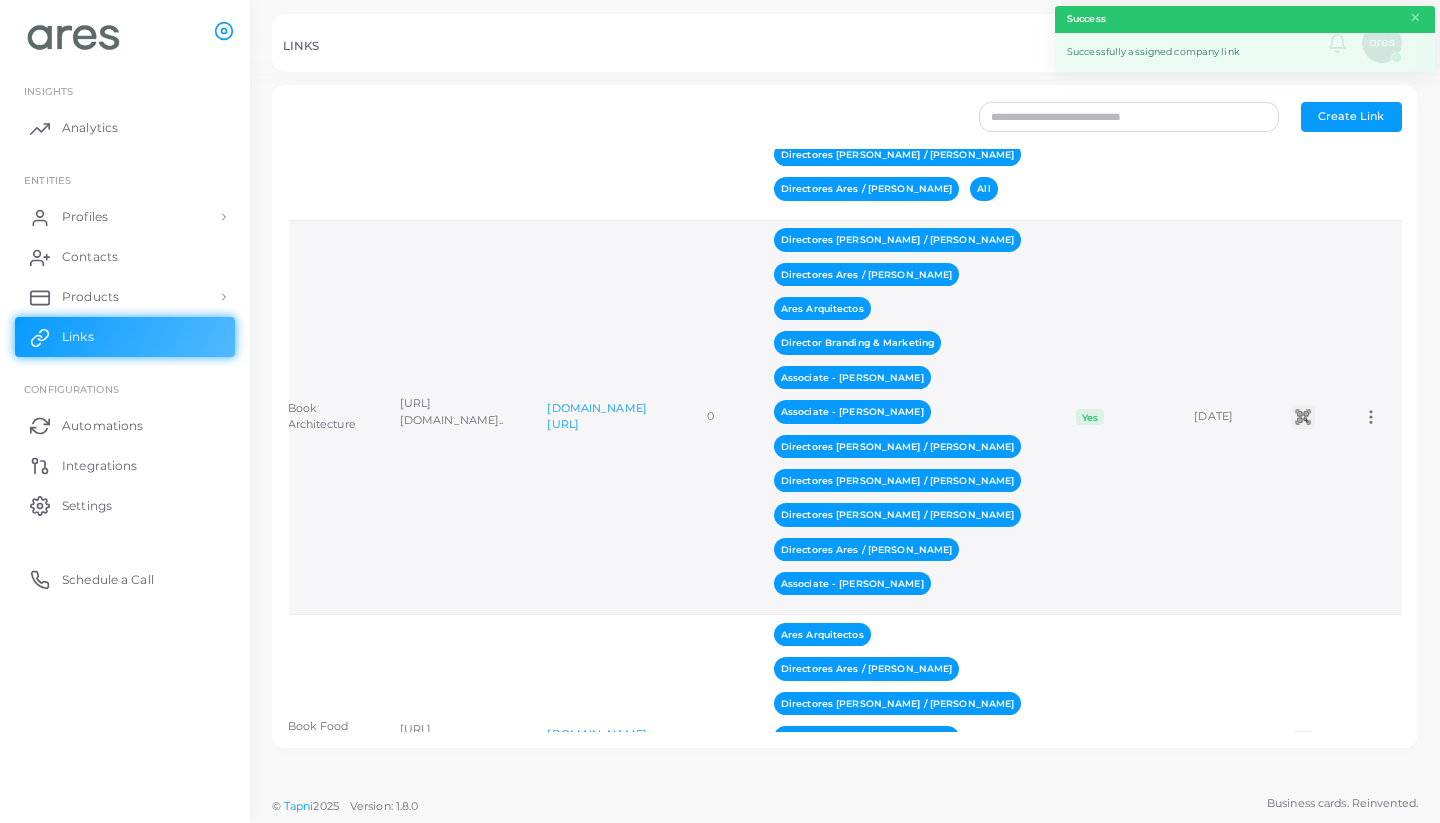 scroll, scrollTop: 2501, scrollLeft: 0, axis: vertical 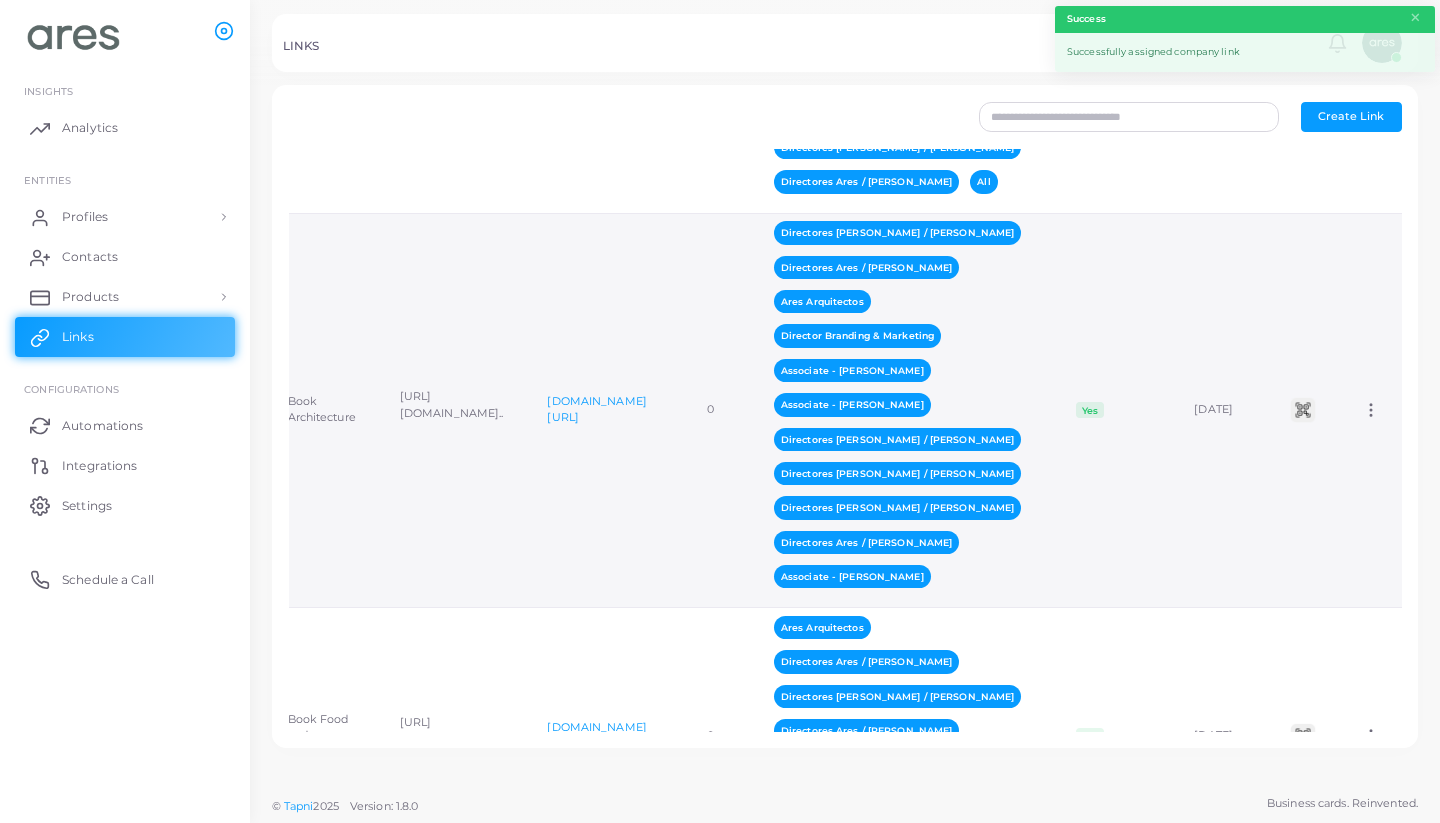 click 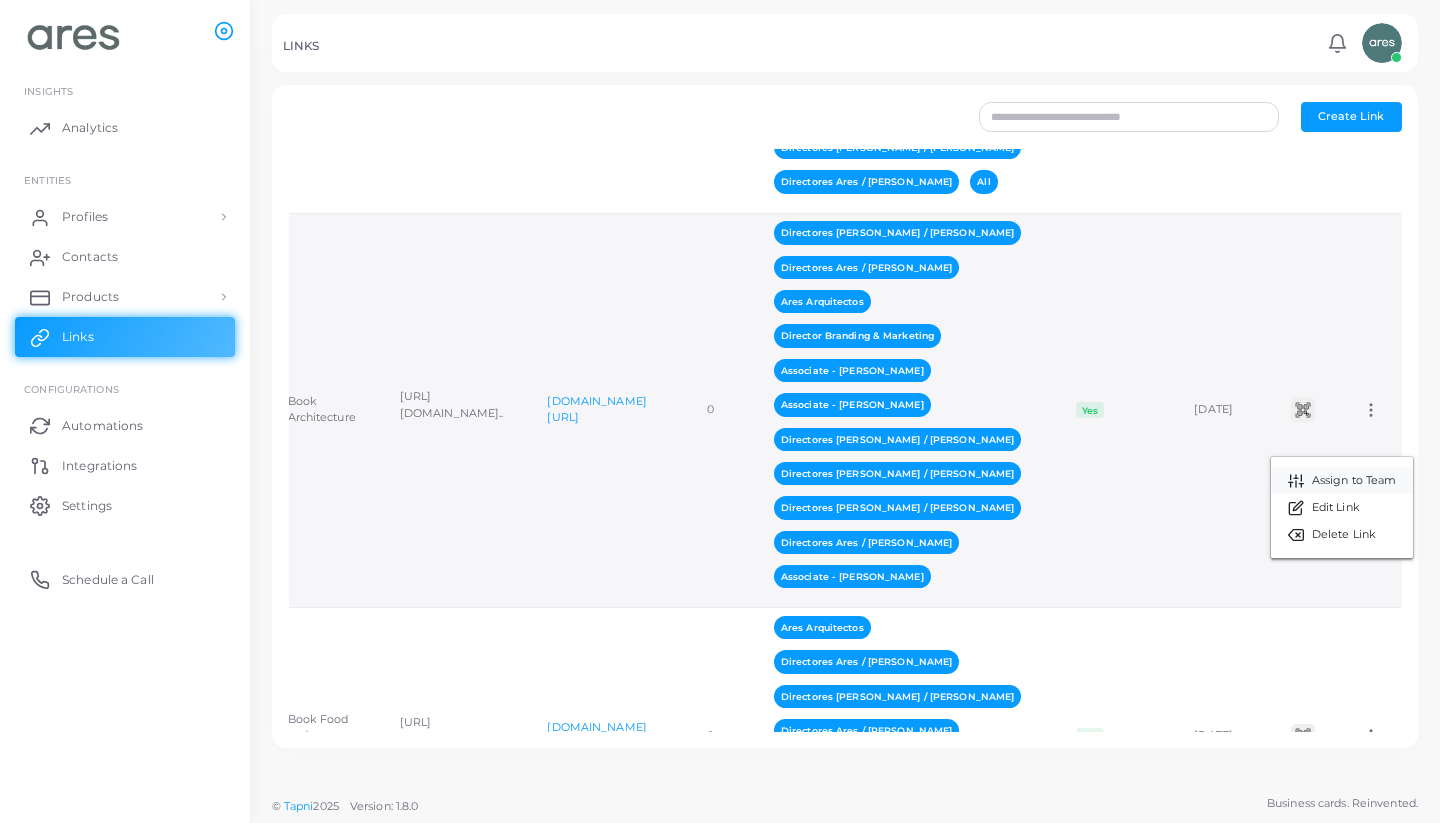 click on "Assign to Team" at bounding box center [1354, 481] 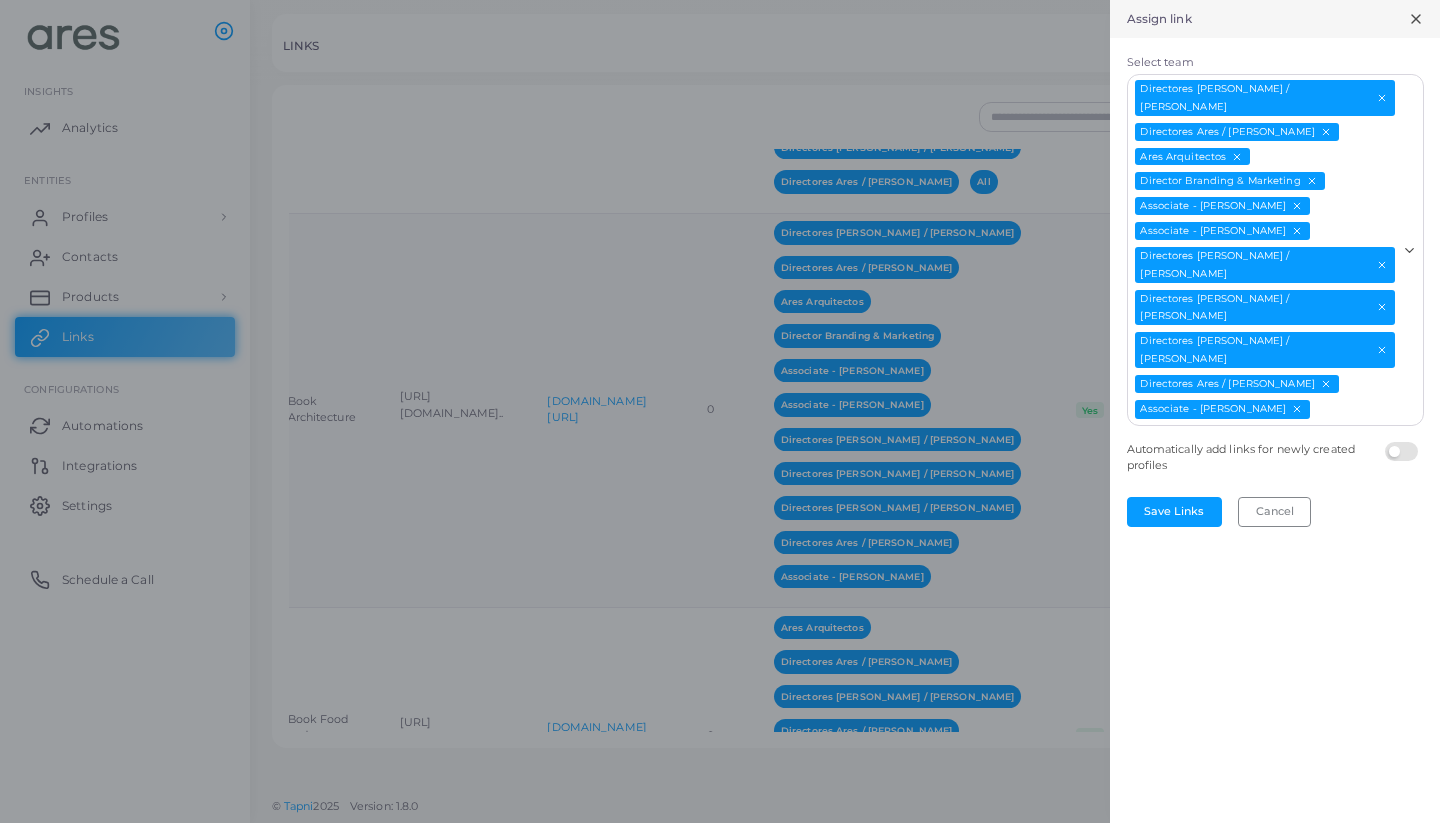scroll, scrollTop: 0, scrollLeft: 0, axis: both 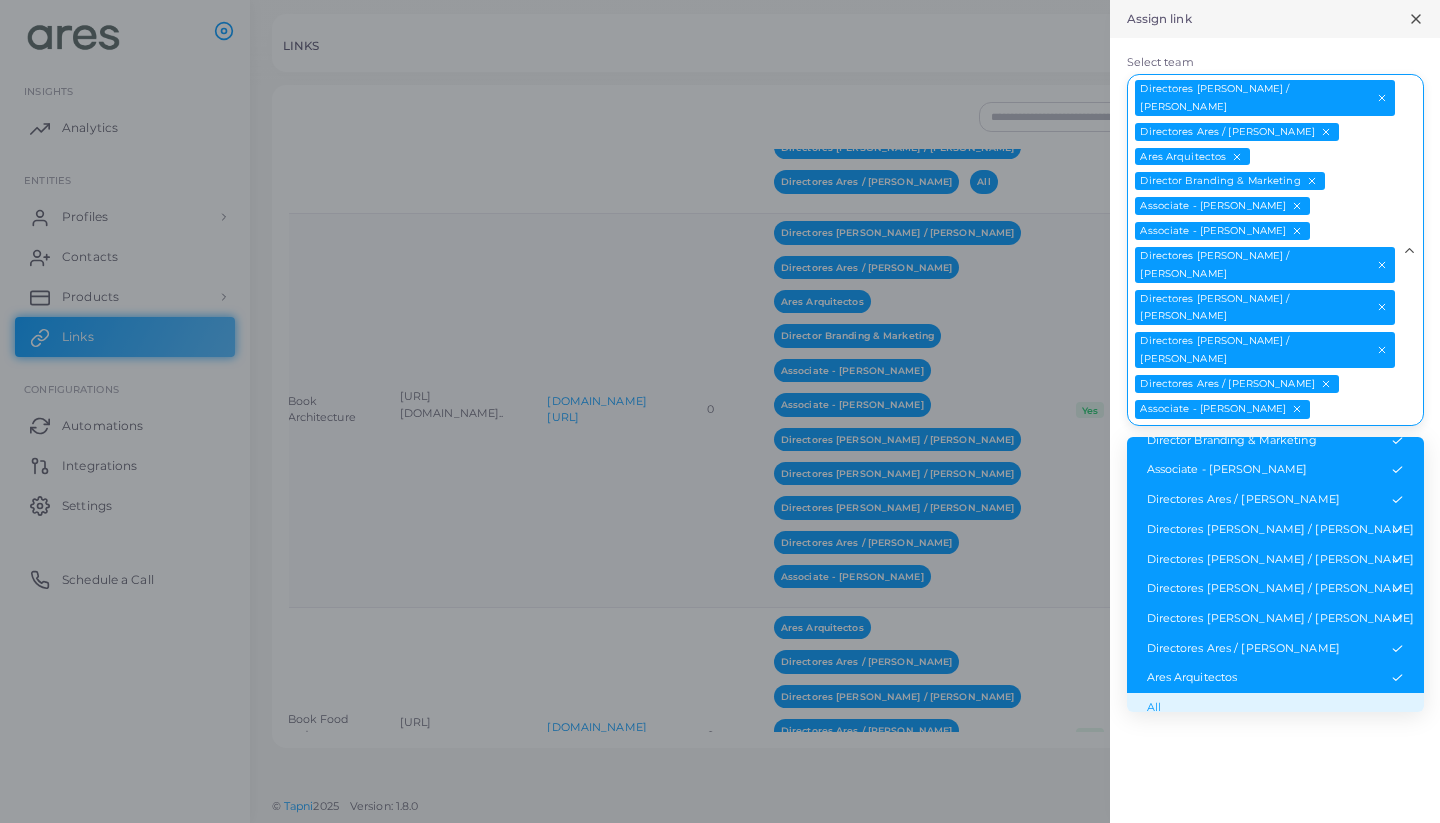 click on "All" at bounding box center (1275, 708) 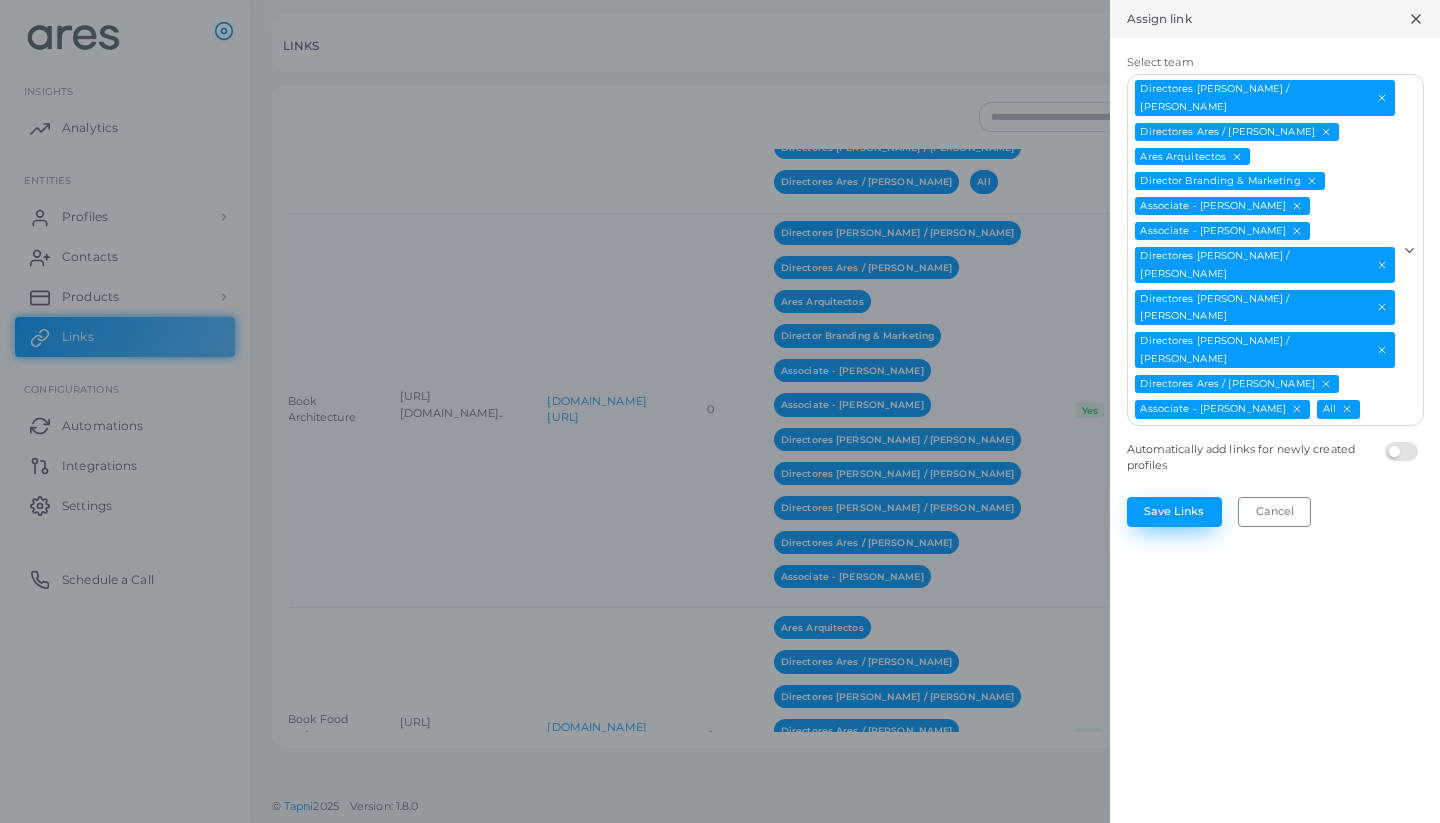 click on "Save Links" at bounding box center (1174, 512) 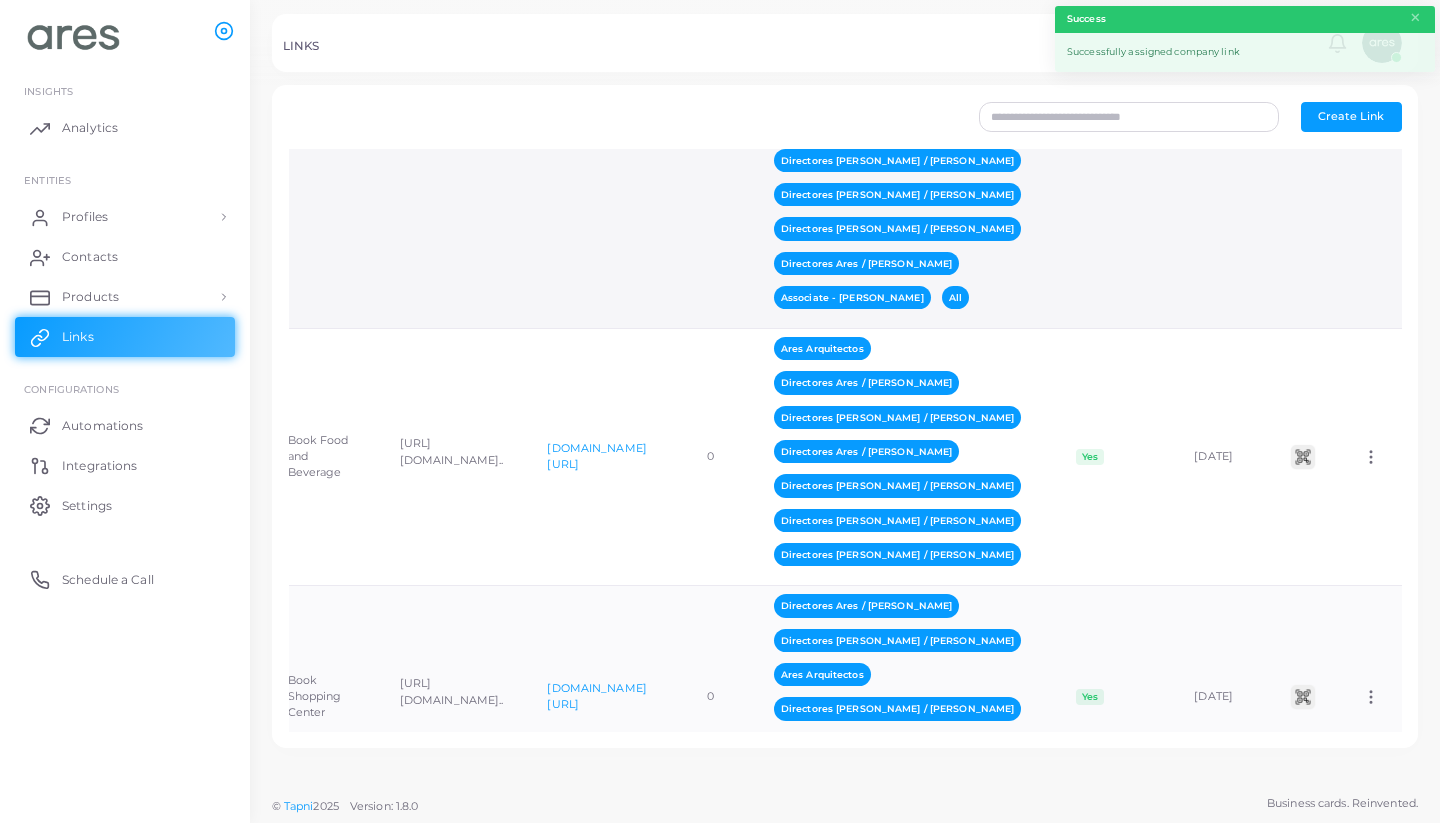 scroll, scrollTop: 2793, scrollLeft: 0, axis: vertical 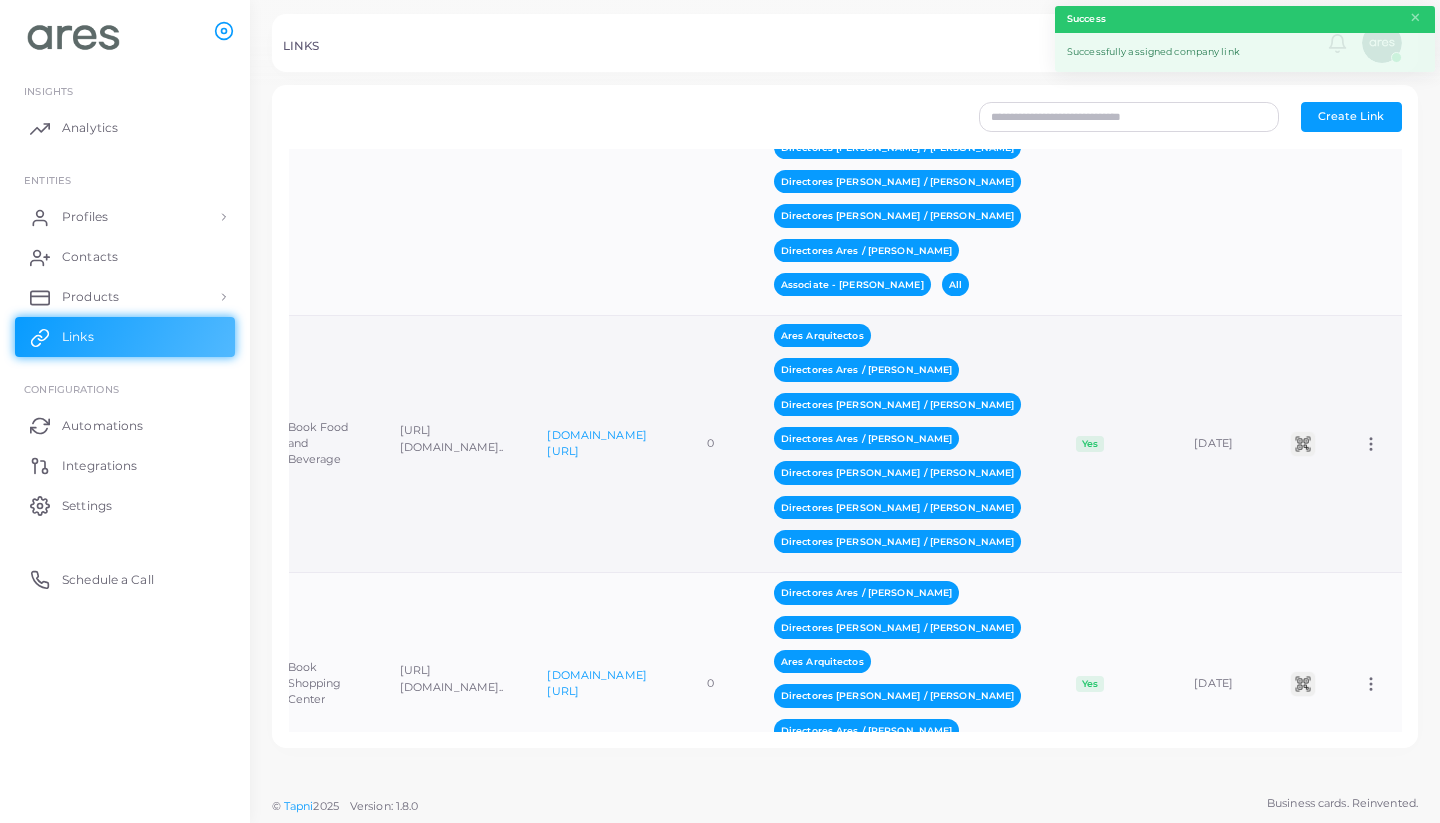 click 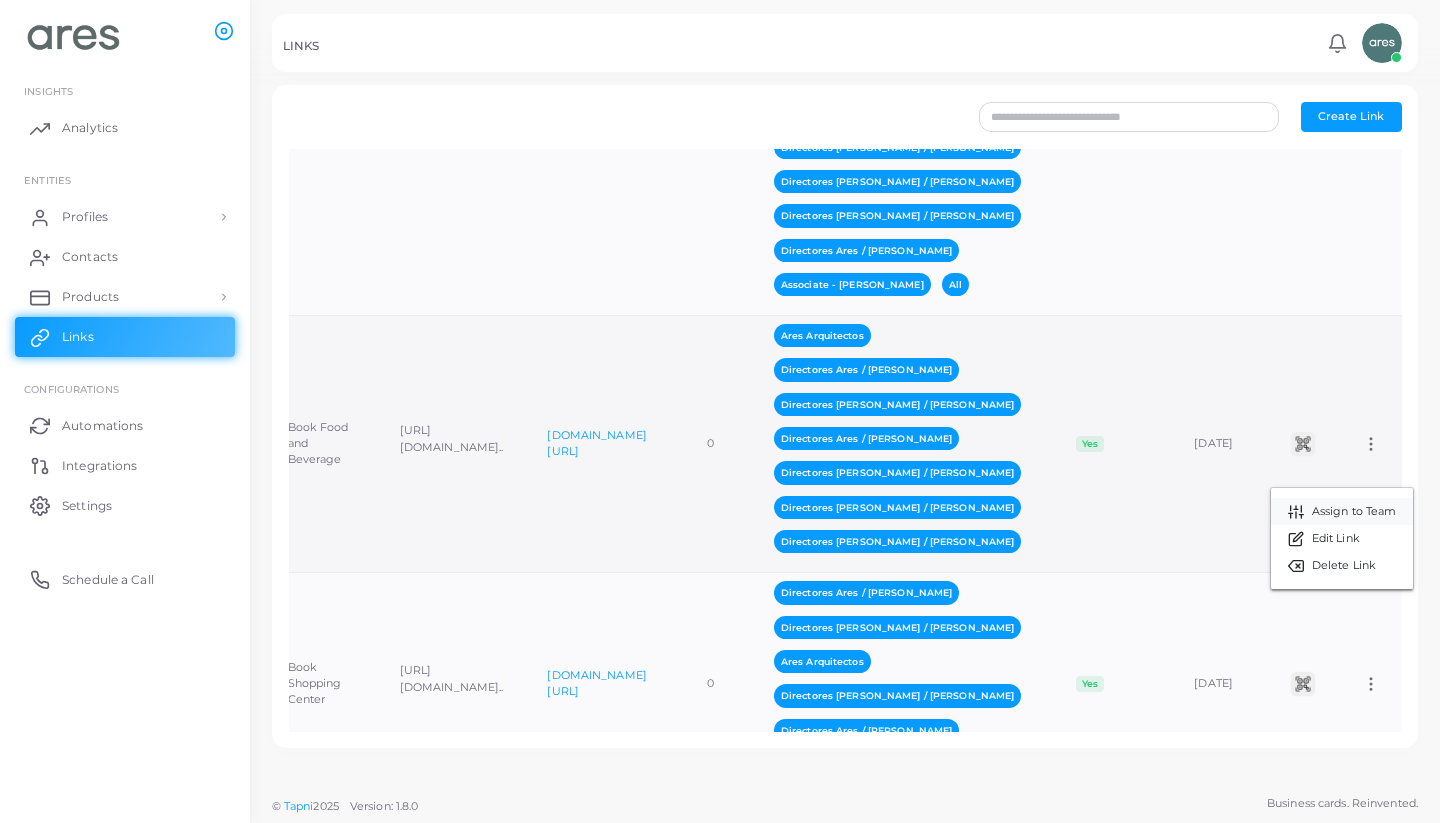 click on "Assign to Team" at bounding box center (1342, 511) 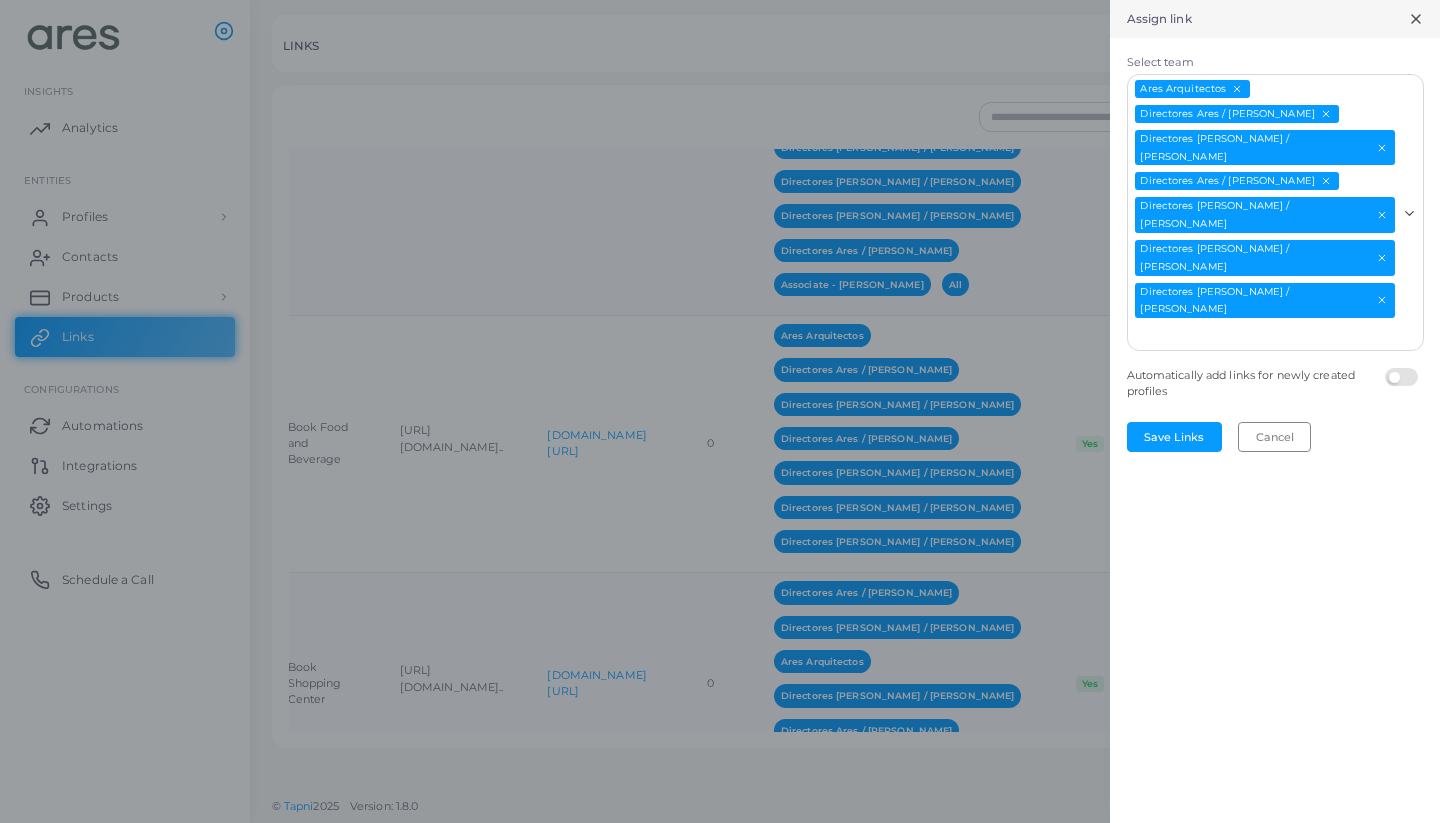 scroll, scrollTop: 0, scrollLeft: 0, axis: both 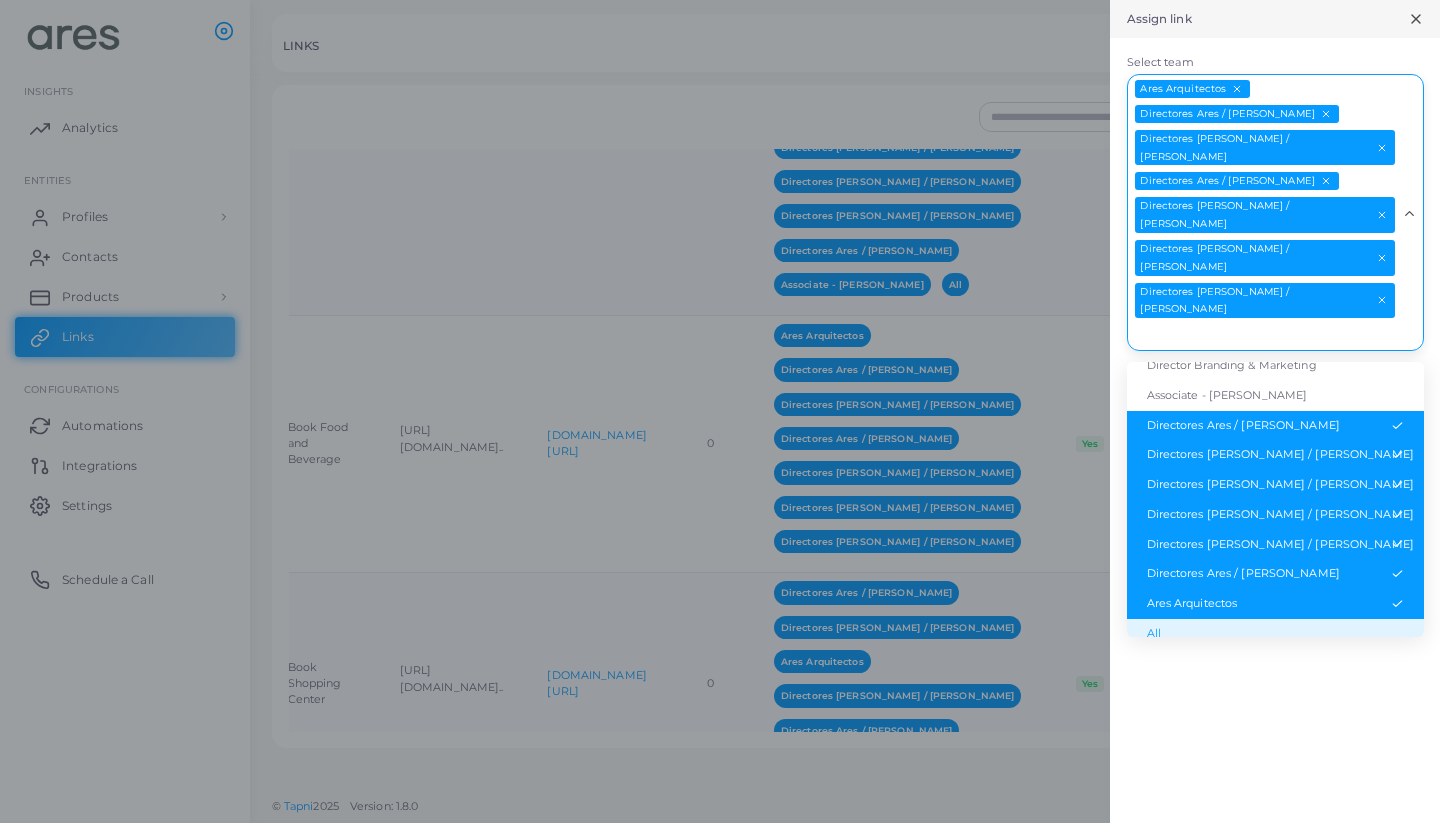 click on "All" at bounding box center [1275, 634] 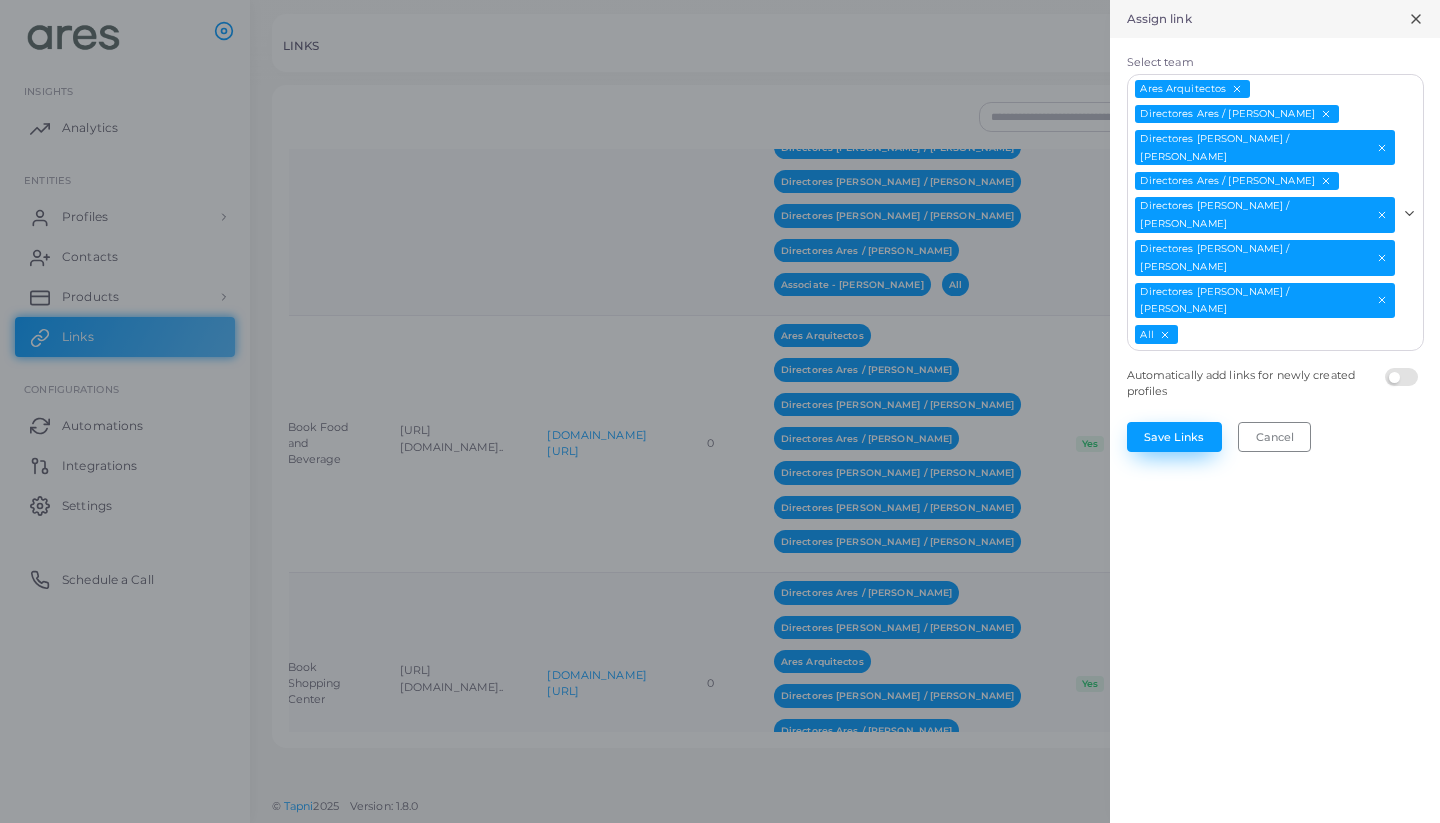 click on "Save Links" at bounding box center (1174, 437) 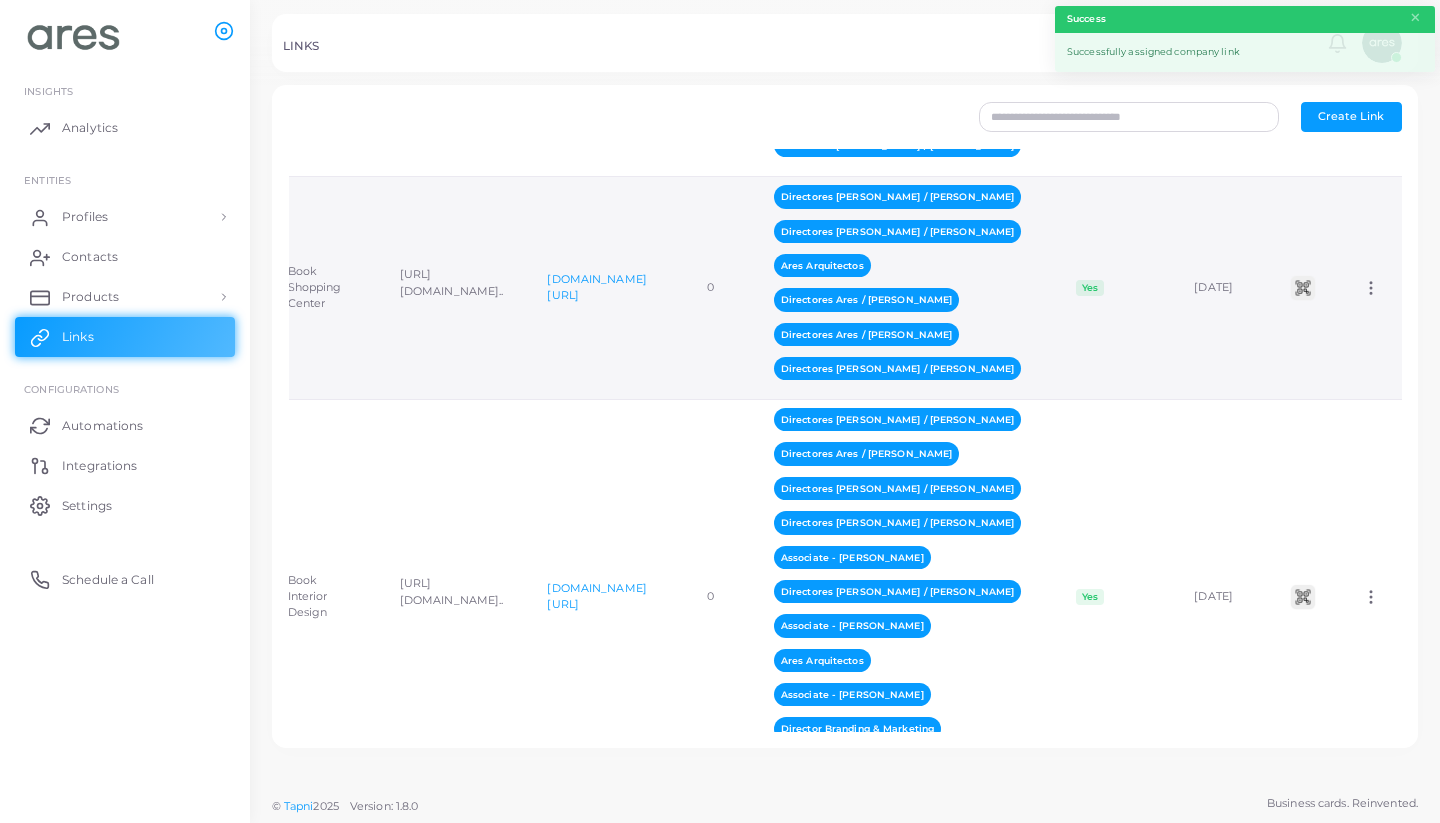 scroll, scrollTop: 3207, scrollLeft: 0, axis: vertical 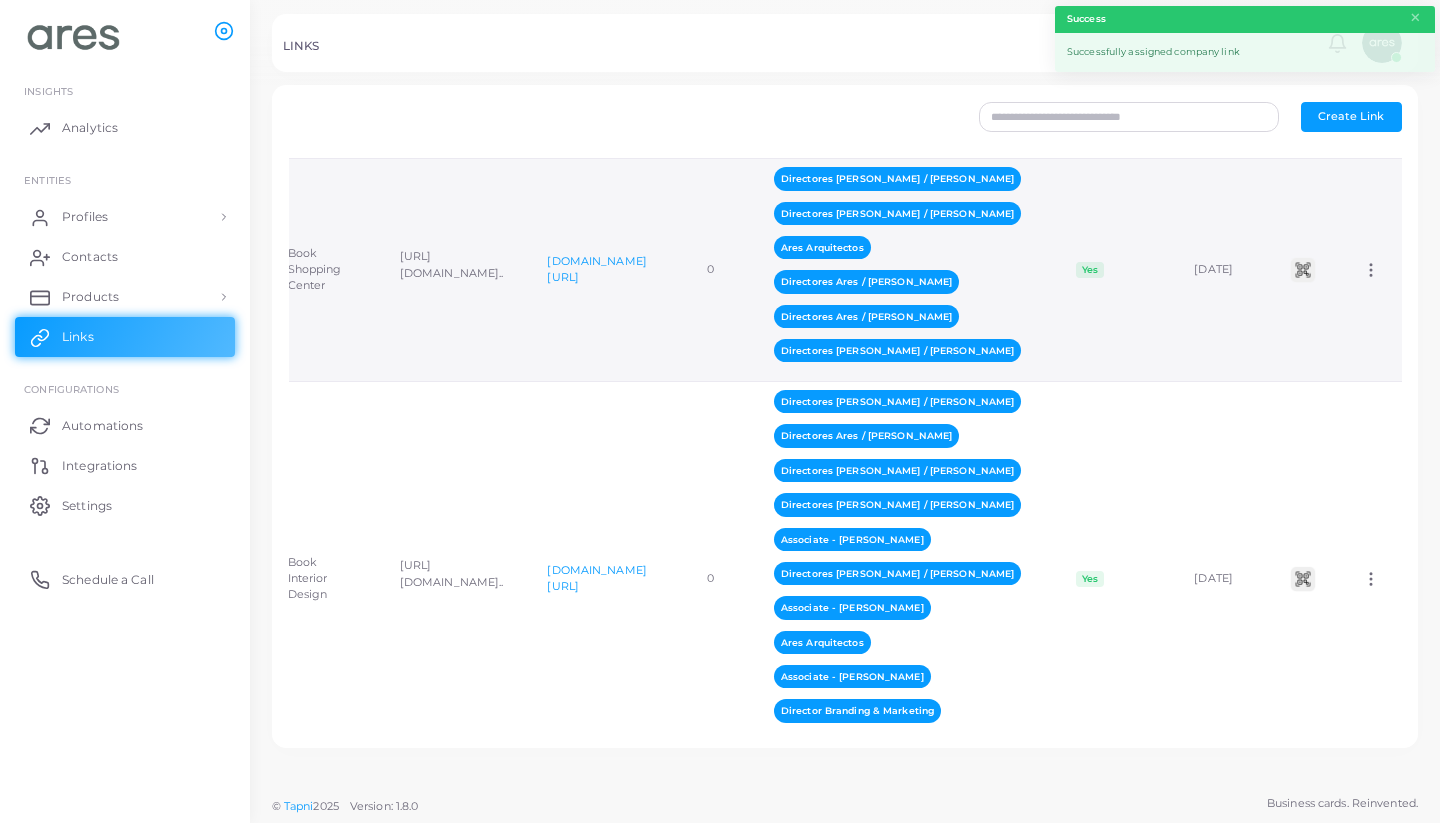 click 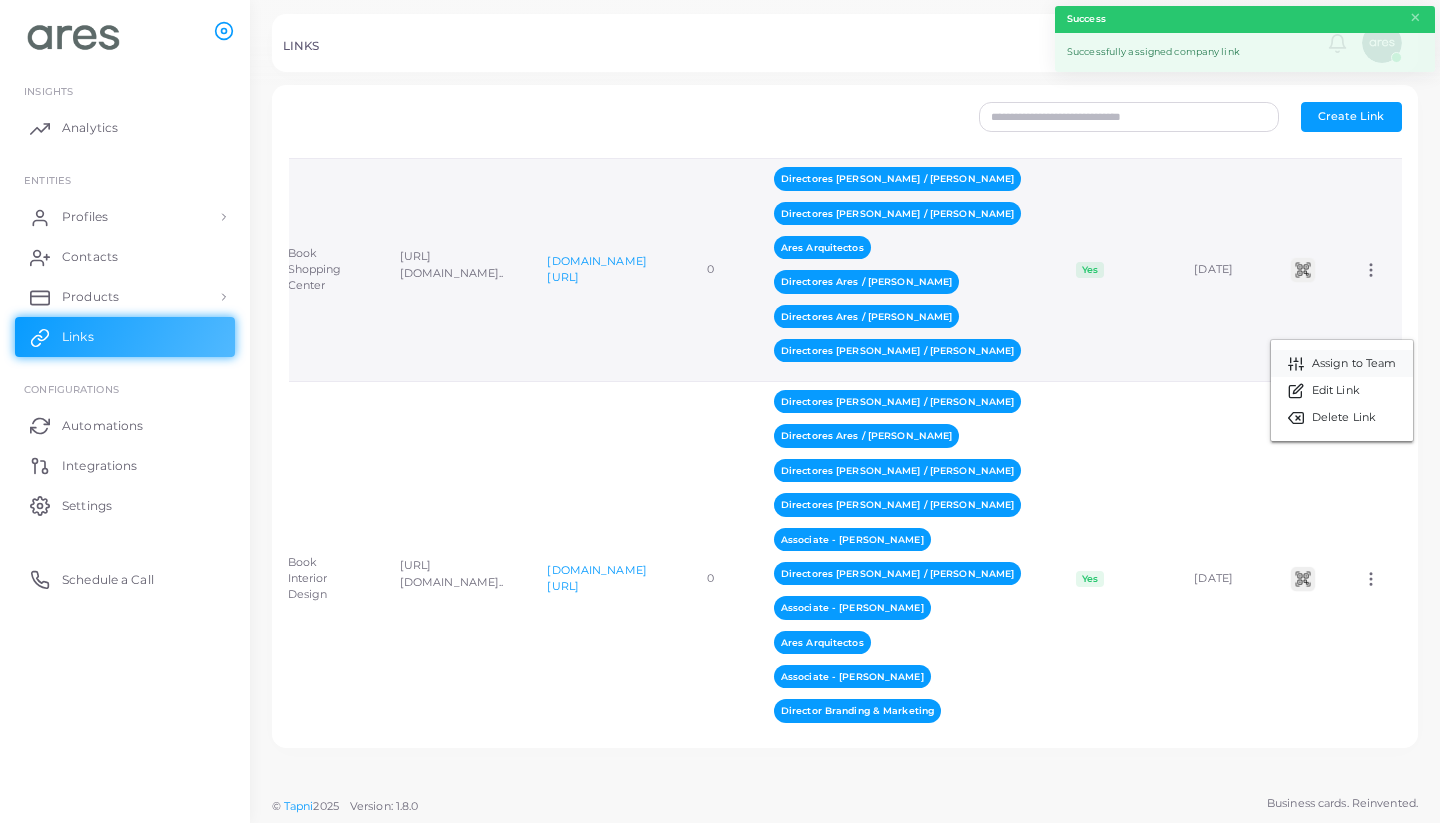 click on "Assign to Team" at bounding box center (1354, 364) 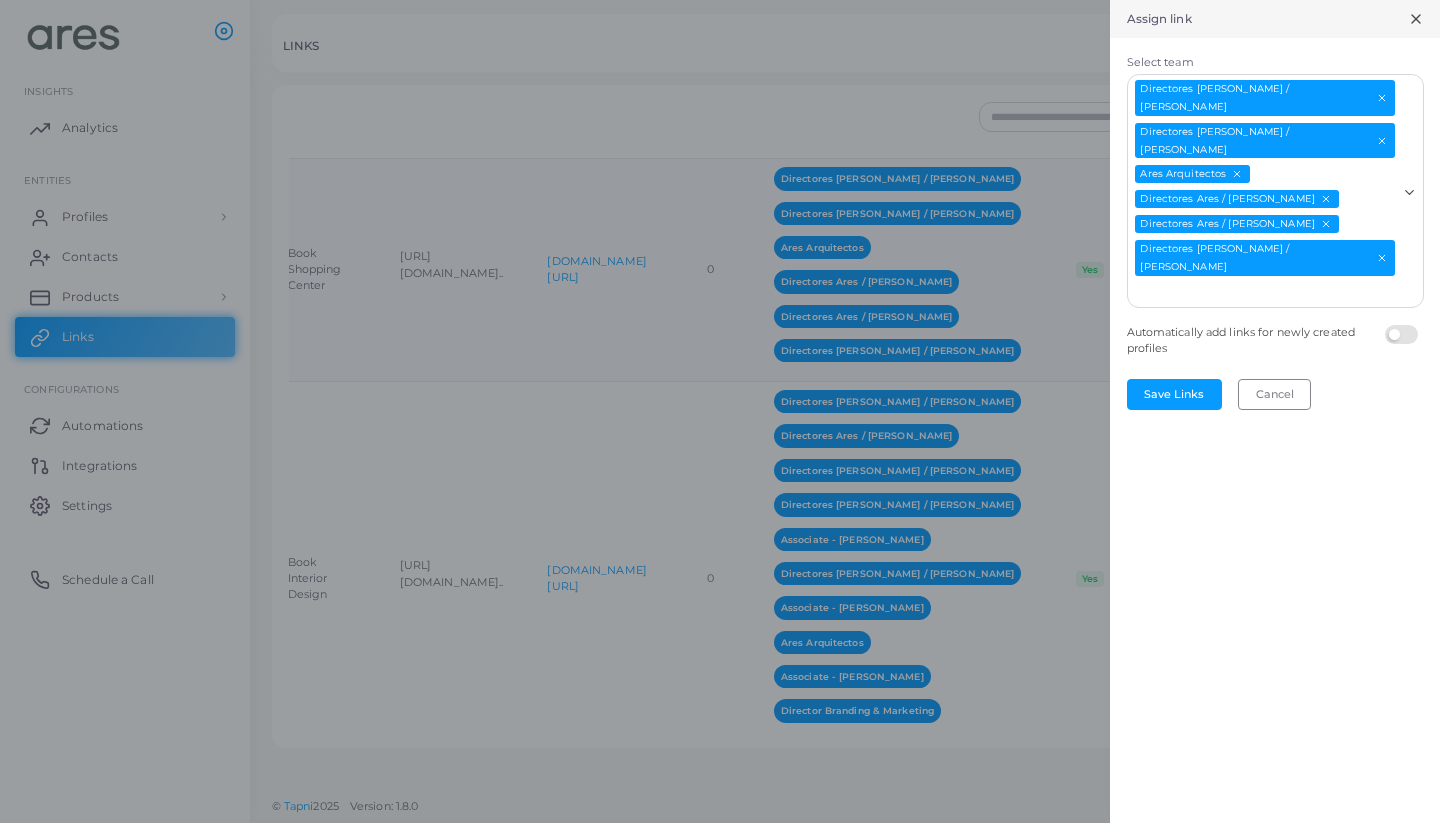 scroll, scrollTop: 0, scrollLeft: 0, axis: both 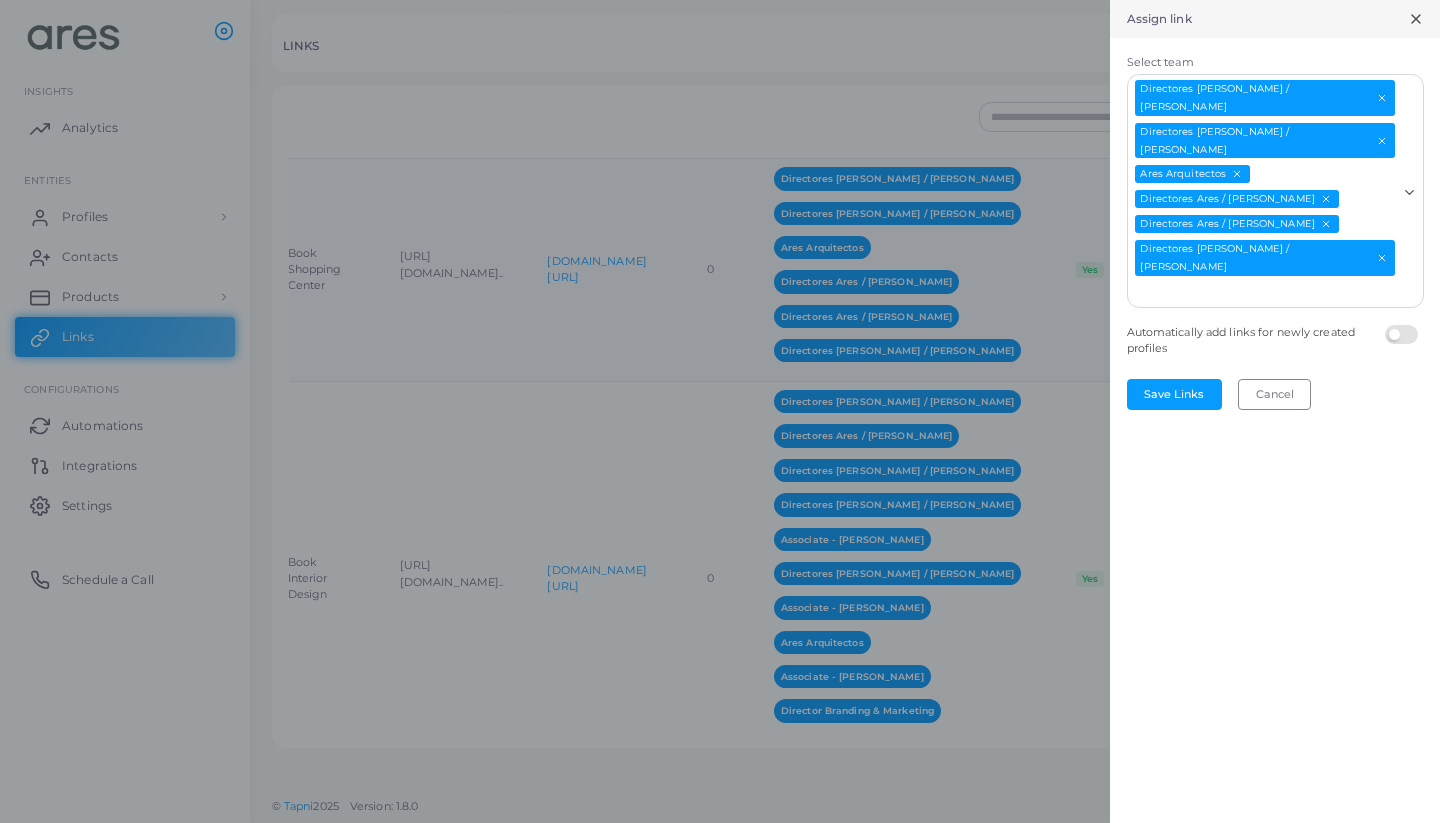 click on "Select team" at bounding box center [1263, 293] 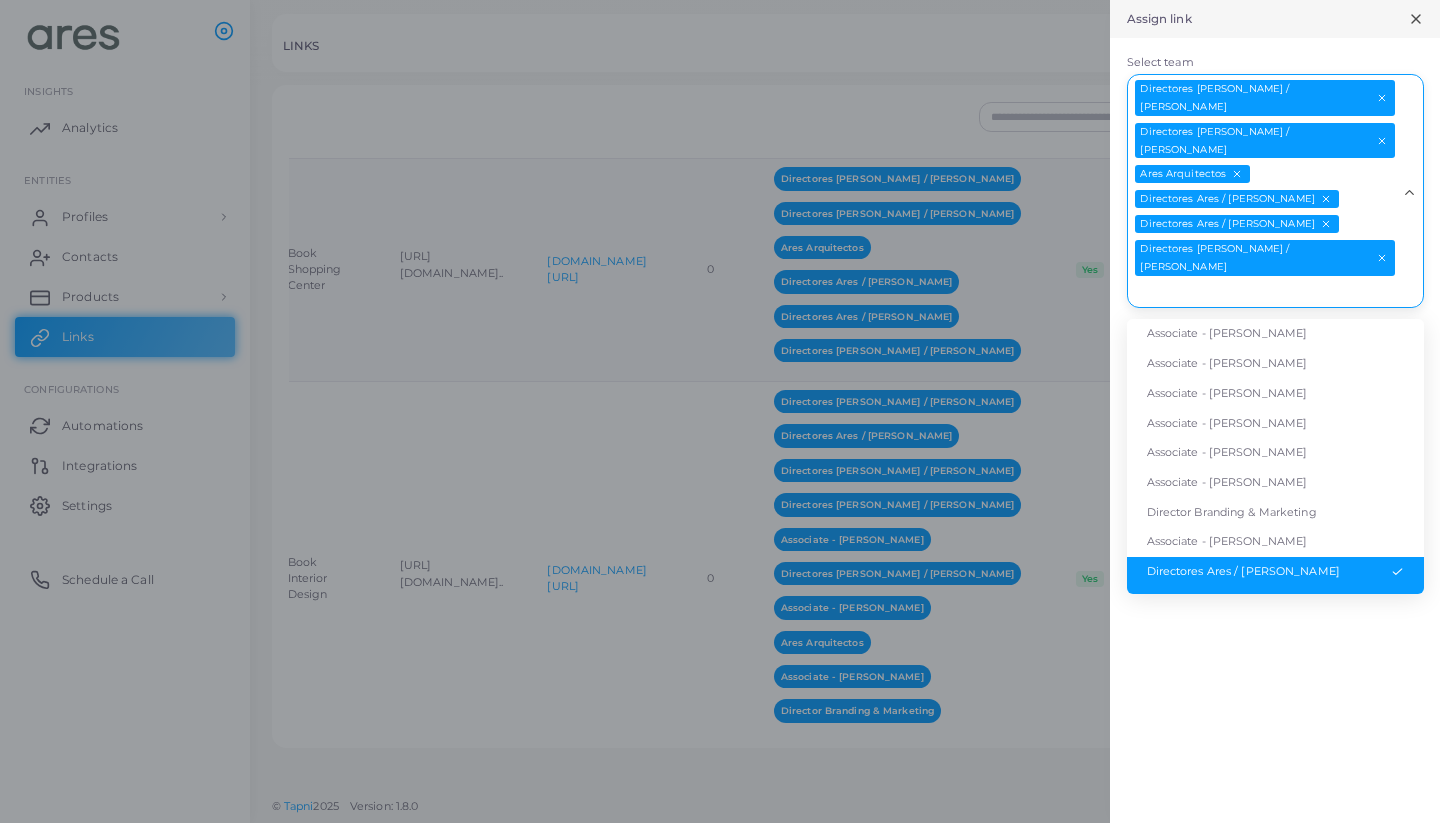 scroll, scrollTop: 15, scrollLeft: 0, axis: vertical 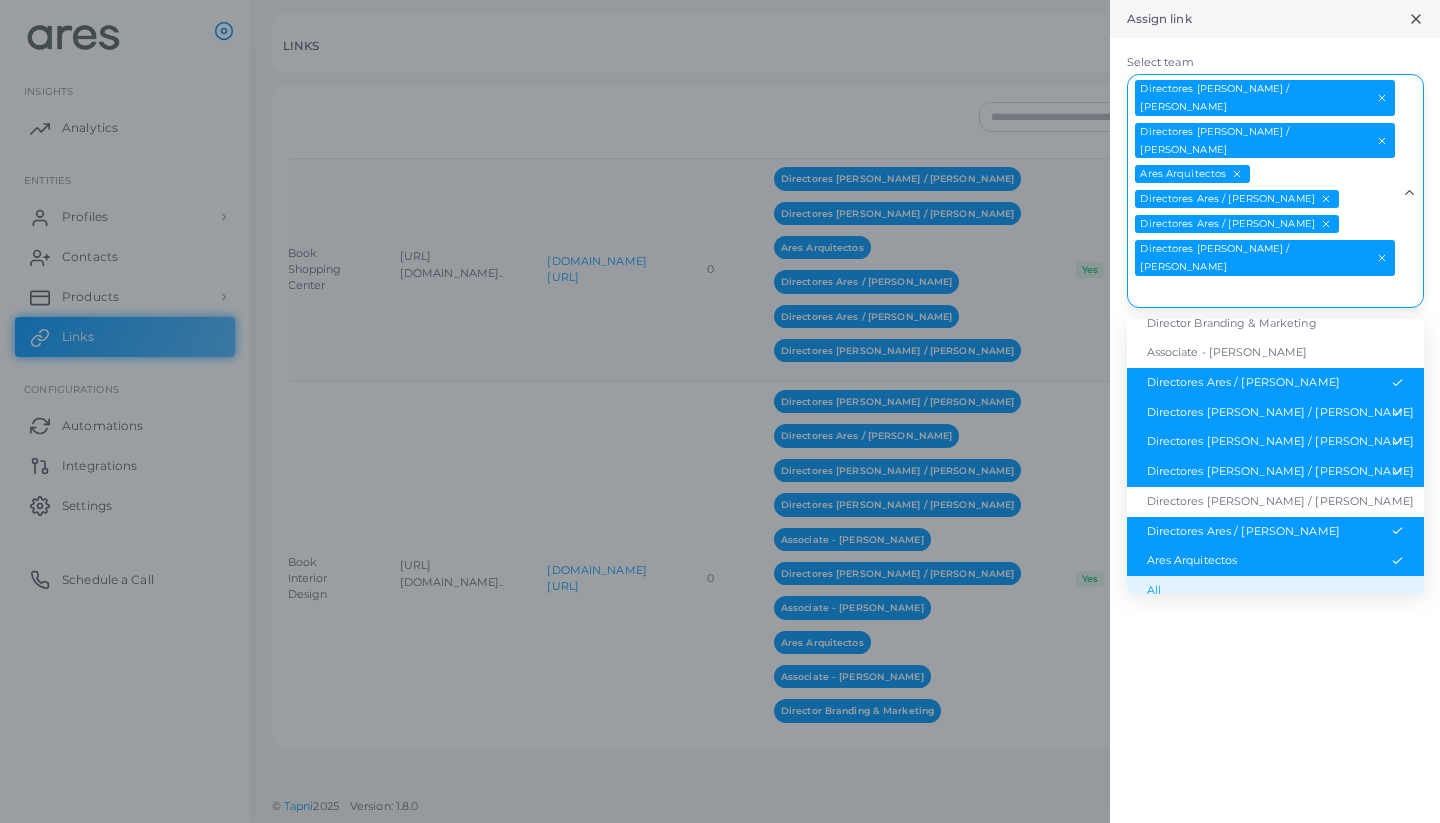 click on "All" at bounding box center [1275, 591] 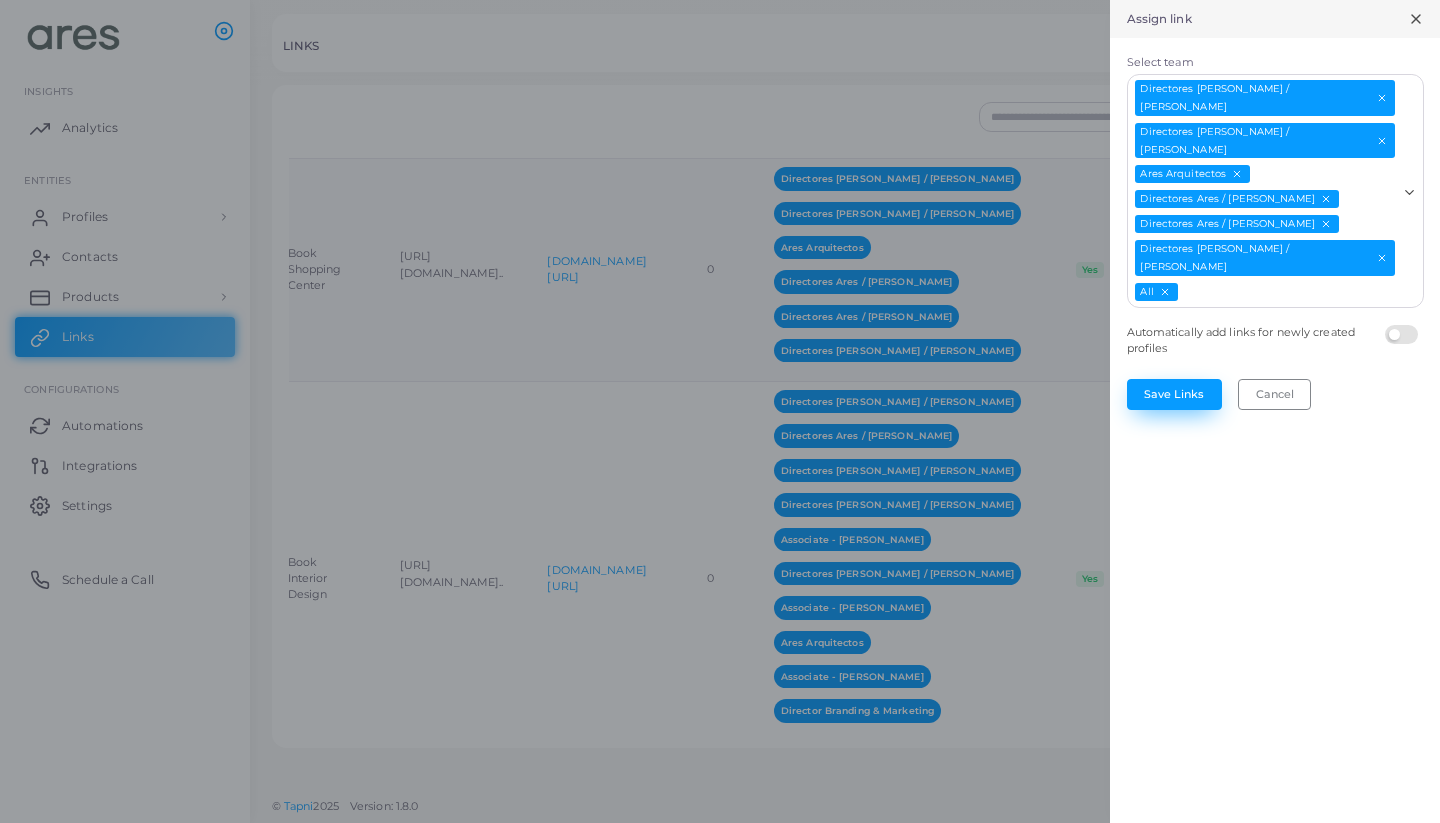 click on "Save Links" at bounding box center [1174, 394] 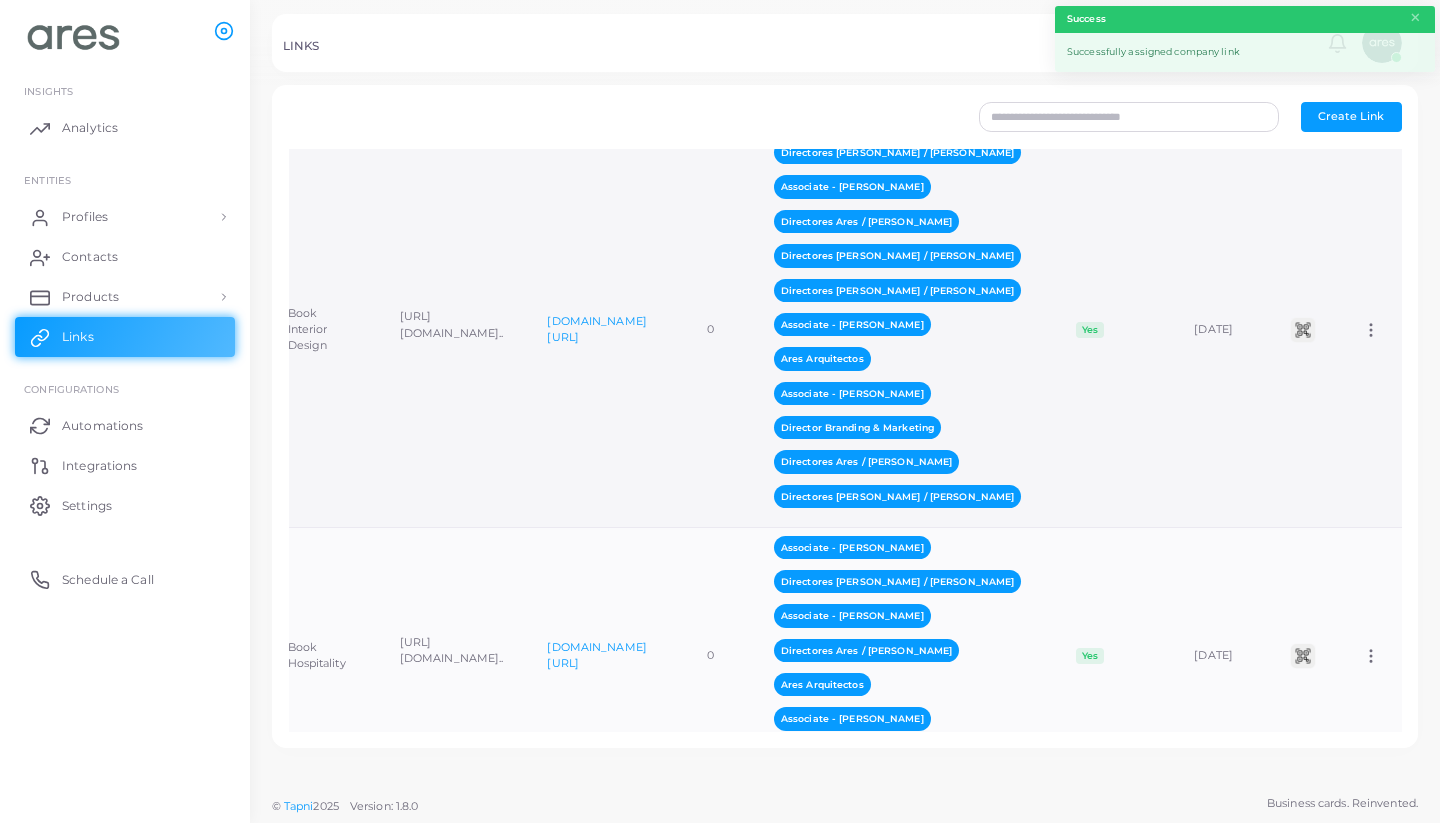 click 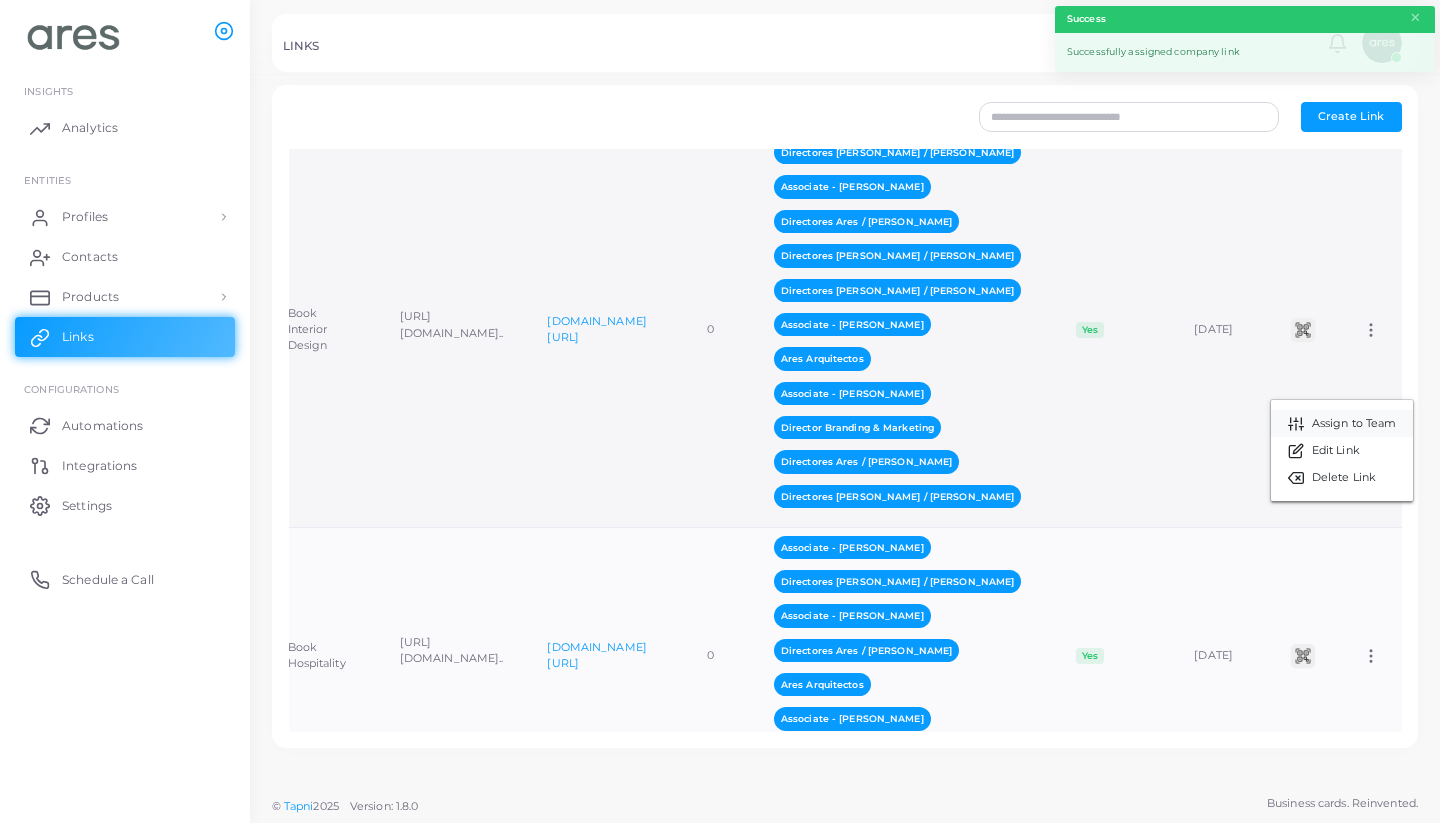 click on "Assign to Team" at bounding box center [1354, 424] 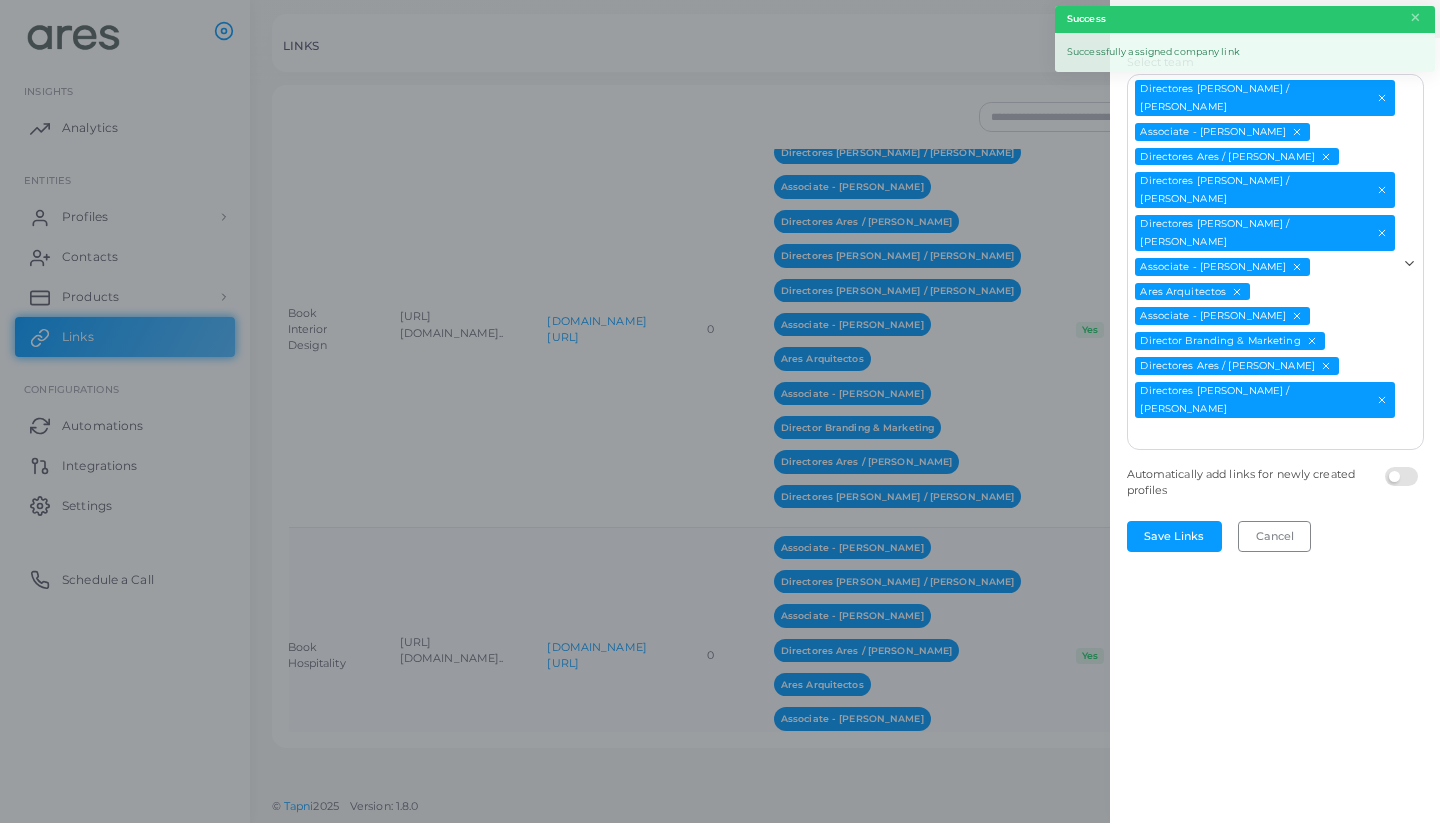 click on "Directores [PERSON_NAME] / [PERSON_NAME]
Associate -  [PERSON_NAME]
Directores Ares / [PERSON_NAME]
Directores [PERSON_NAME] / [PERSON_NAME]
Directores Ares / [PERSON_NAME]
Associate - [PERSON_NAME]
Ares Arquitectos
Associate - [PERSON_NAME]
Director Branding & Marketing
Directores Ares / [PERSON_NAME]
Directores [PERSON_NAME] / [PERSON_NAME]" at bounding box center (1263, 260) 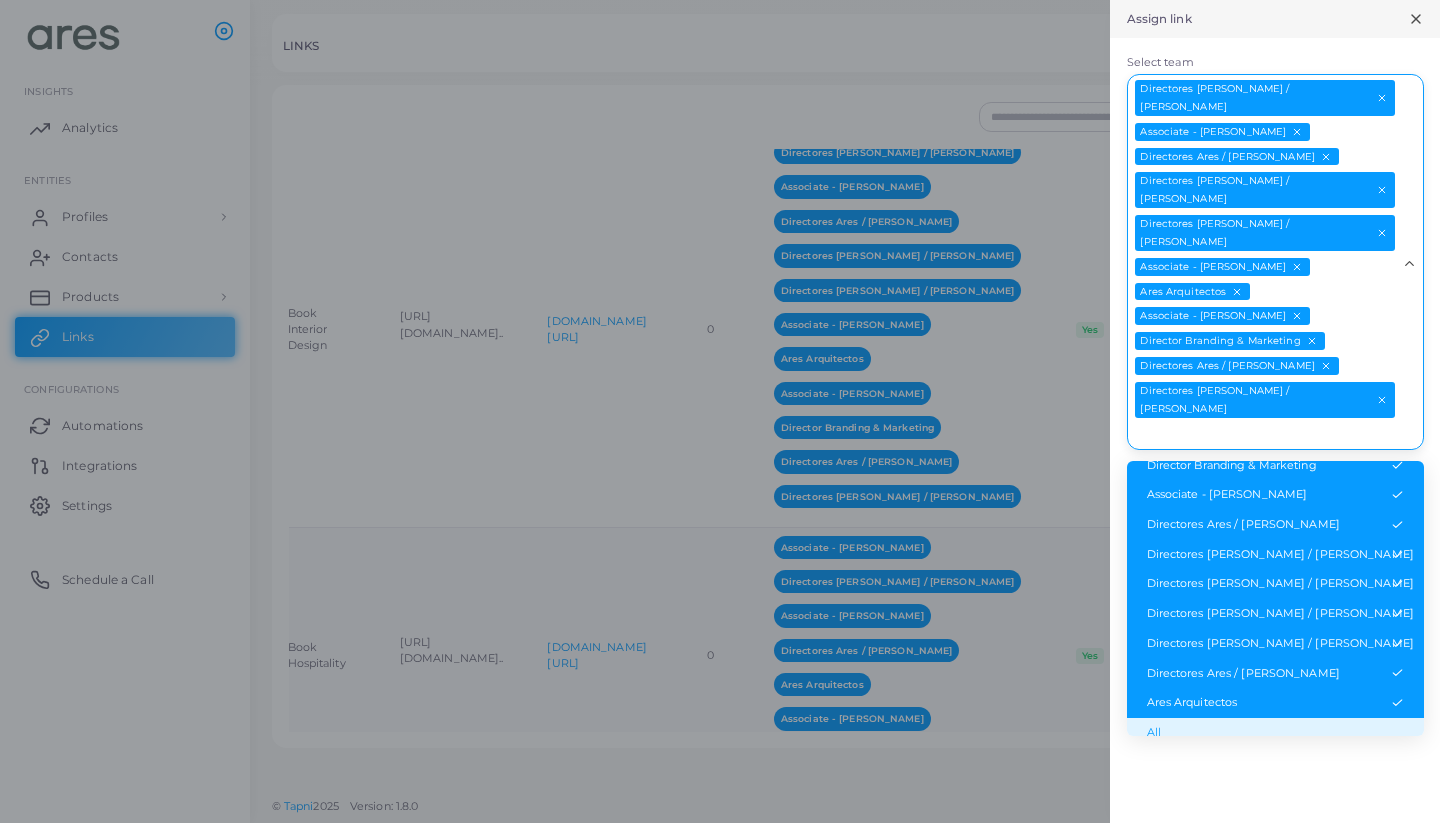 click on "All" at bounding box center [1275, 733] 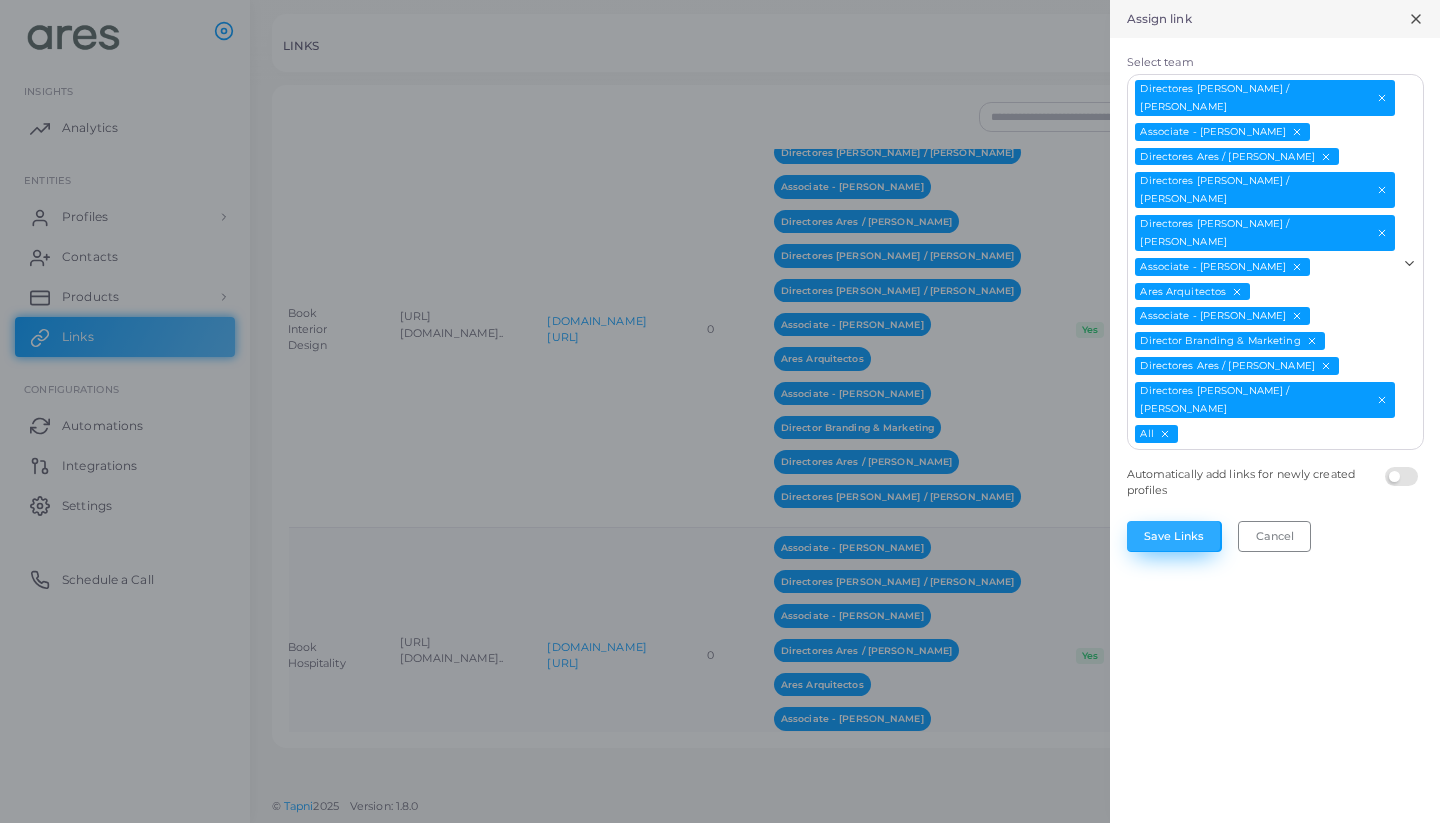 click on "Save Links" at bounding box center [1174, 536] 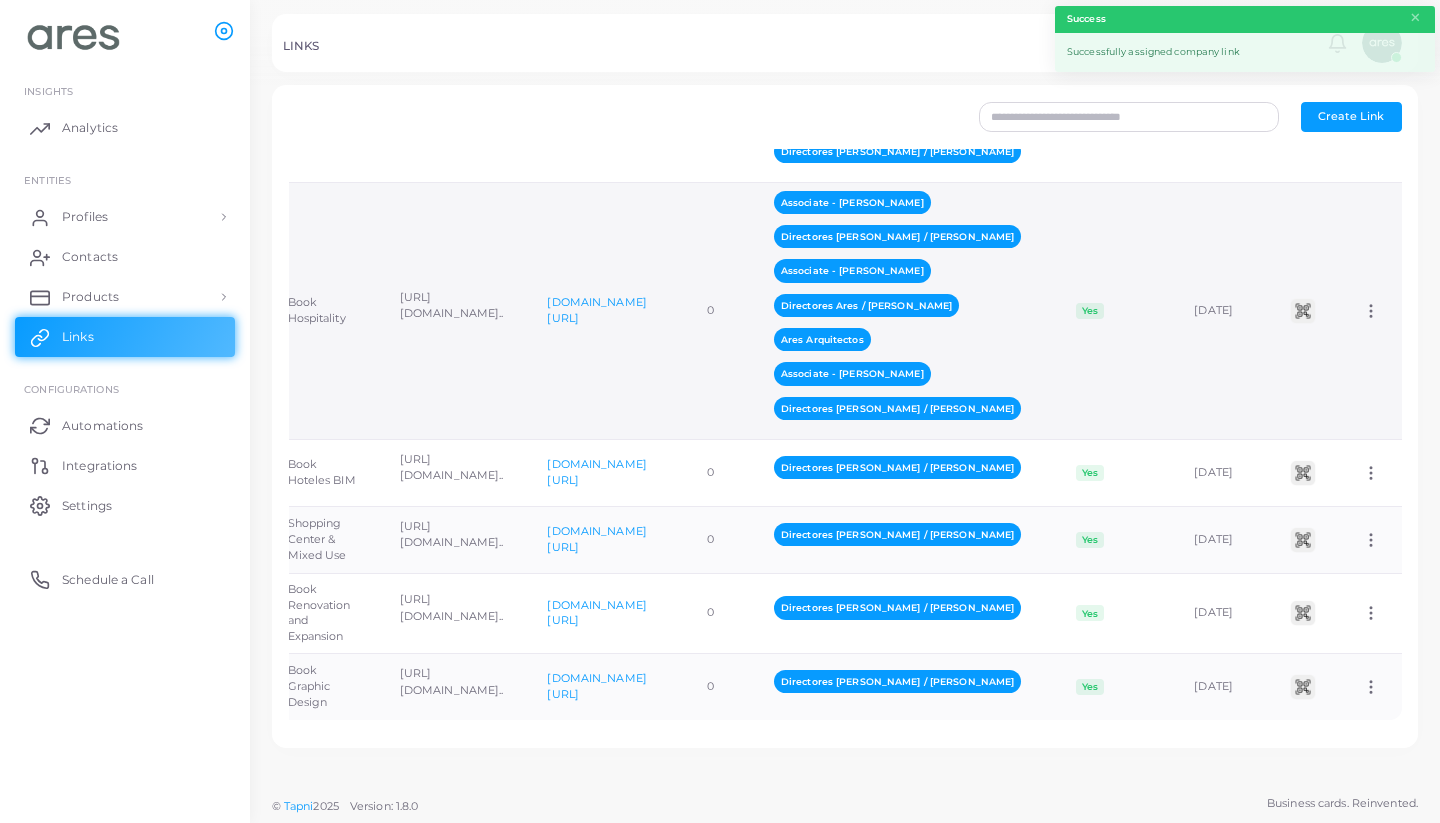 click on "Assign to Team Edit Link Delete Link" at bounding box center (1371, 310) 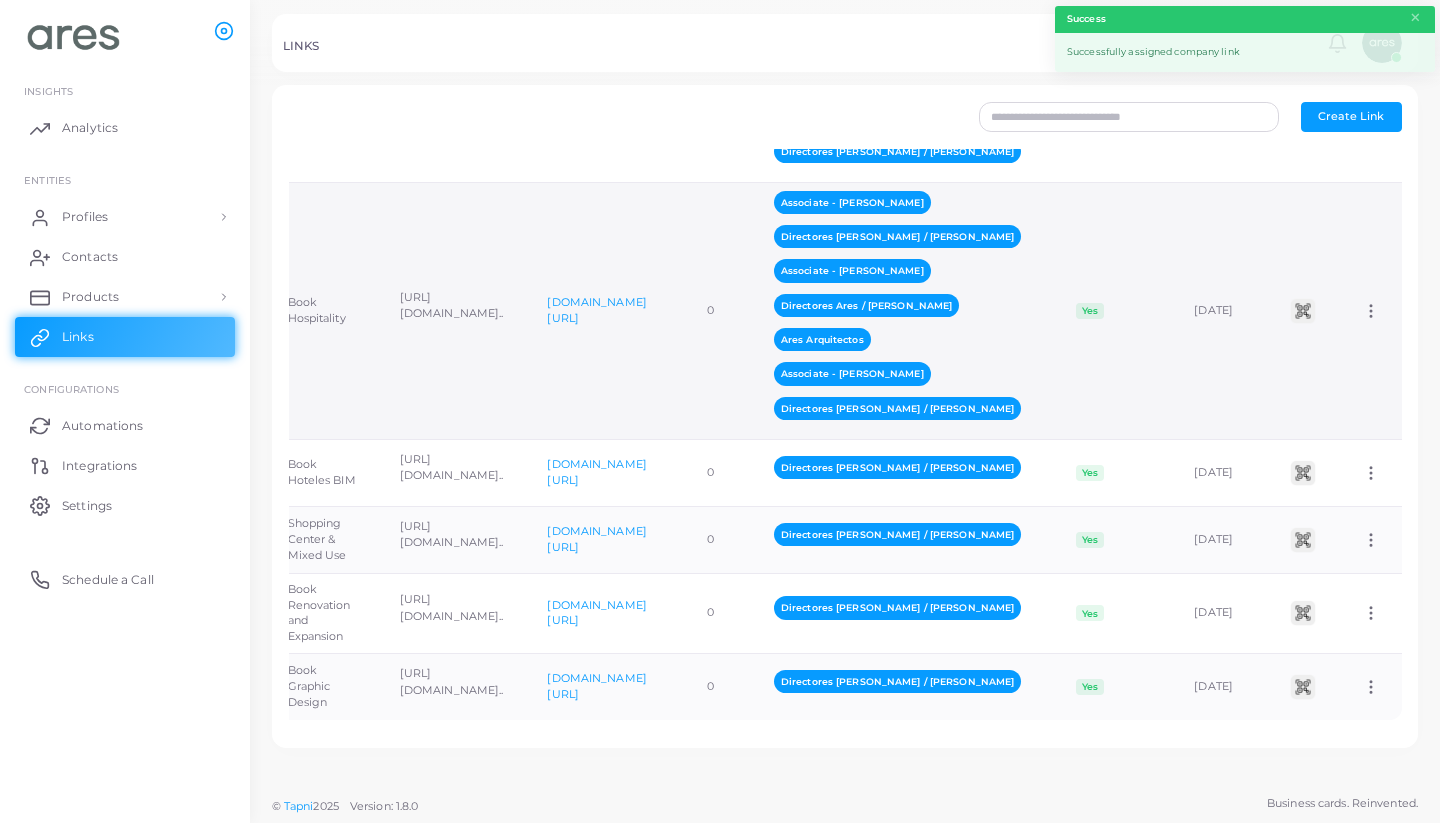 click 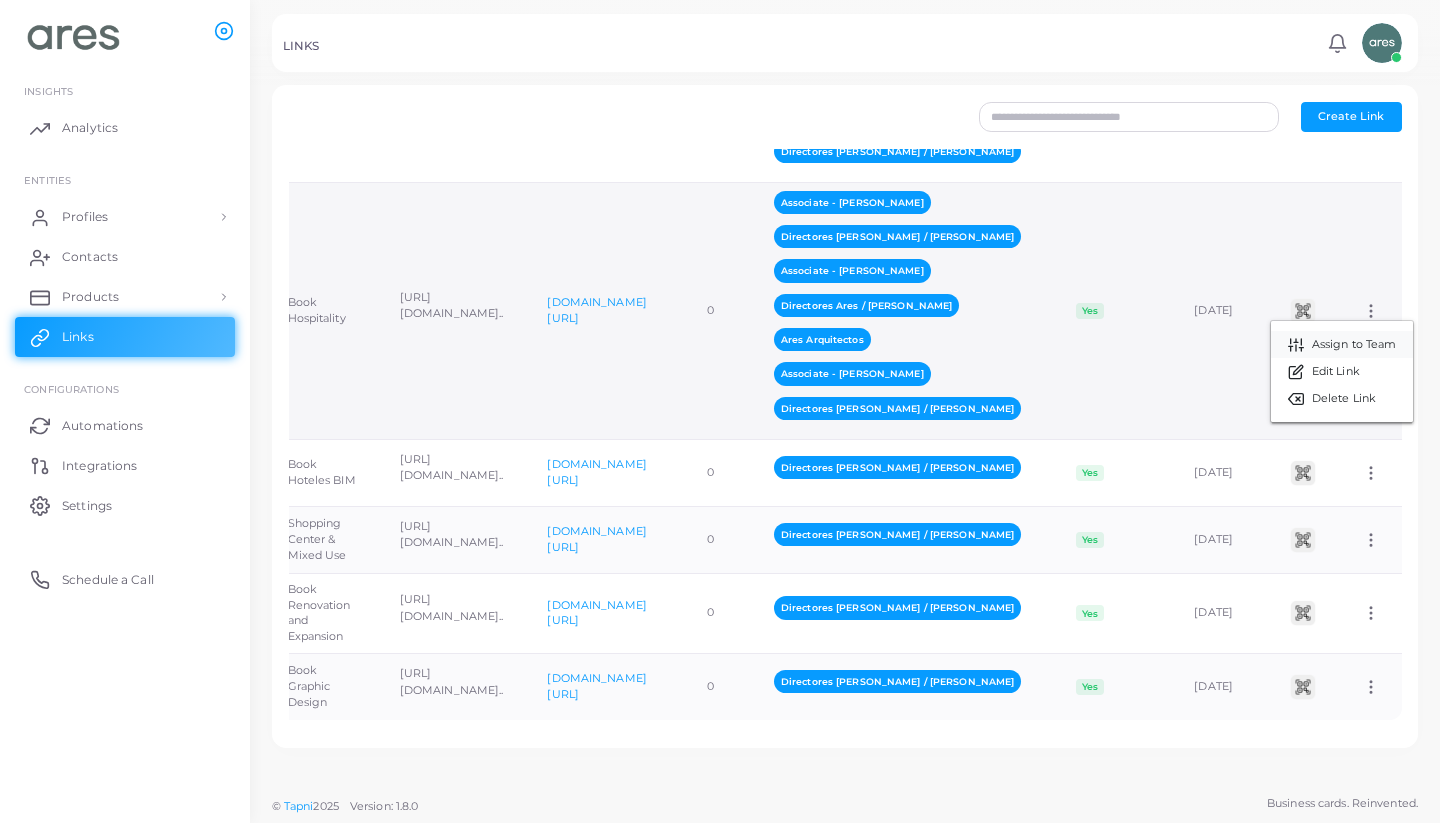 click on "Assign to Team" at bounding box center (1354, 345) 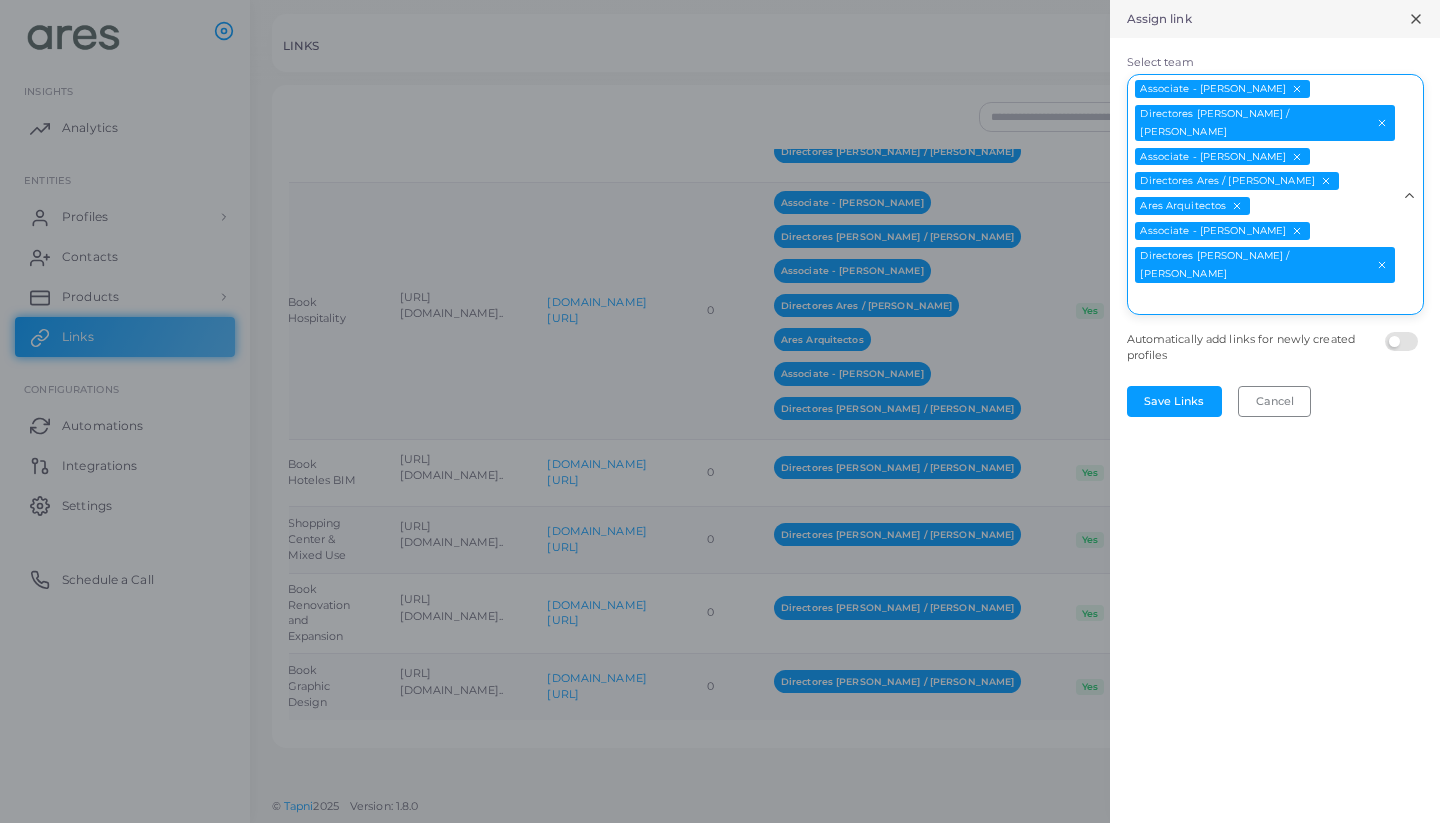click on "Associate - [PERSON_NAME]
Directores [PERSON_NAME] / [PERSON_NAME]
Associate - [PERSON_NAME]
Directores Ares / [PERSON_NAME]
Ares Arquitectos
Associate -  [PERSON_NAME]
Directores Ares / [PERSON_NAME]" at bounding box center (1263, 192) 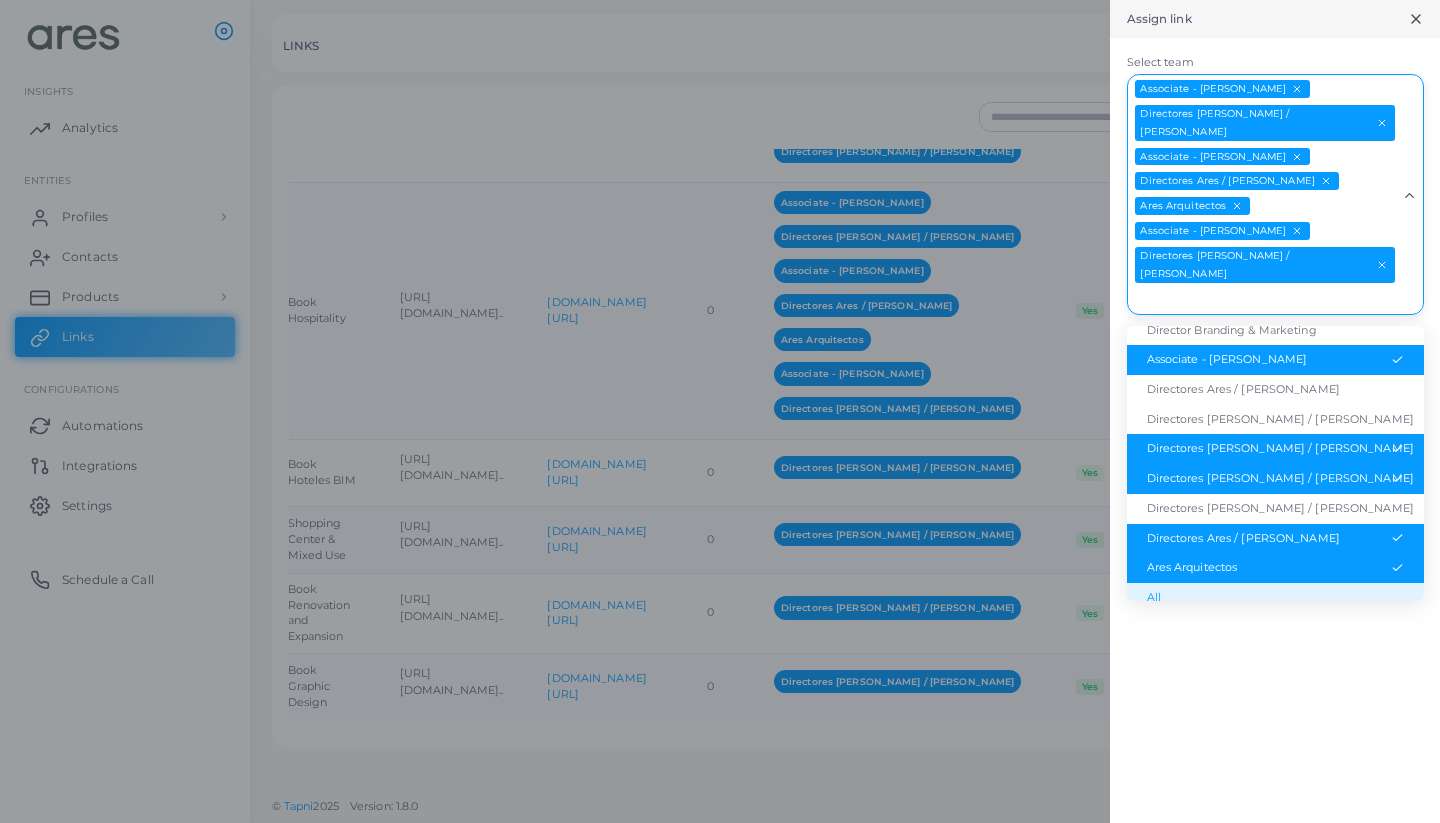 click on "All" at bounding box center (1275, 598) 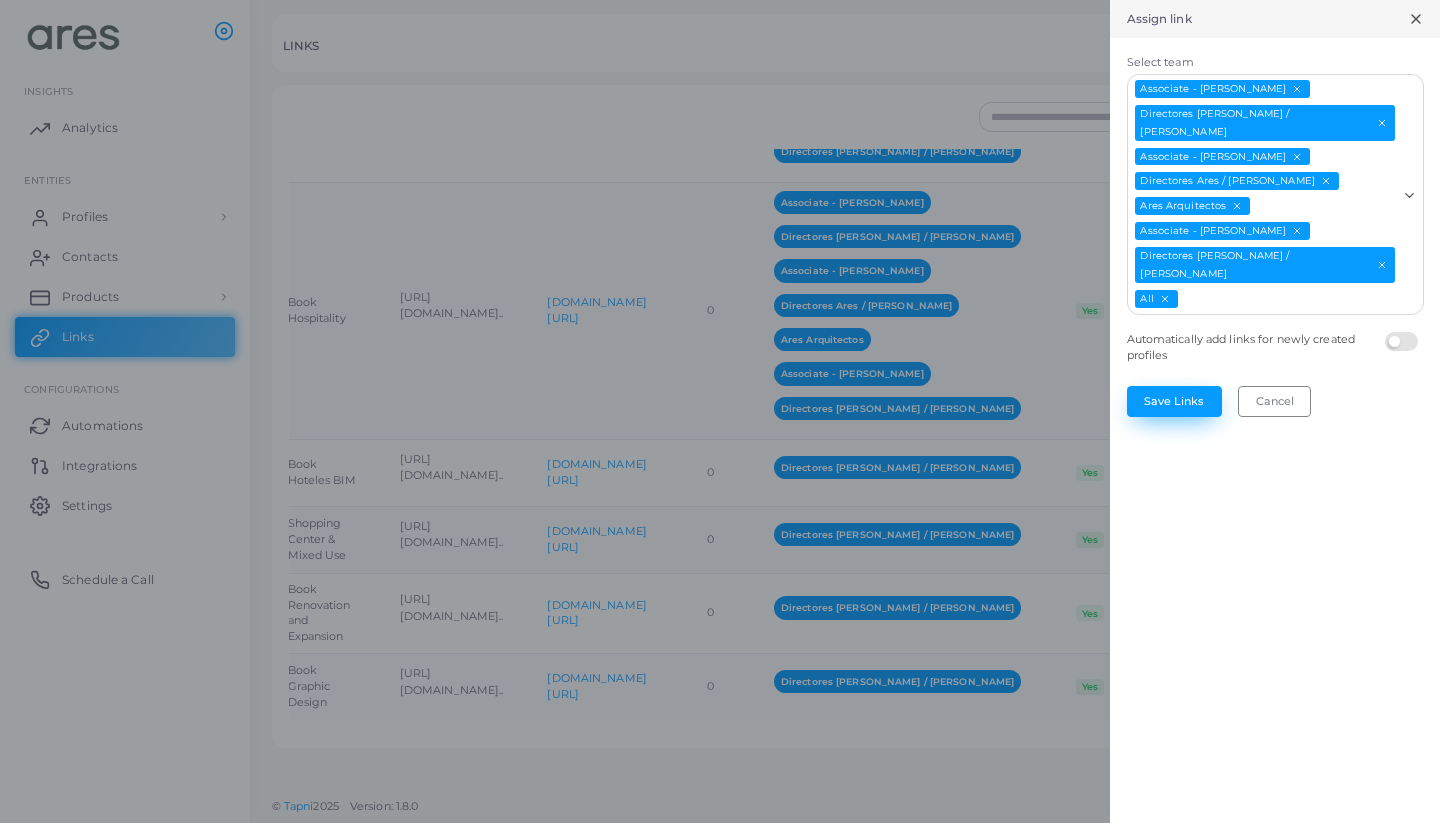 click on "Save Links" at bounding box center (1174, 401) 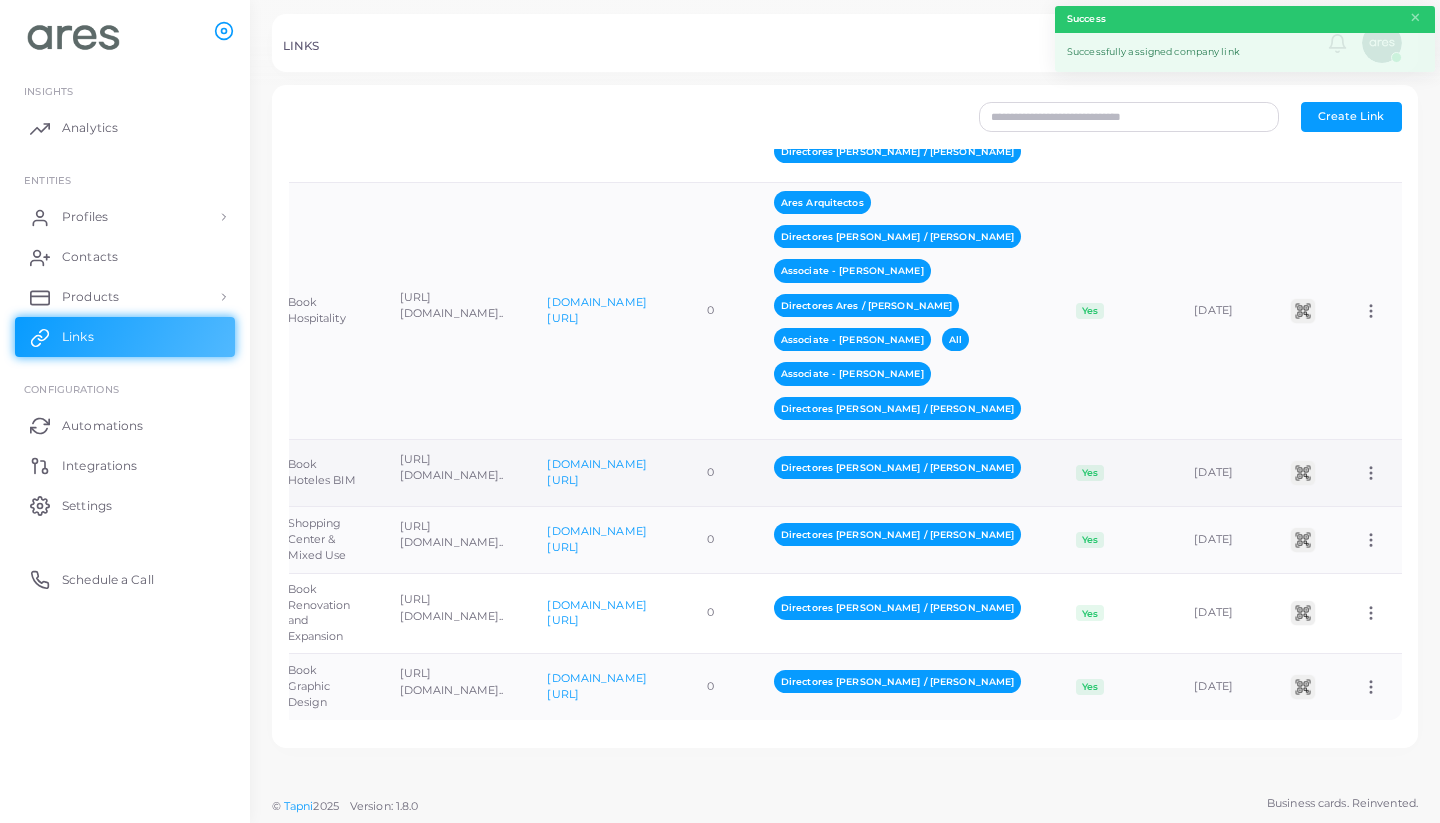 click 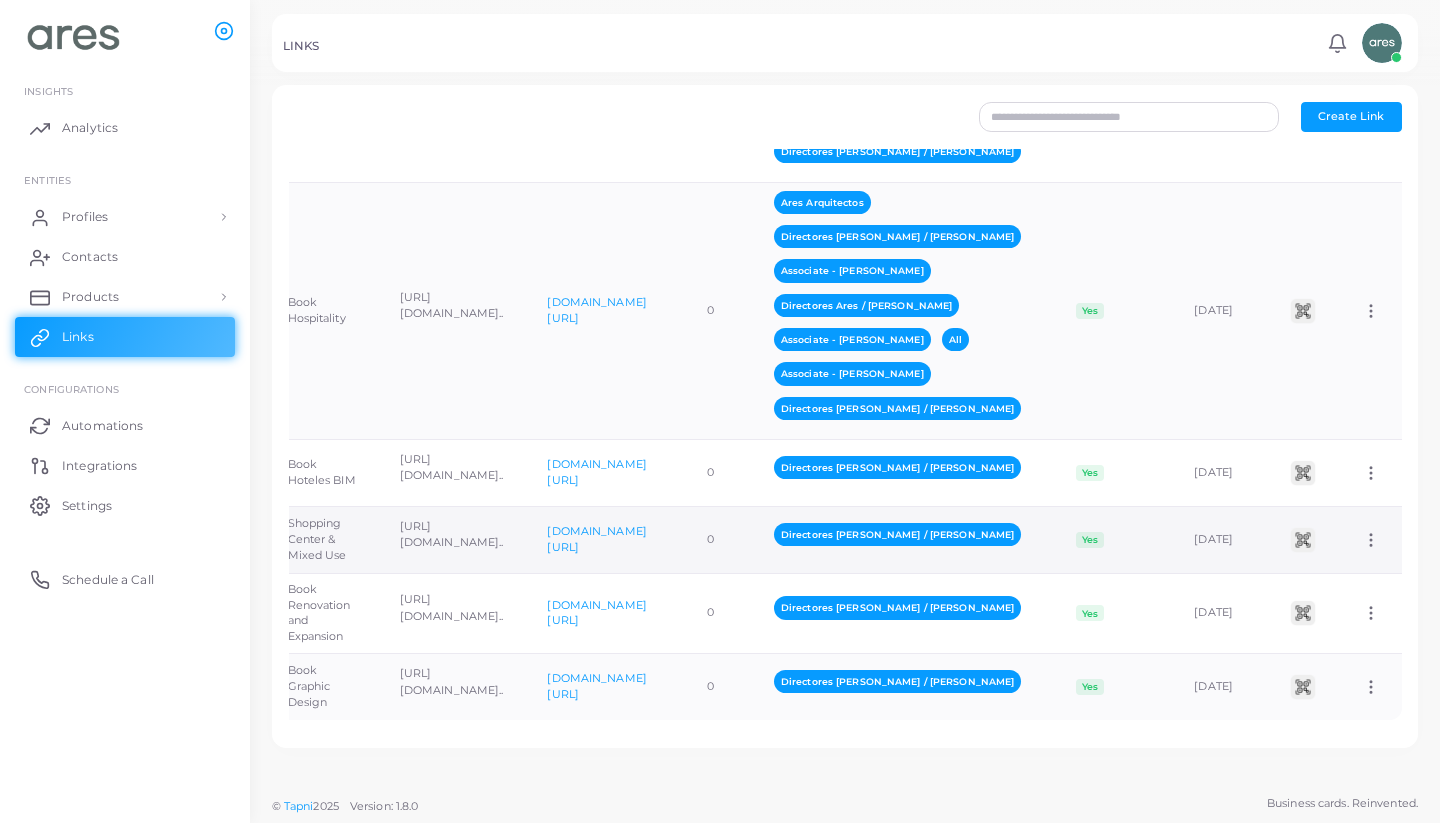 click 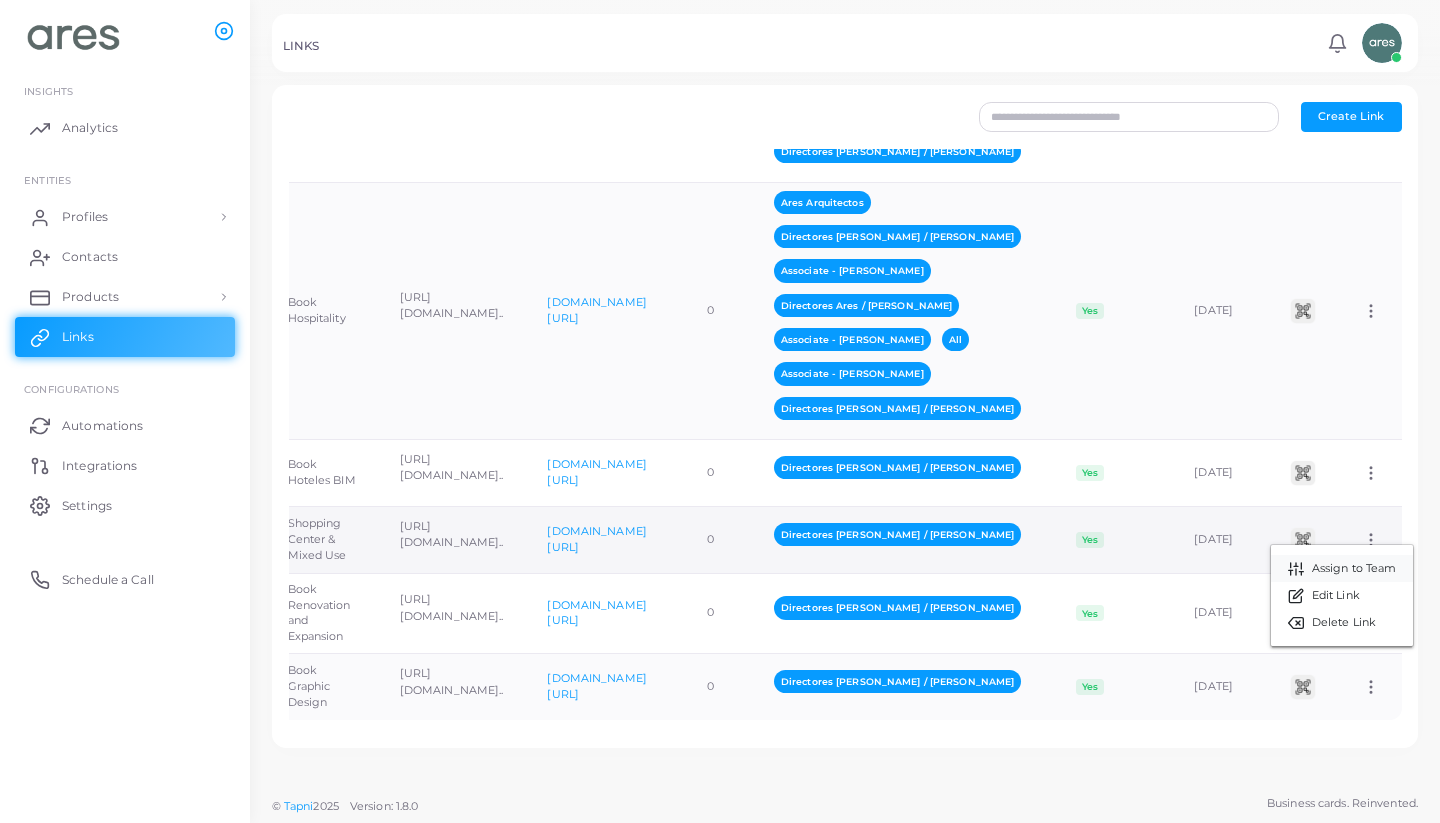 click on "Assign to Team" at bounding box center [1354, 569] 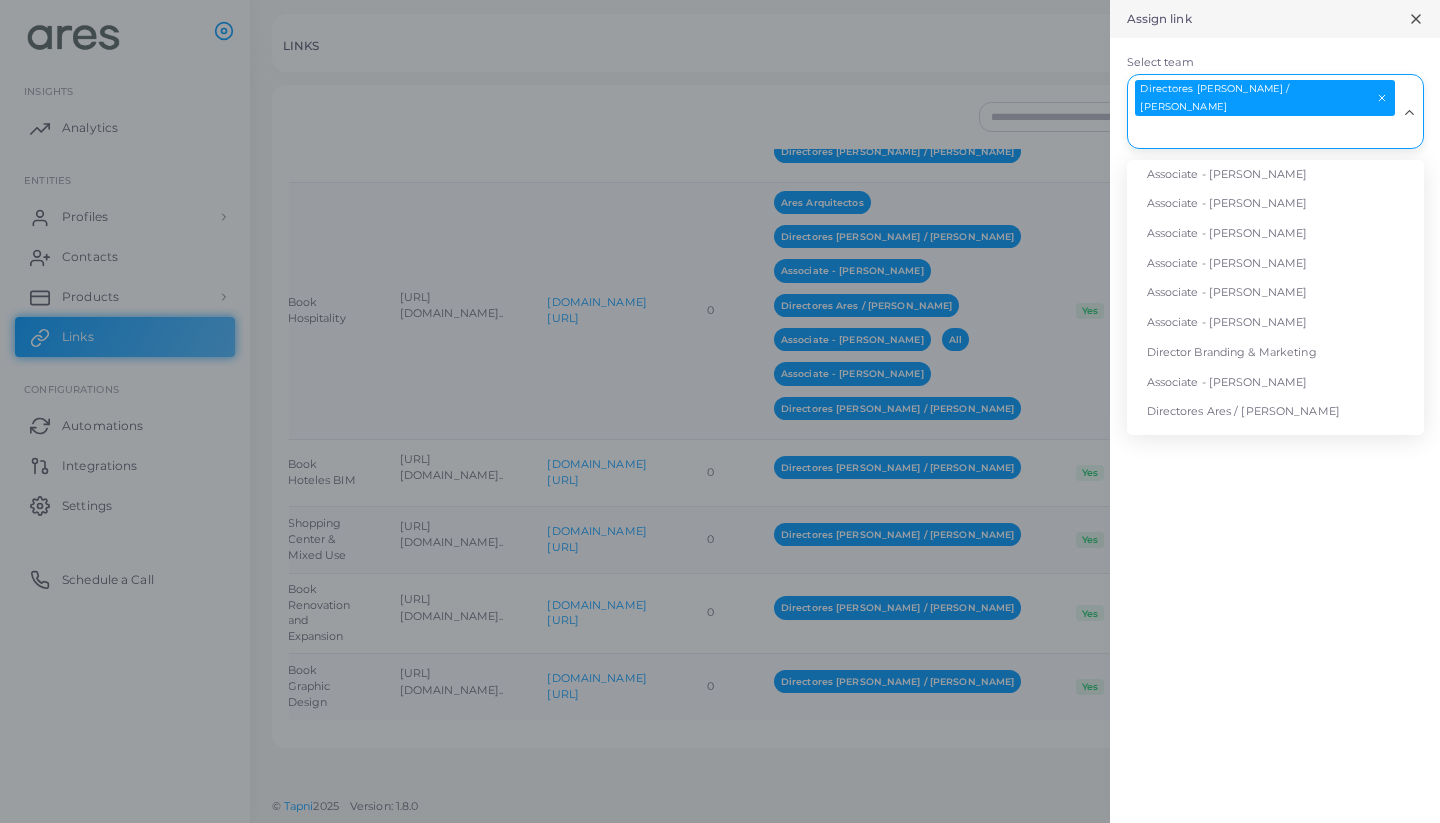click on "Directores [PERSON_NAME] / [PERSON_NAME]
Loading..." at bounding box center [1275, 111] 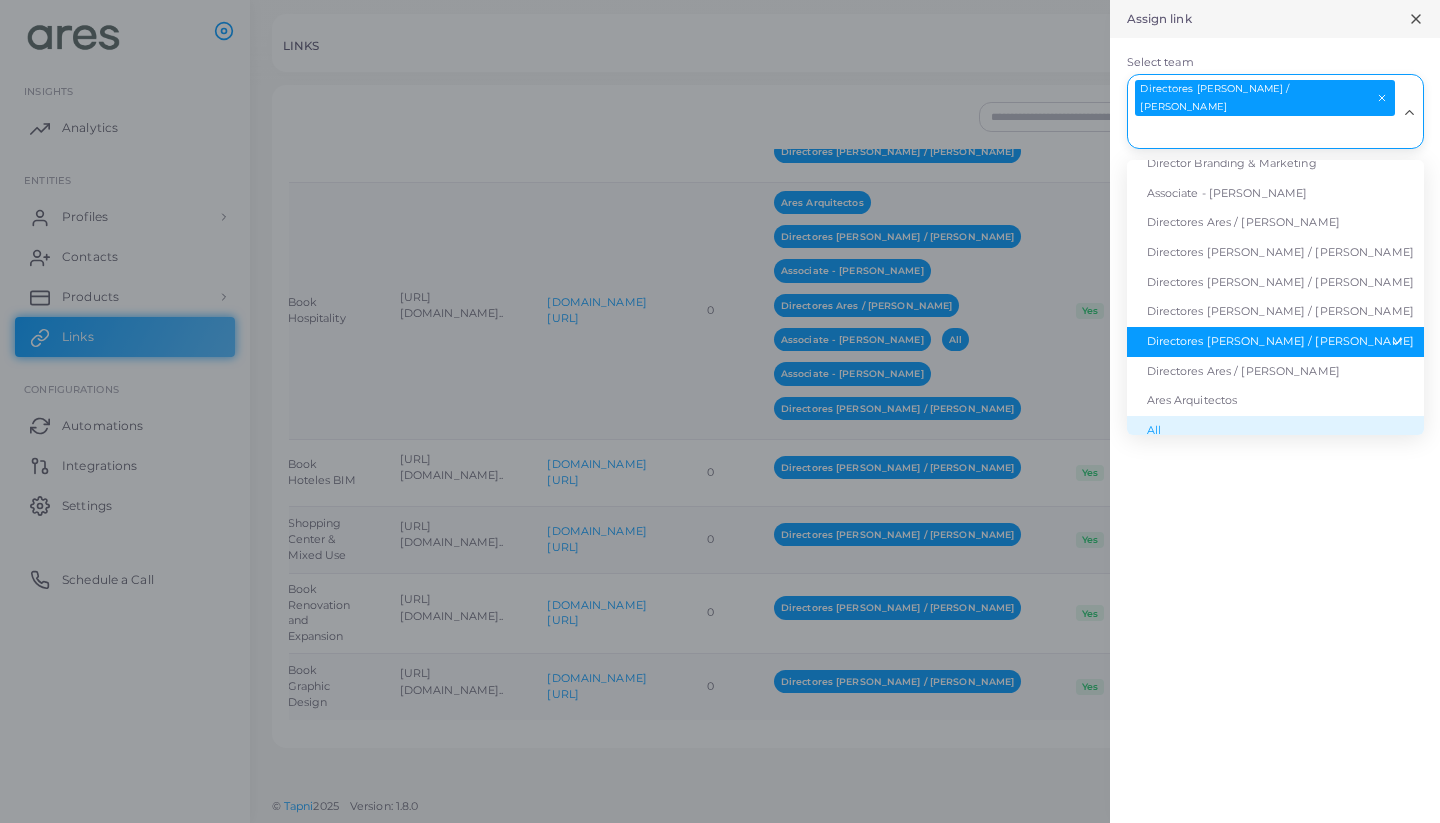 click on "All" at bounding box center (1275, 431) 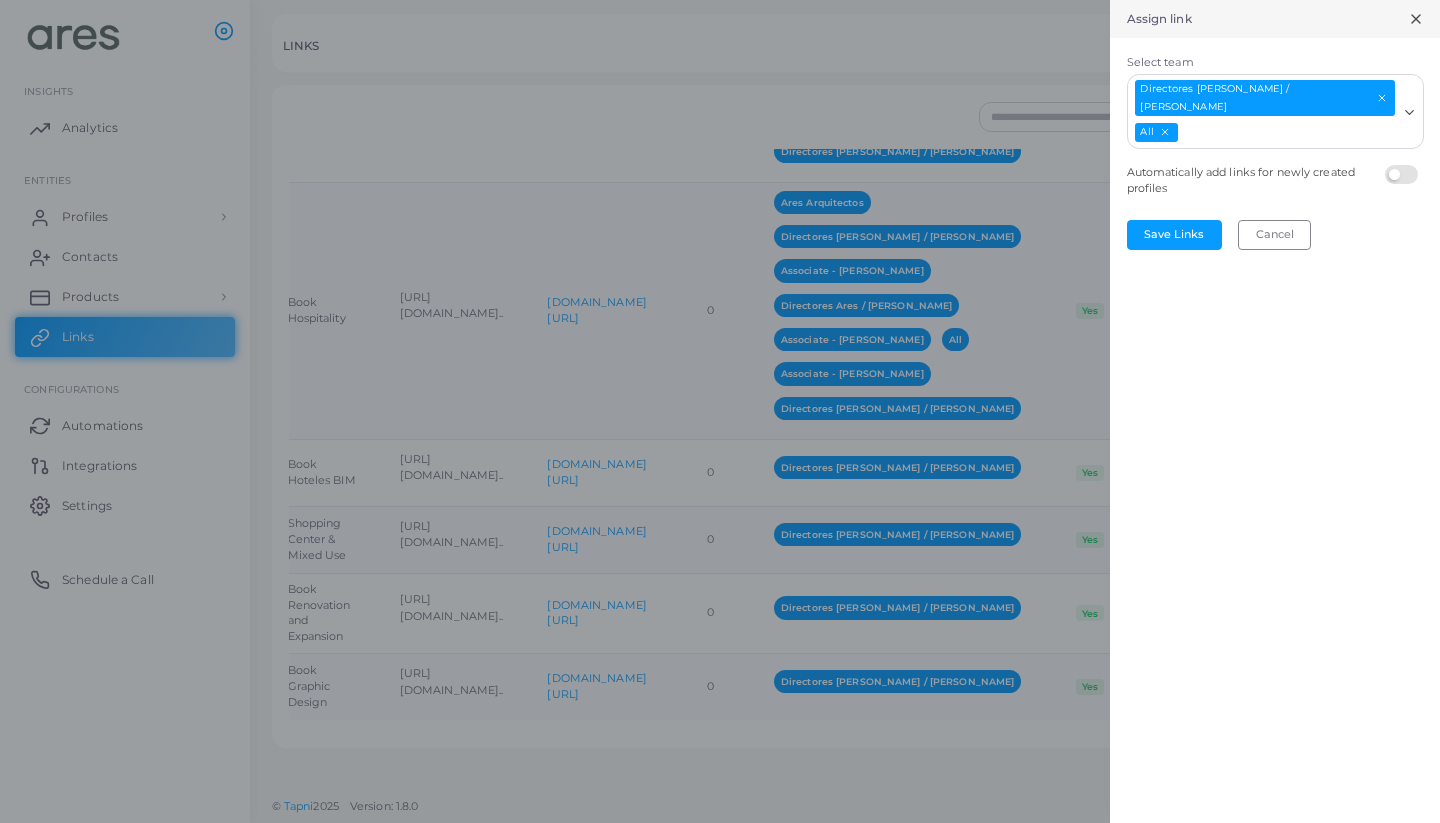 click on "Select team
Directores [PERSON_NAME] / [PERSON_NAME]
All
Loading...        Automatically add links for newly created profiles  Save Links   Cancel" at bounding box center (0, 0) 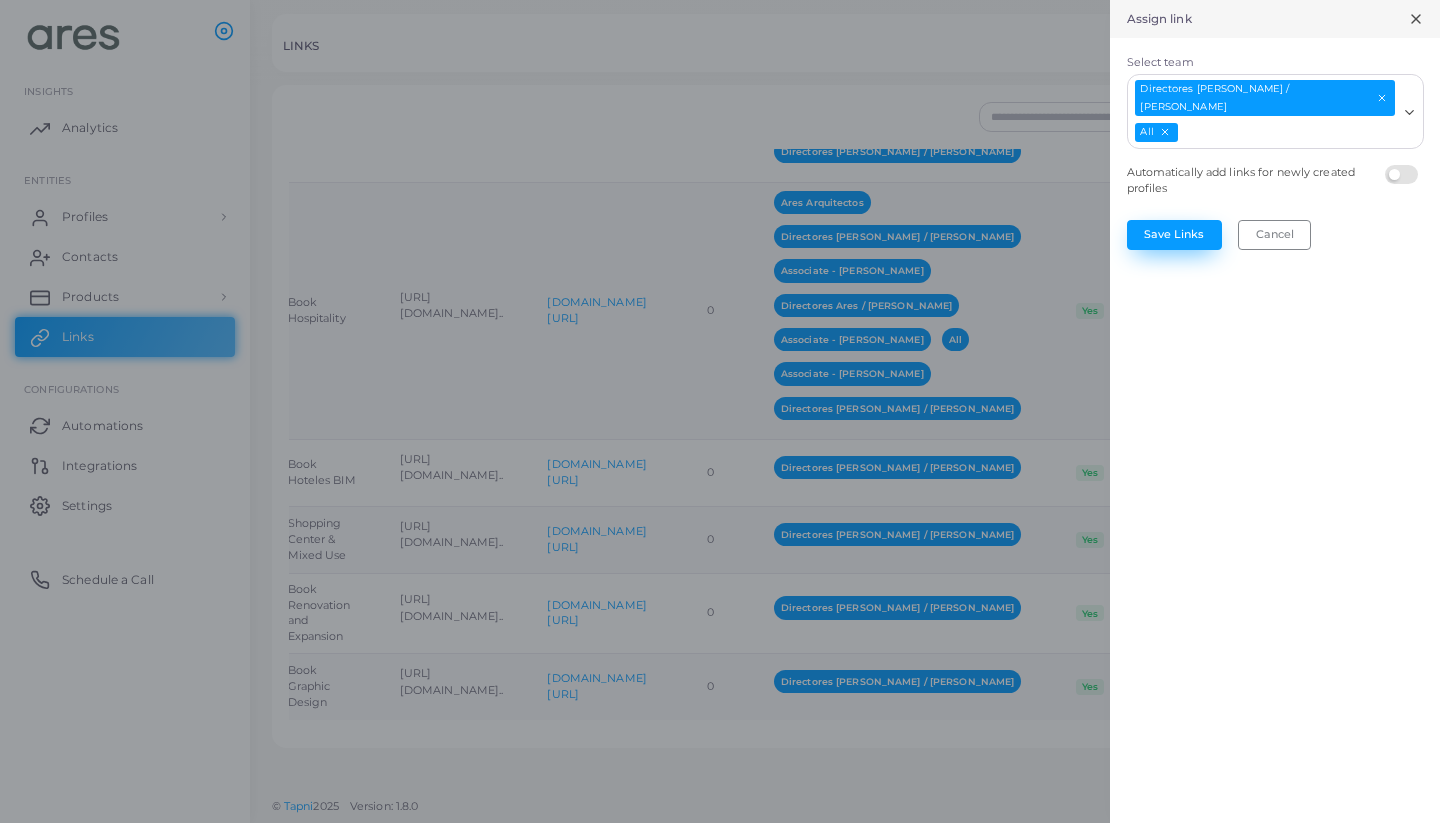 click on "Save Links" at bounding box center (1174, 235) 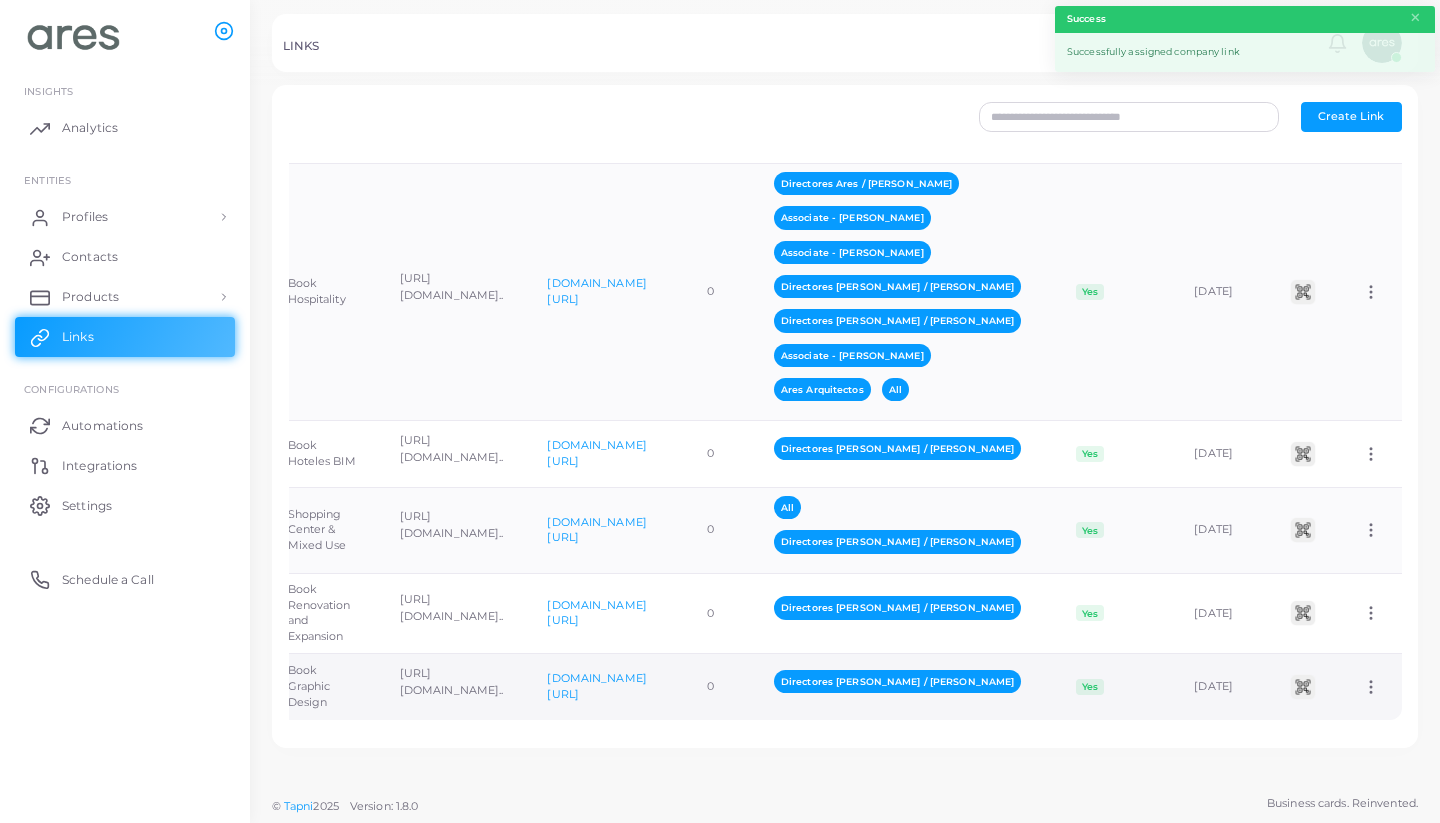 click 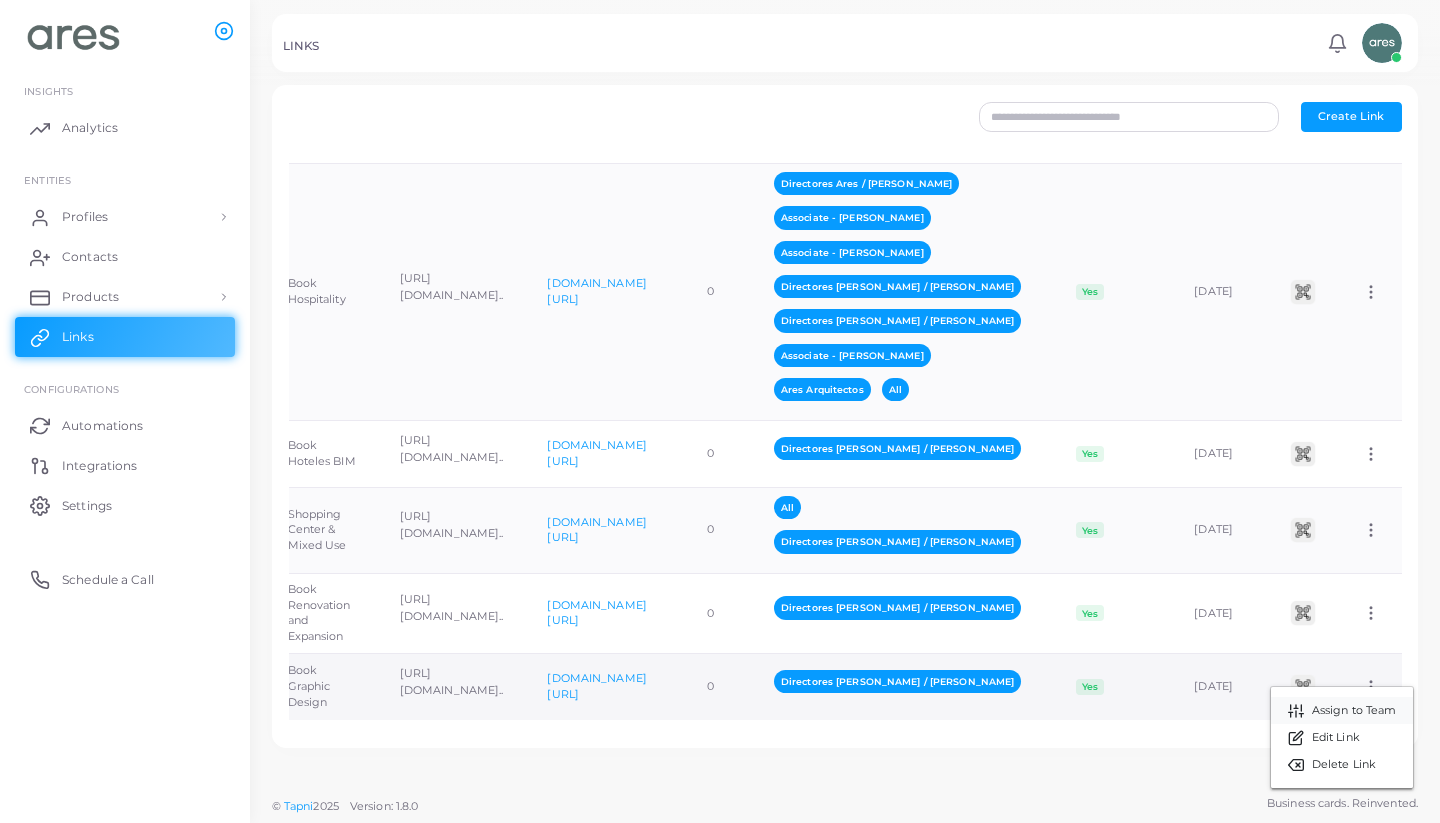 click on "Assign to Team" at bounding box center (1342, 710) 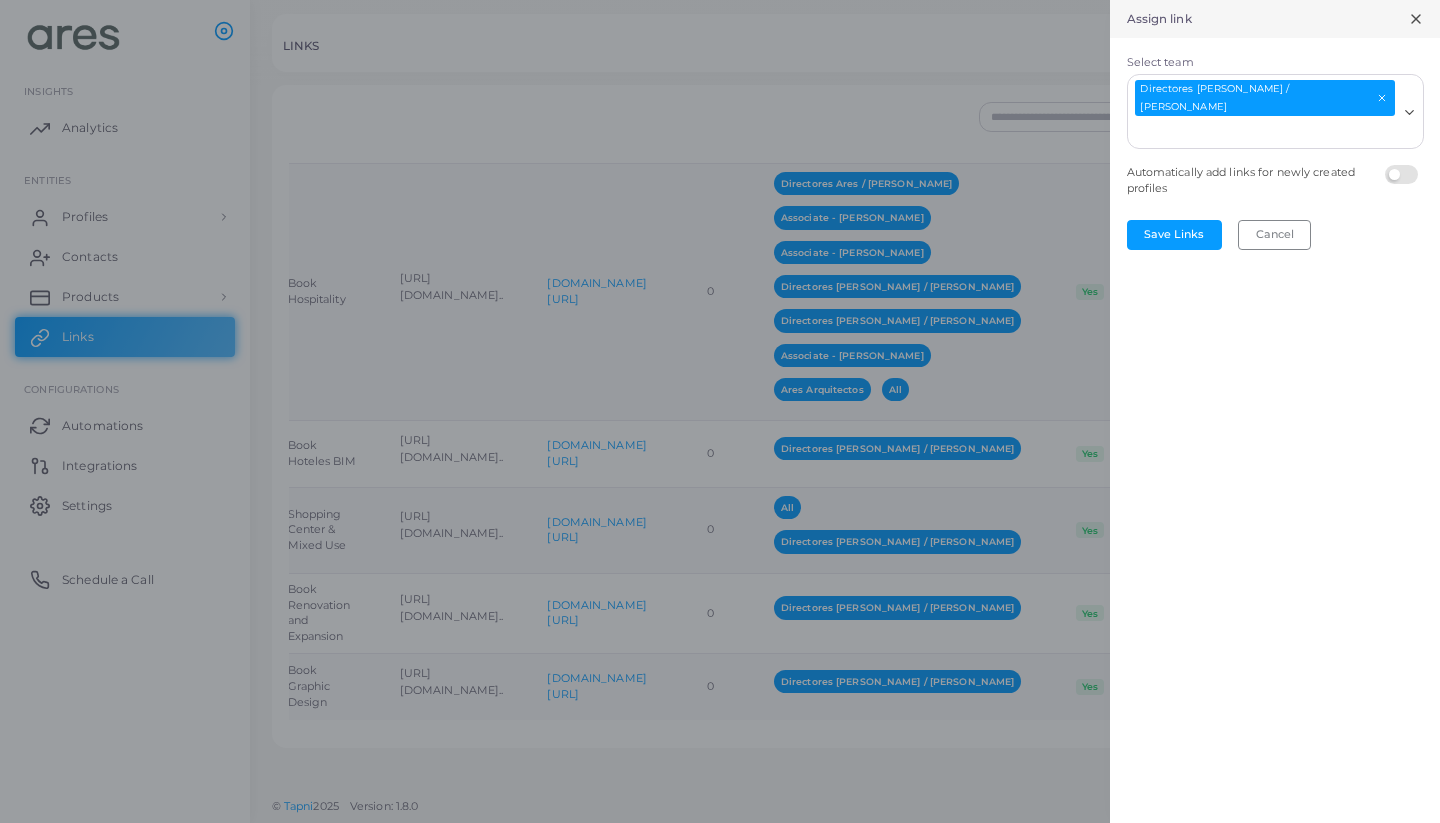 click on "Select team" at bounding box center [1263, 133] 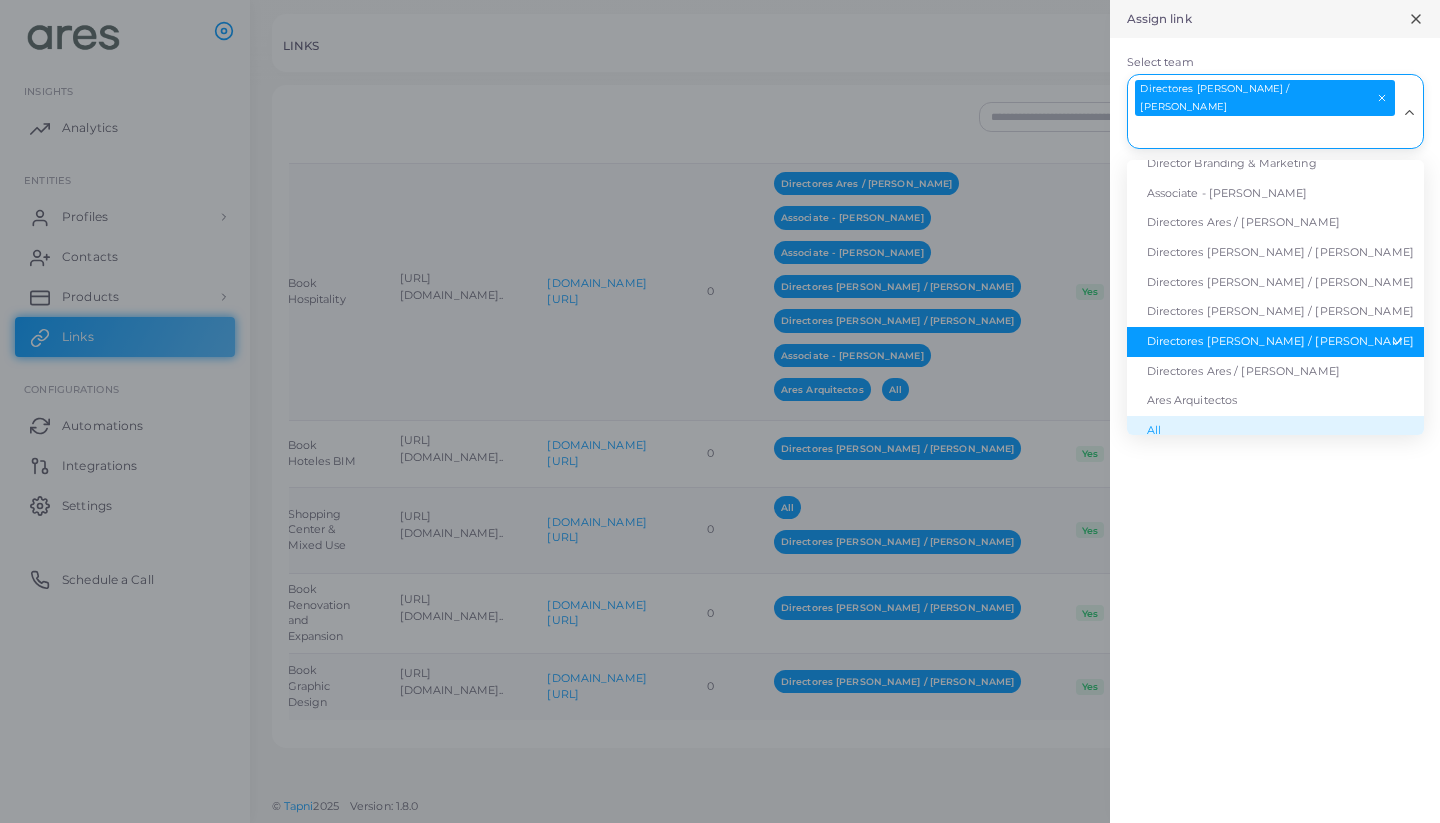 click on "All" at bounding box center (1275, 431) 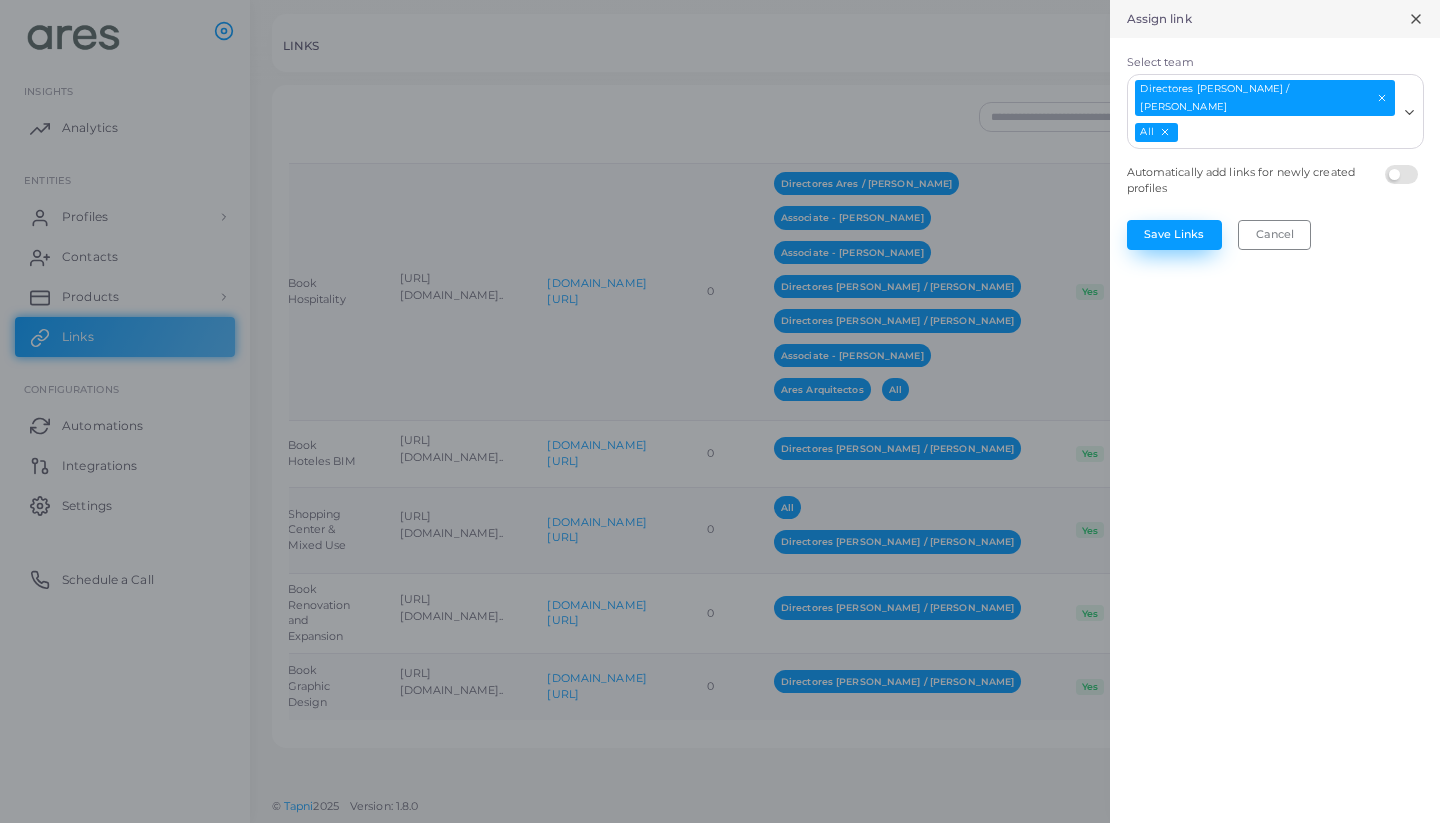 click on "Save Links" at bounding box center (1174, 235) 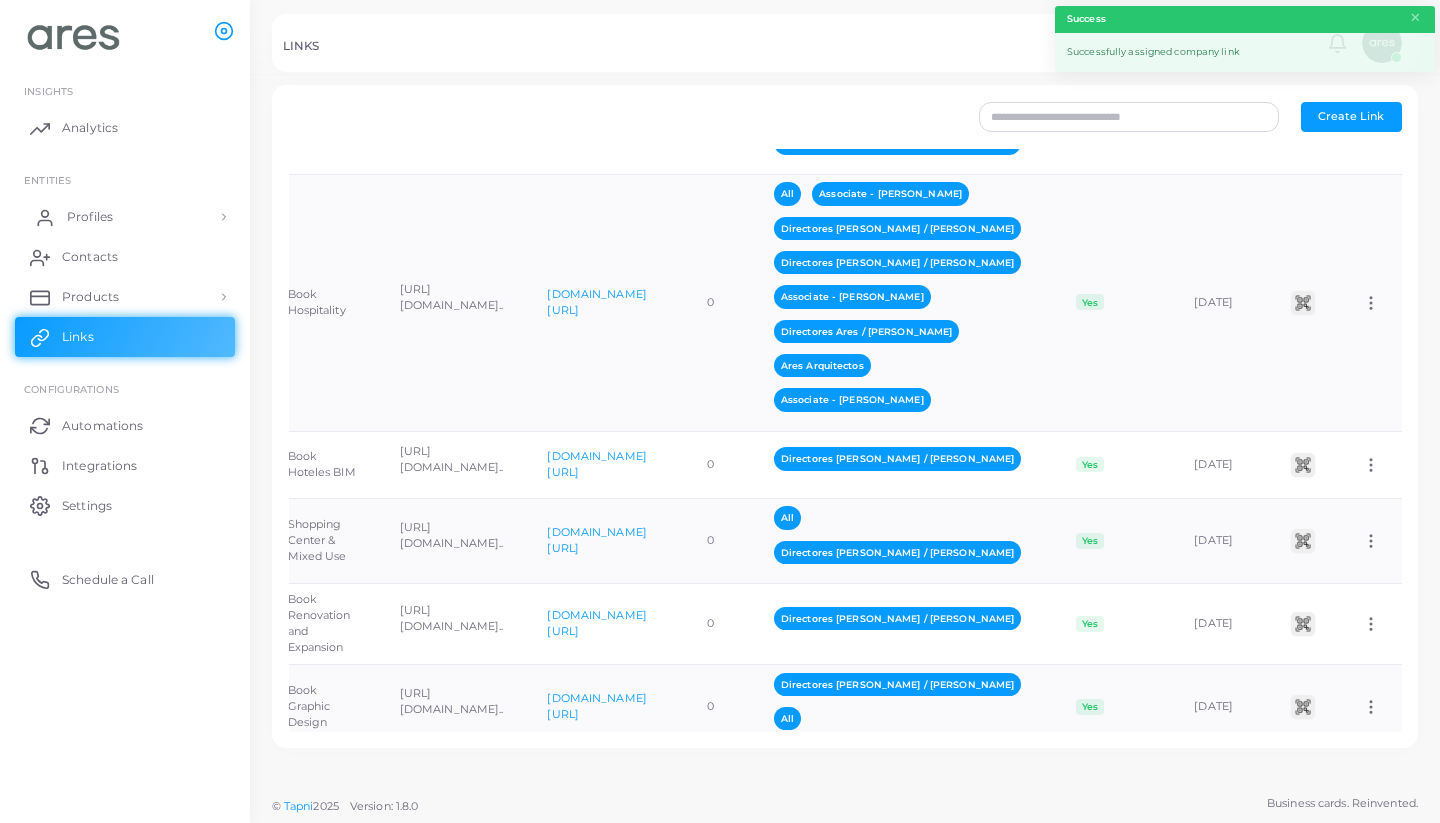 click on "Profiles" at bounding box center (90, 217) 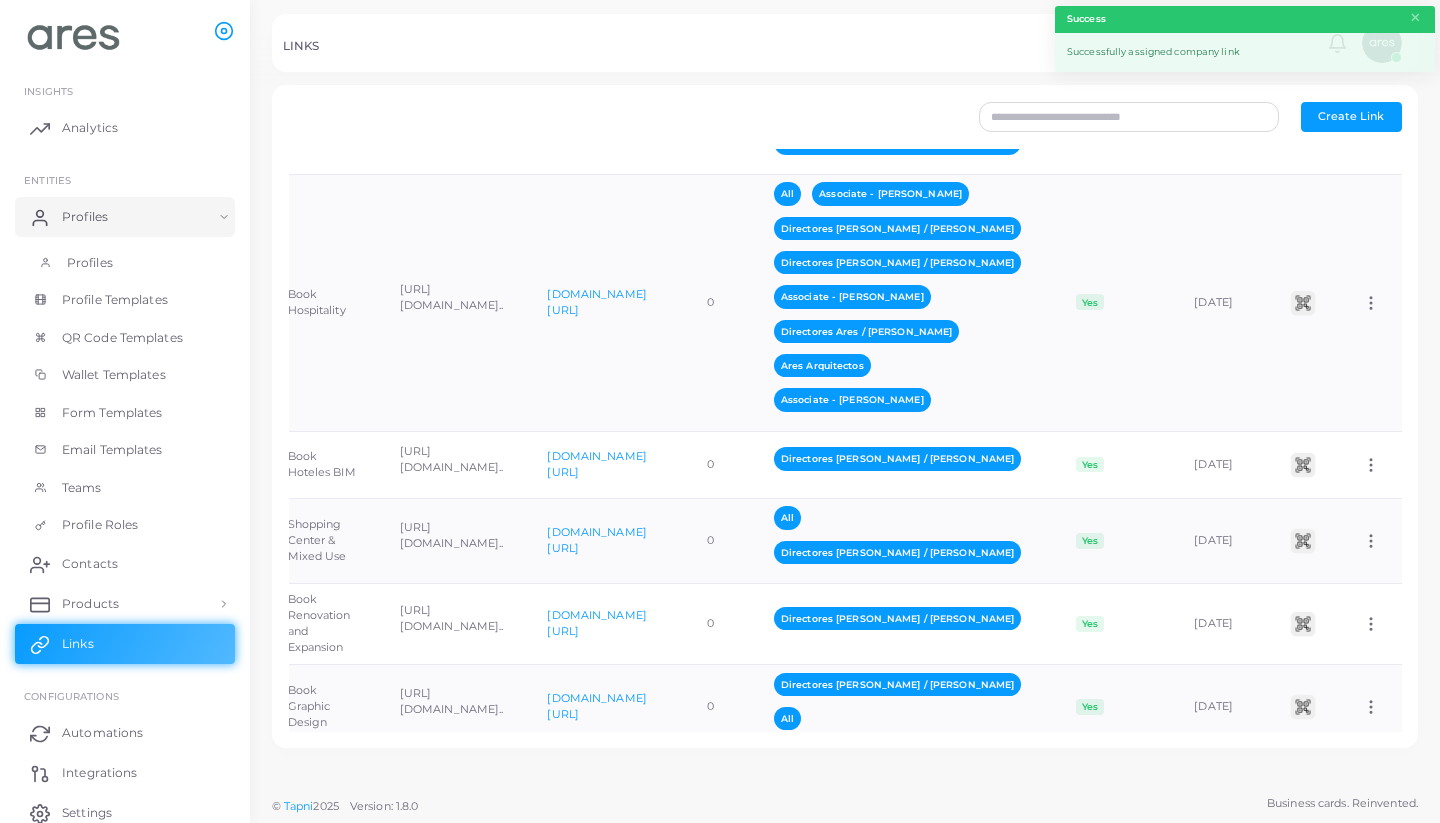 click on "Profiles" at bounding box center (90, 263) 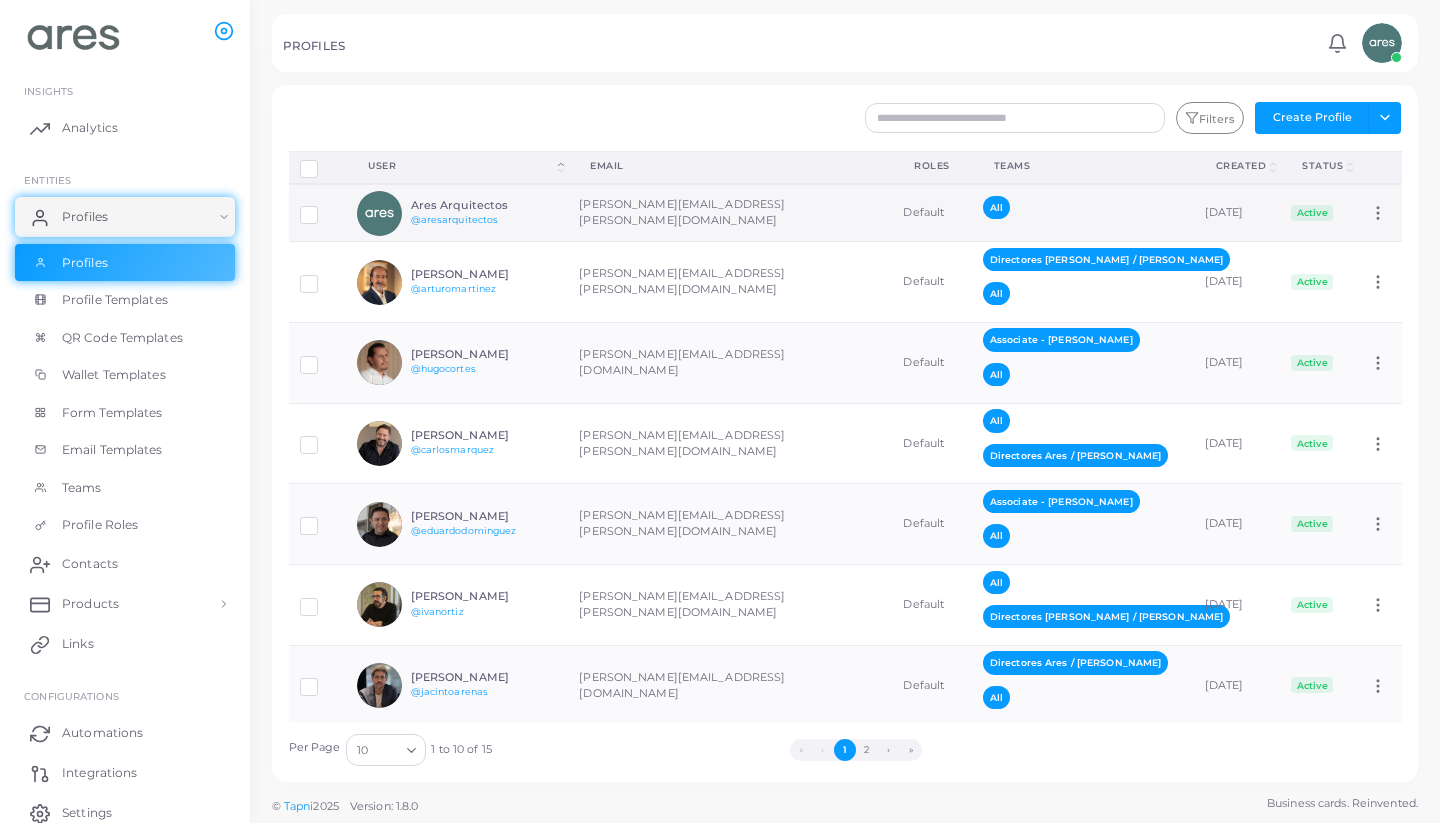 click on "[PERSON_NAME][EMAIL_ADDRESS][PERSON_NAME][DOMAIN_NAME]" at bounding box center (730, 213) 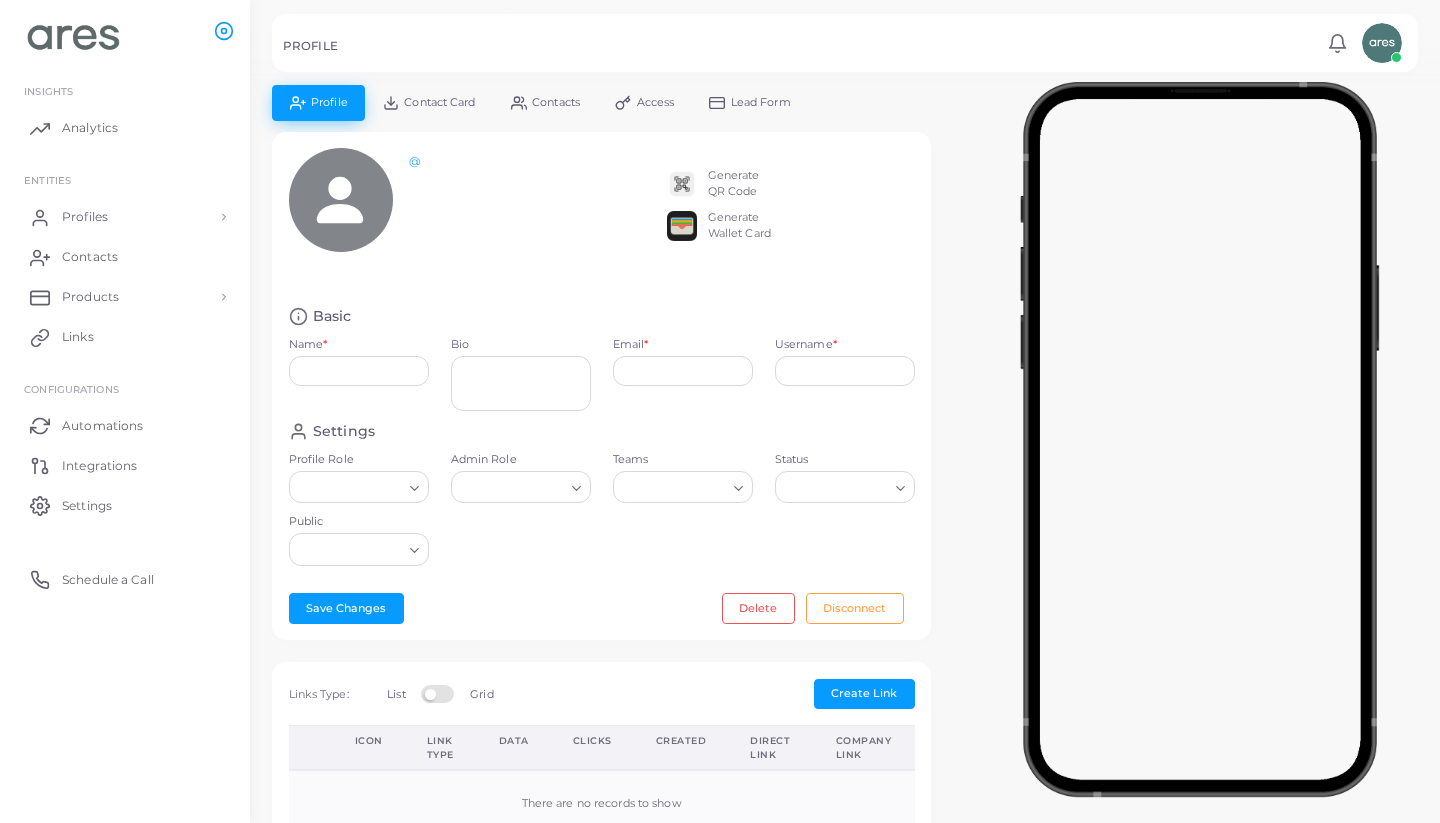 type on "**********" 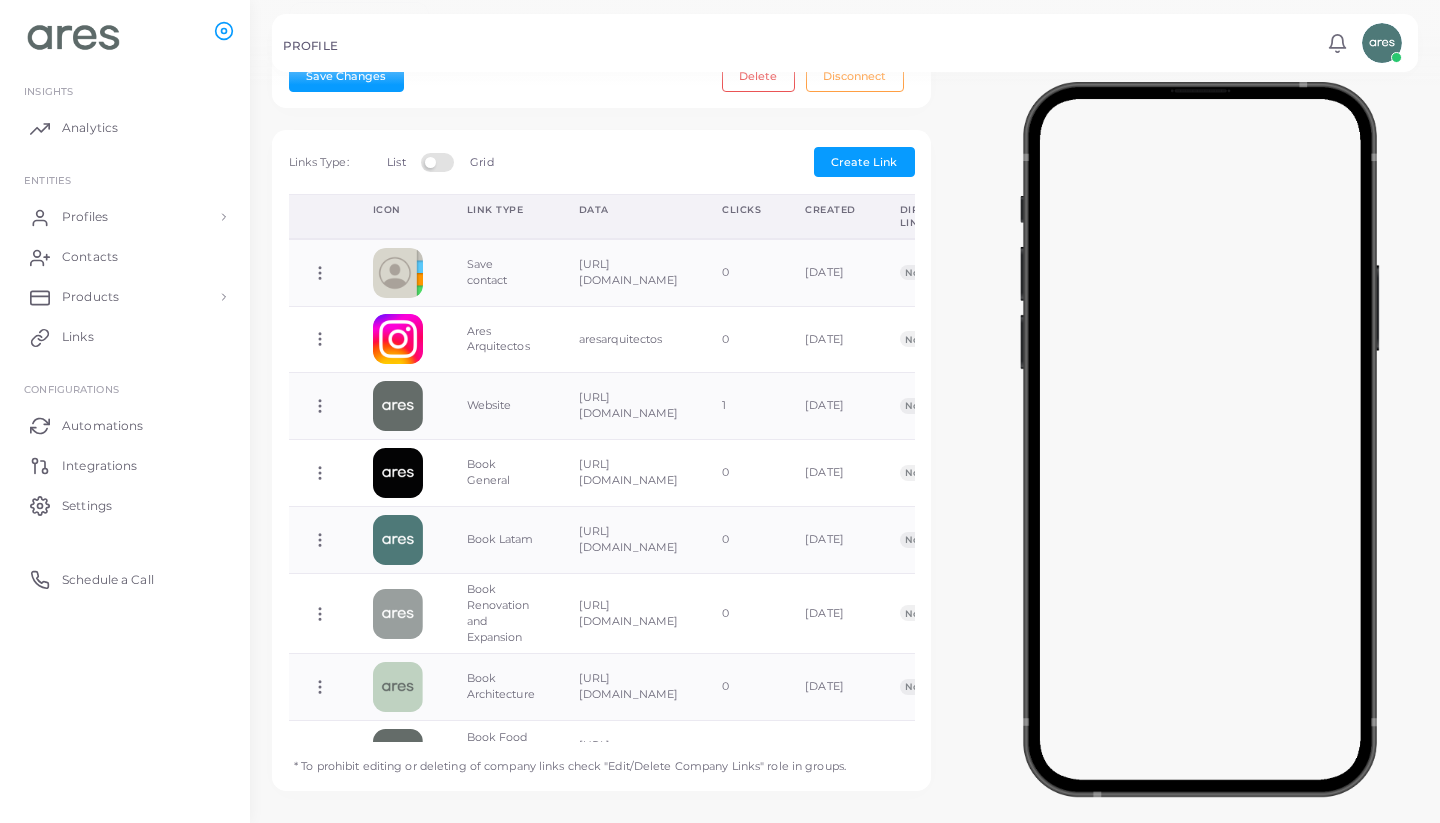 scroll, scrollTop: 577, scrollLeft: 0, axis: vertical 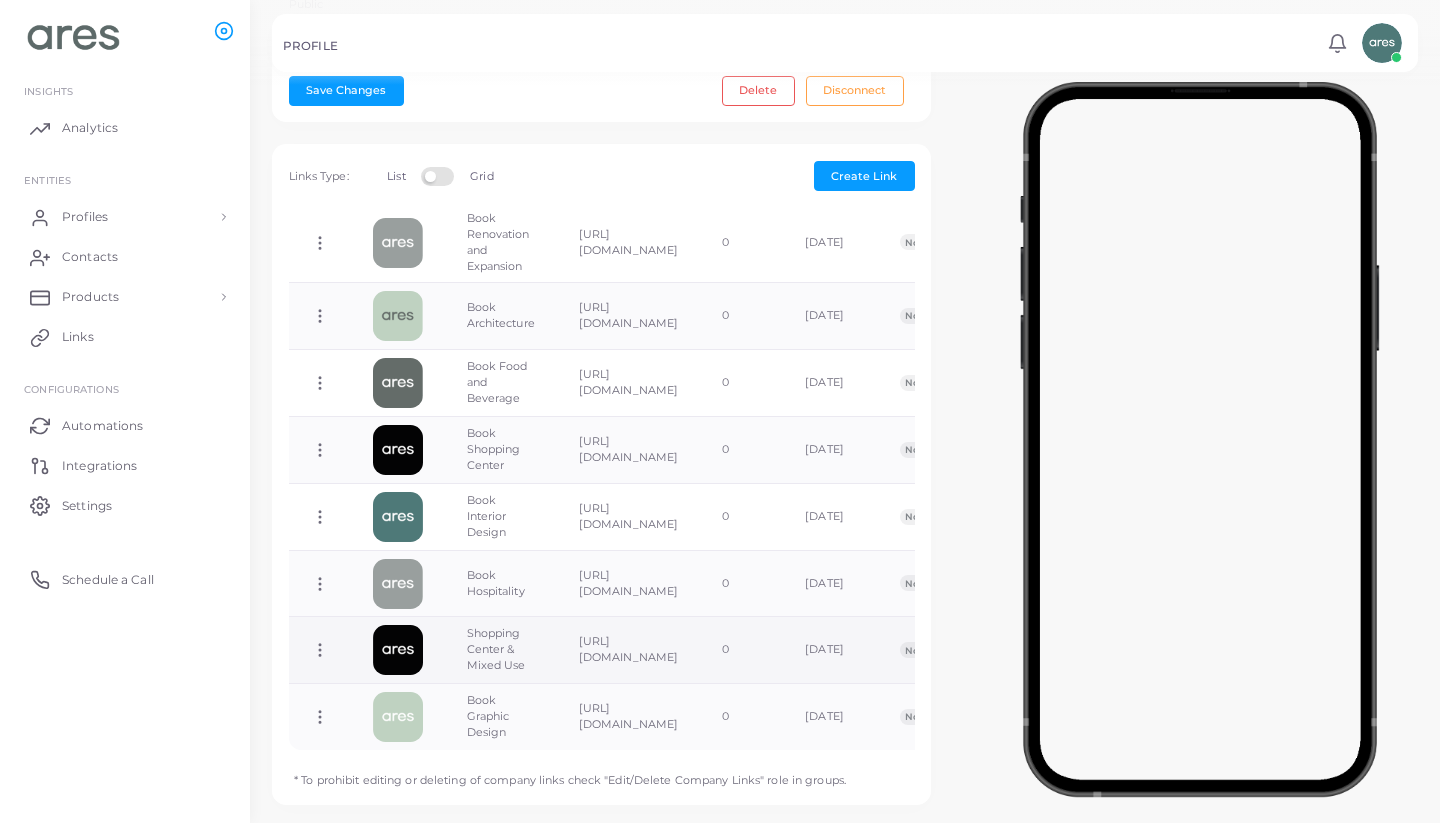 click 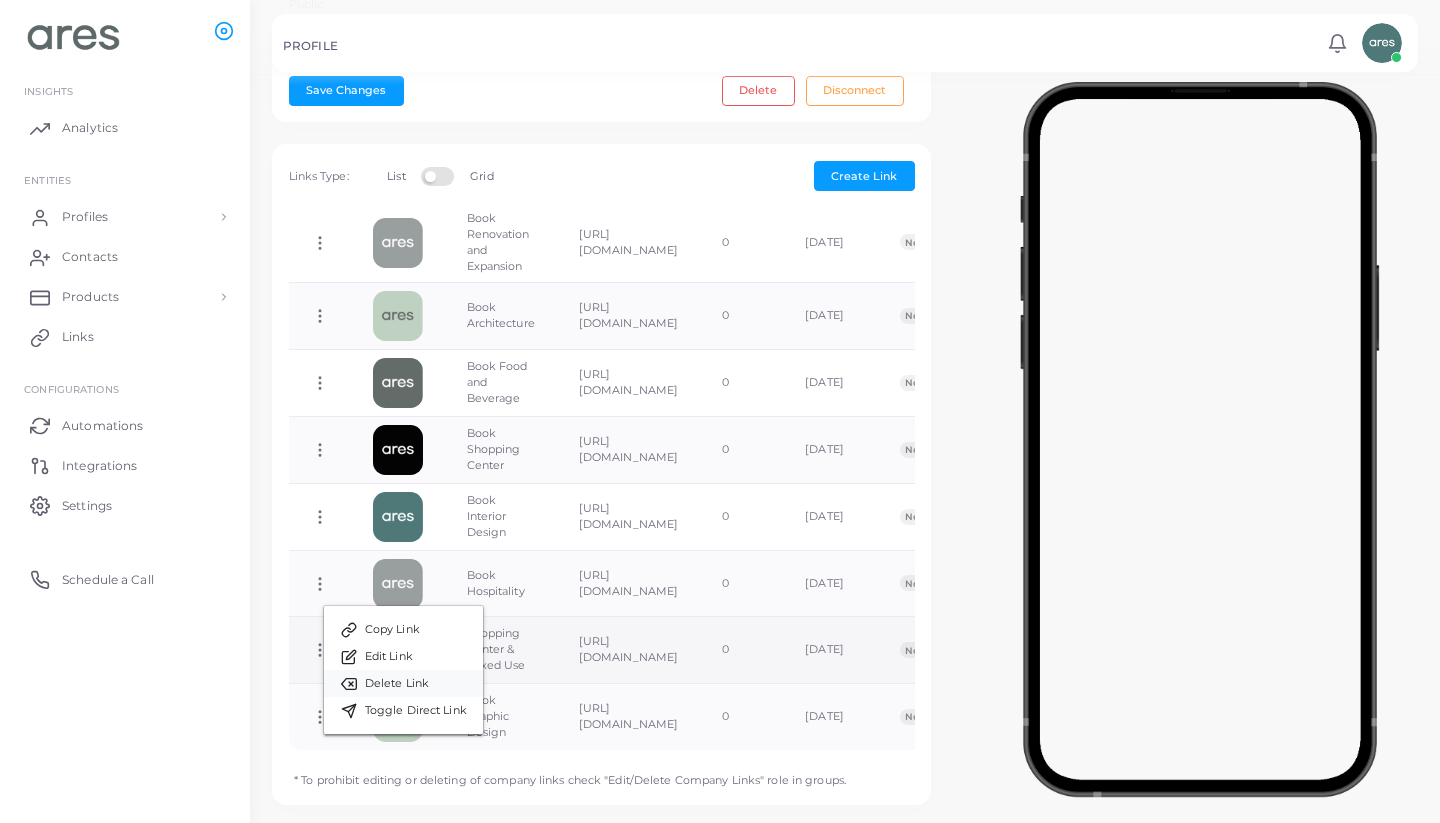 click on "Delete Link" at bounding box center [397, 684] 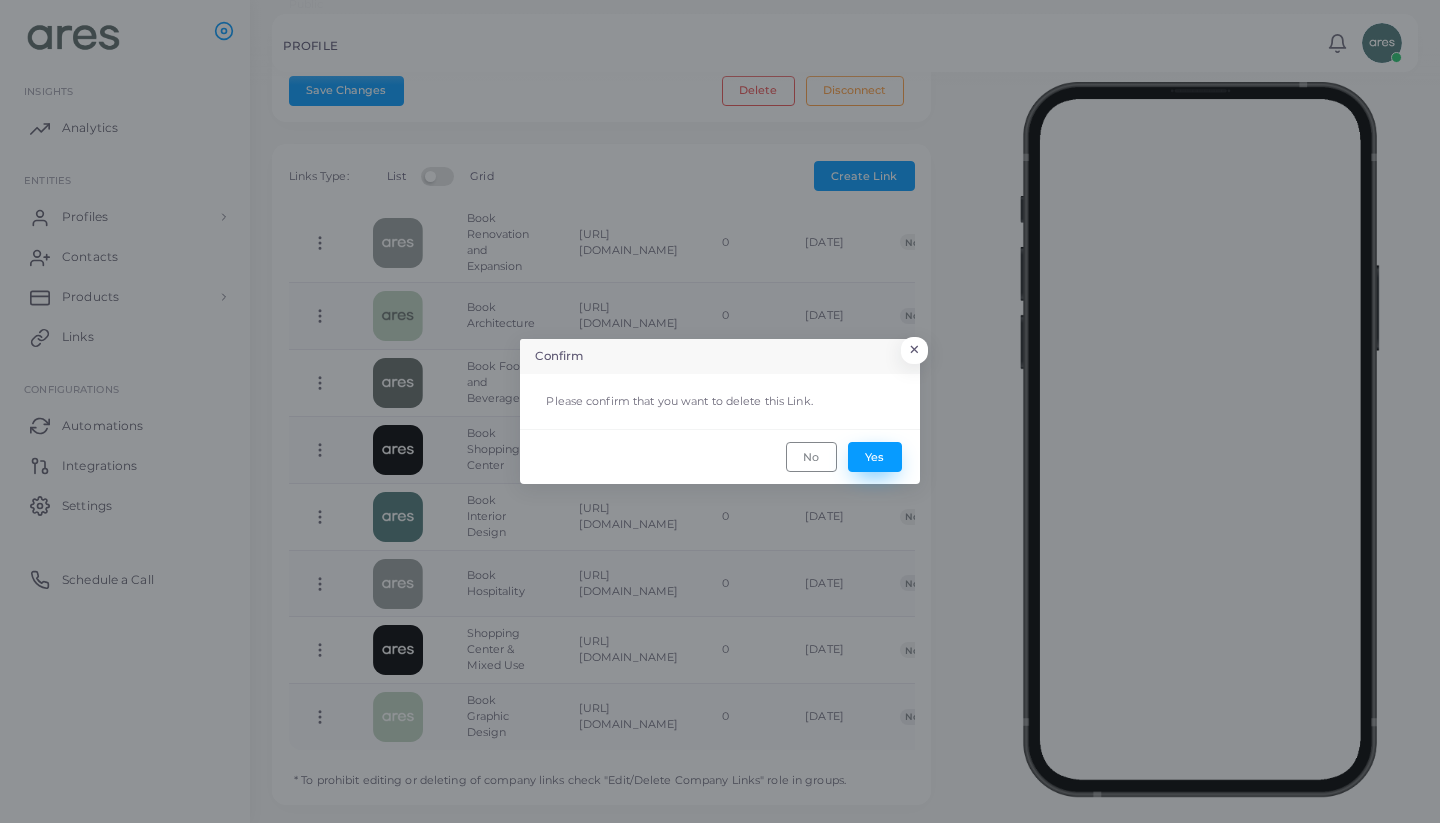 click on "Yes" at bounding box center [875, 457] 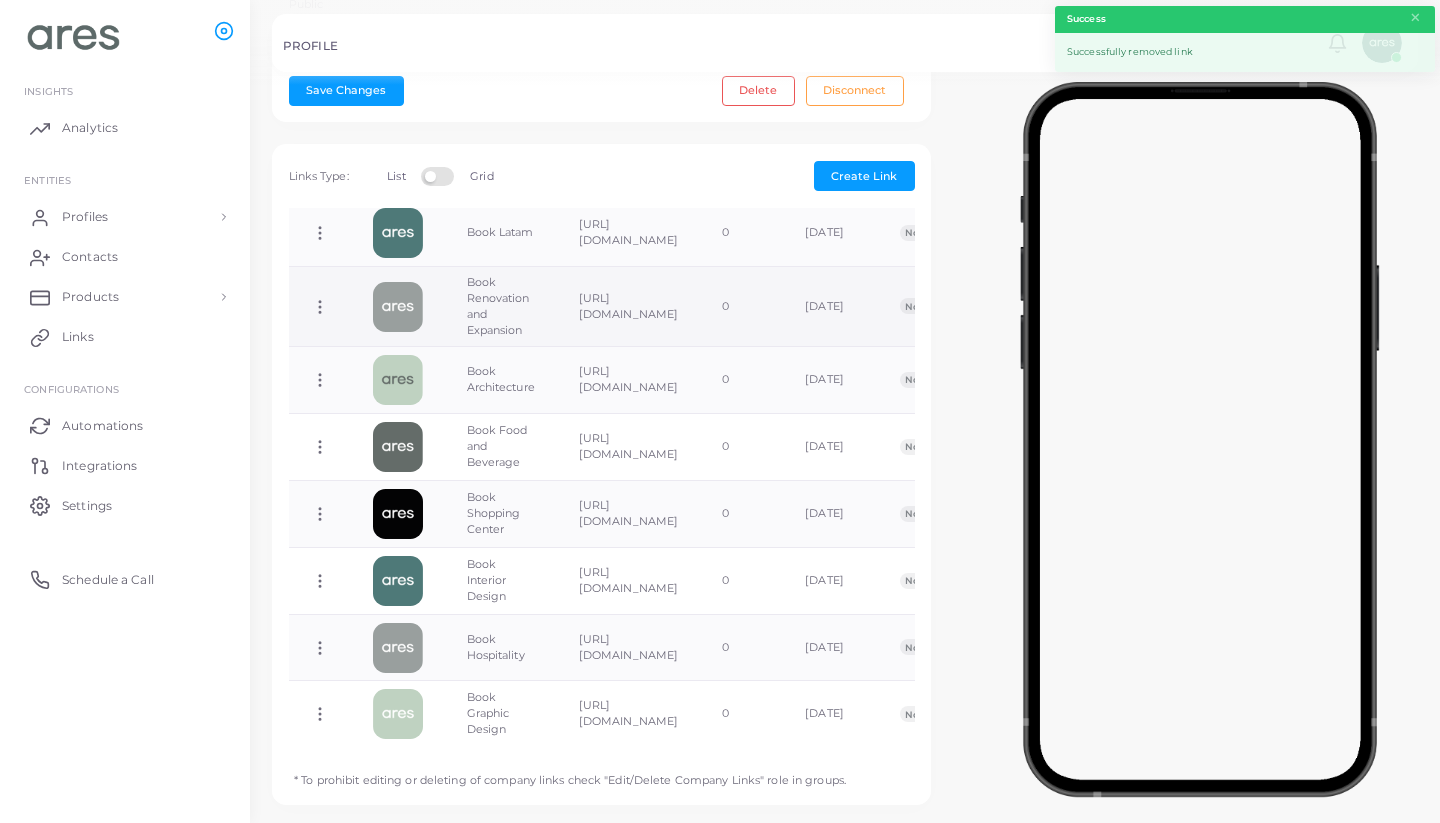scroll, scrollTop: 319, scrollLeft: 0, axis: vertical 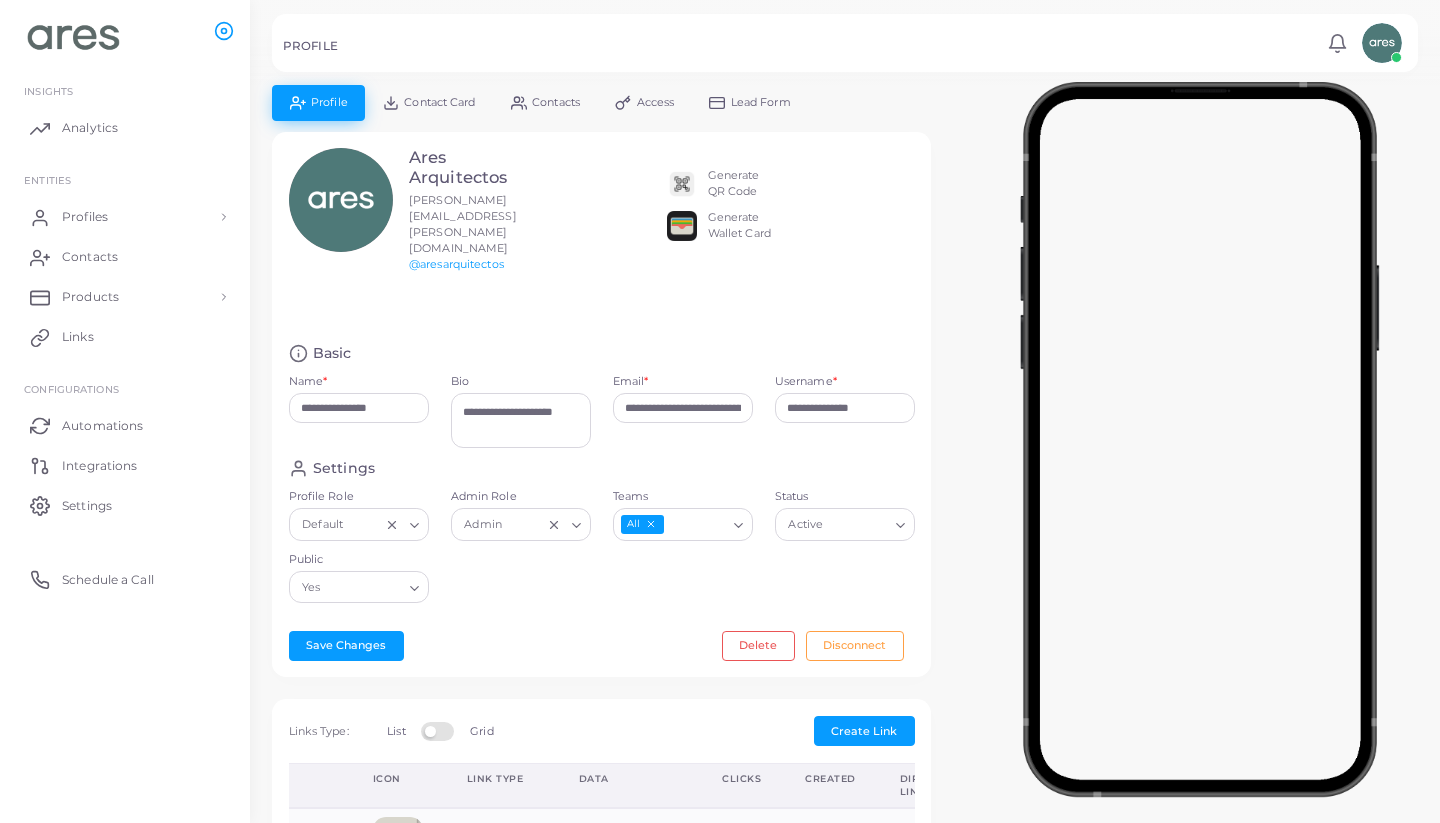 click on "Contacts" at bounding box center (556, 102) 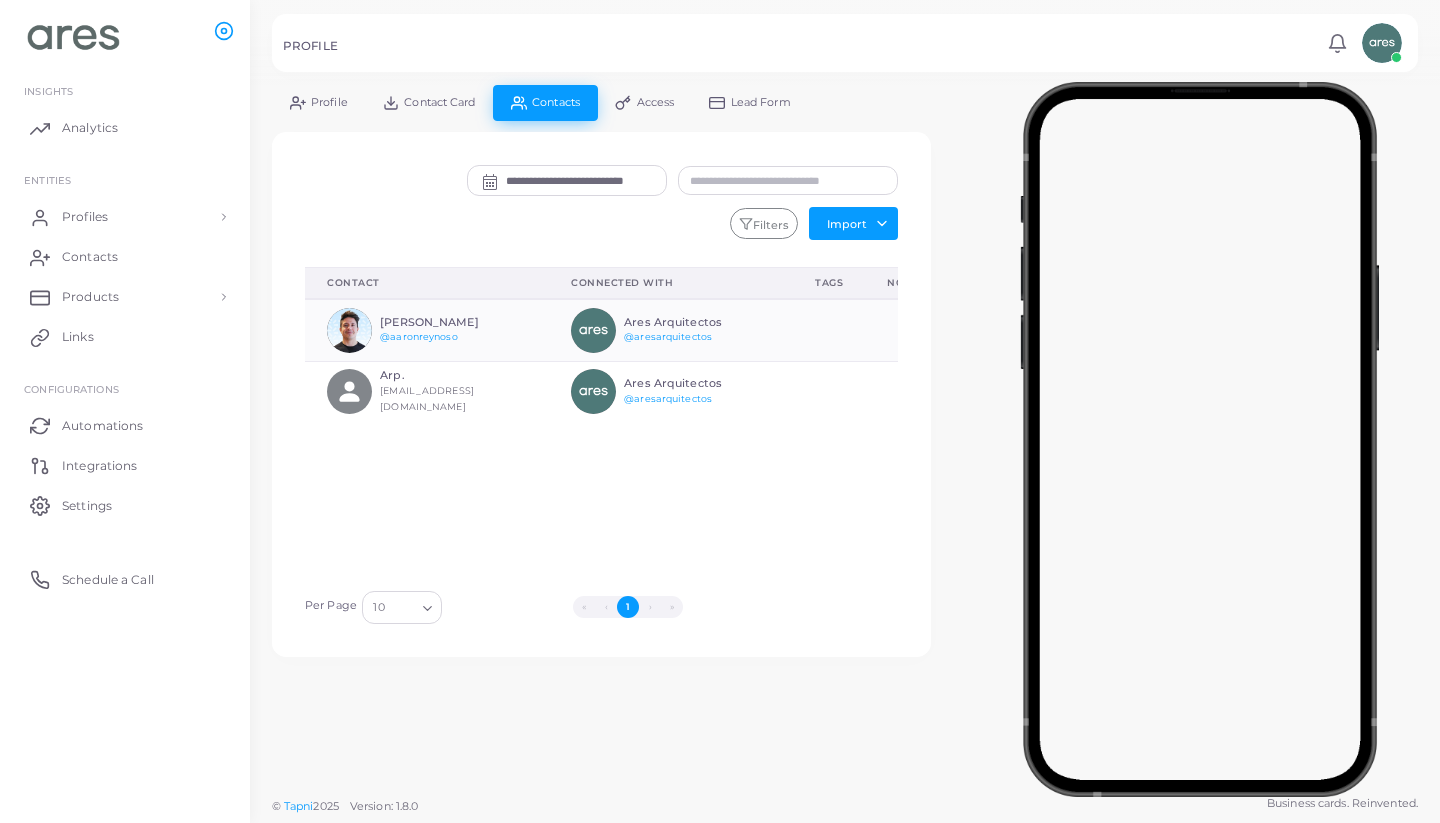 click on "Contact Card" at bounding box center [439, 102] 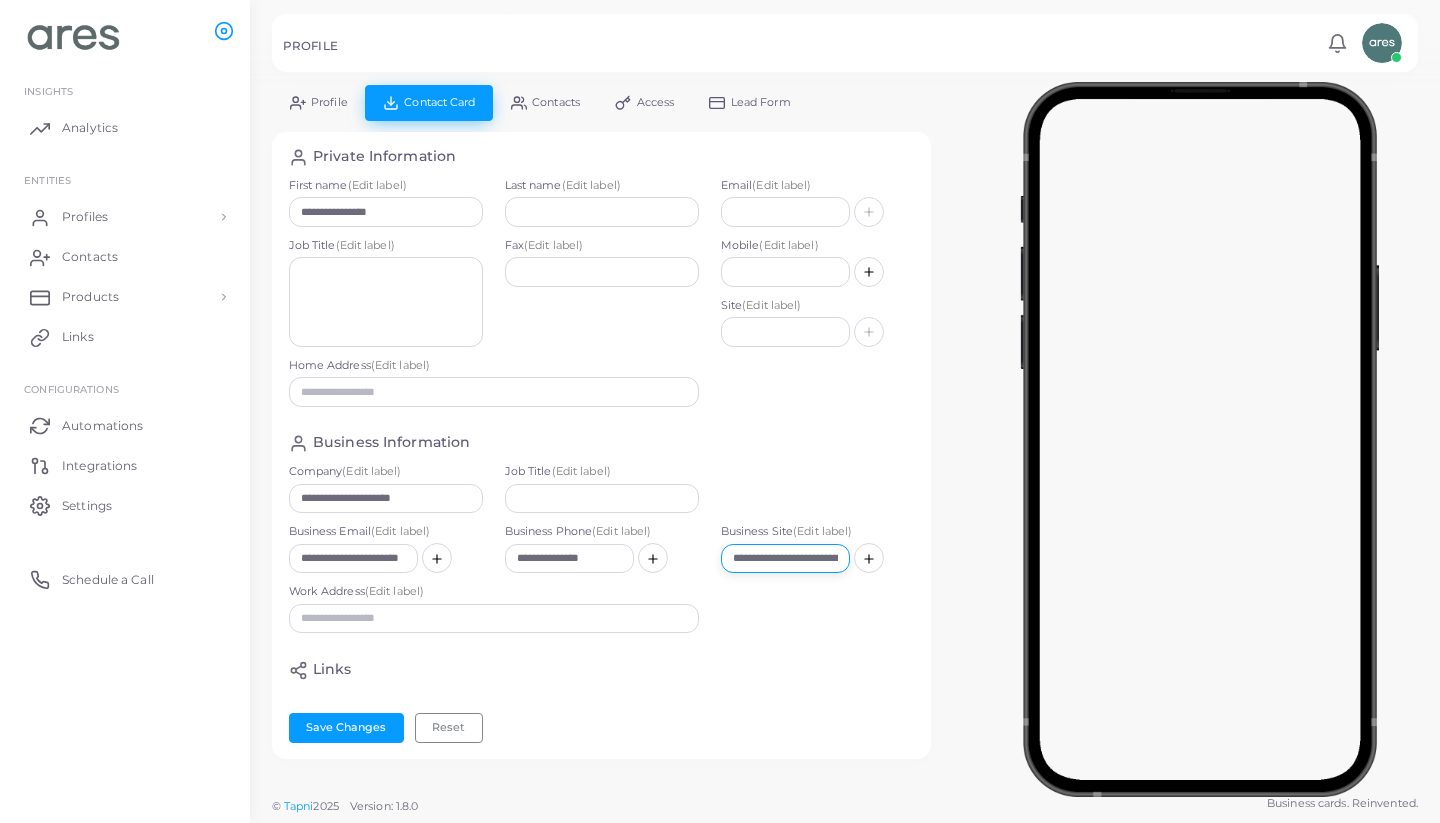 click on "**********" at bounding box center (785, 559) 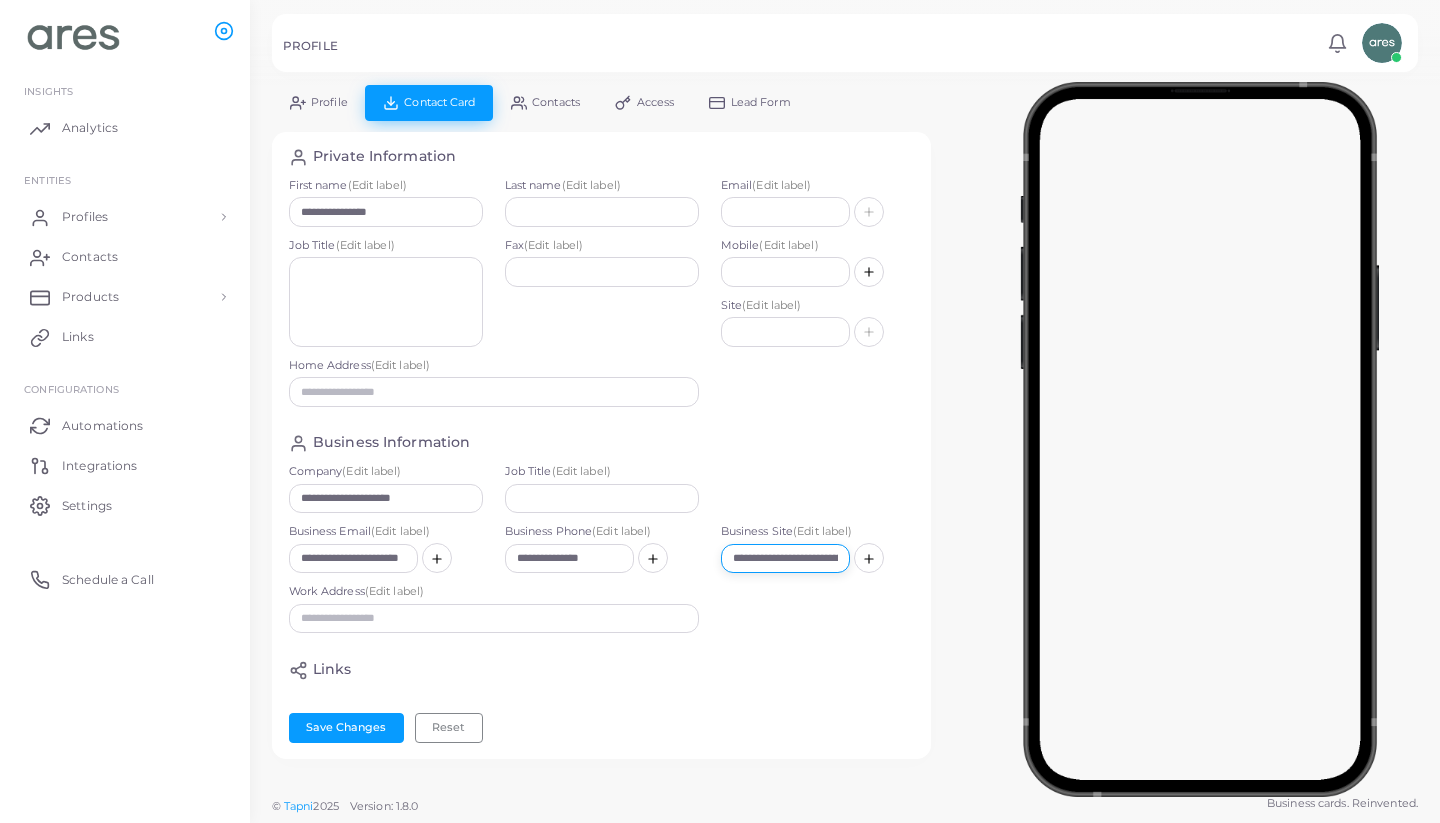 click on "**********" at bounding box center [785, 559] 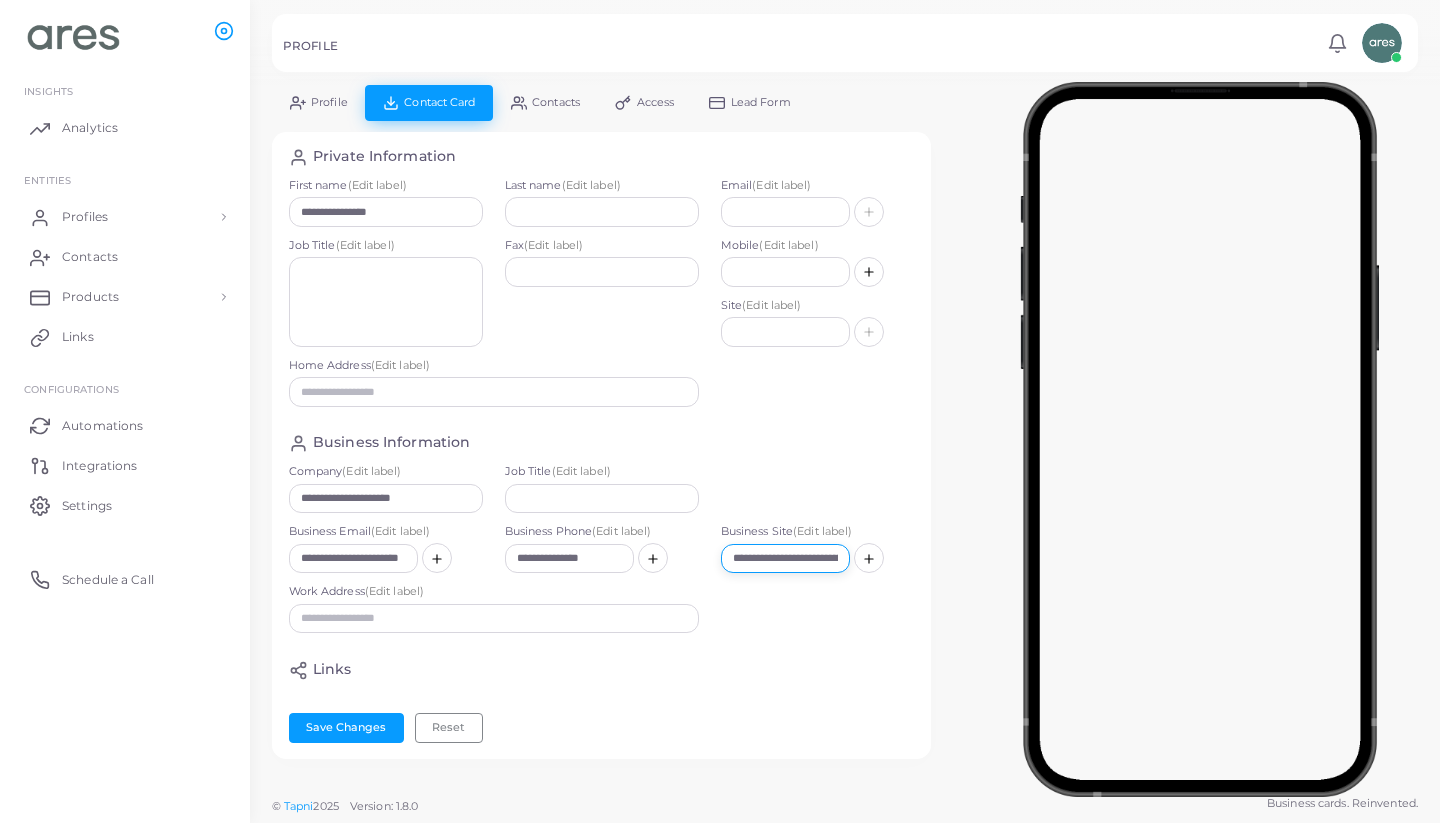 scroll, scrollTop: 0, scrollLeft: 0, axis: both 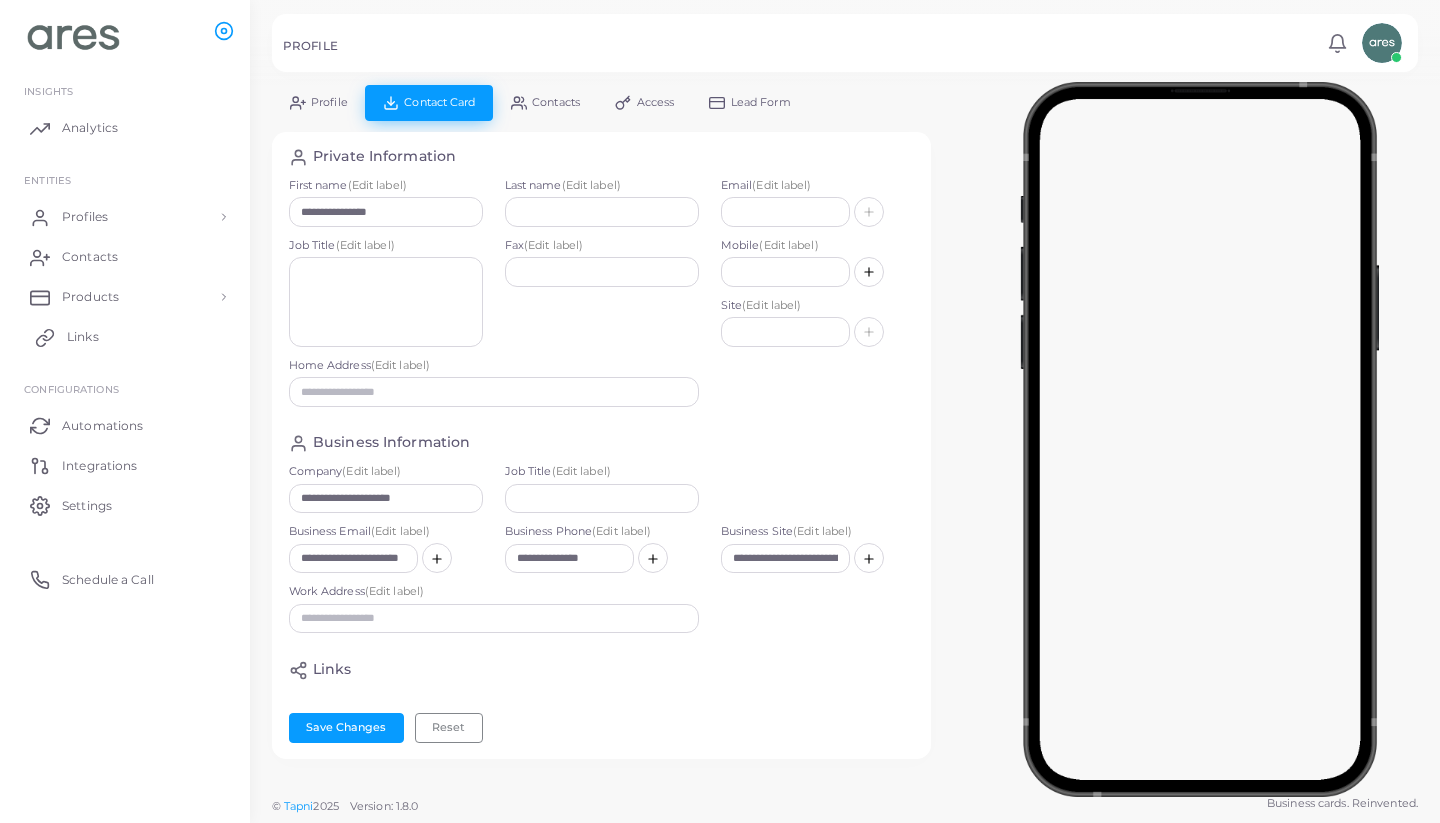 click on "Links" at bounding box center [125, 337] 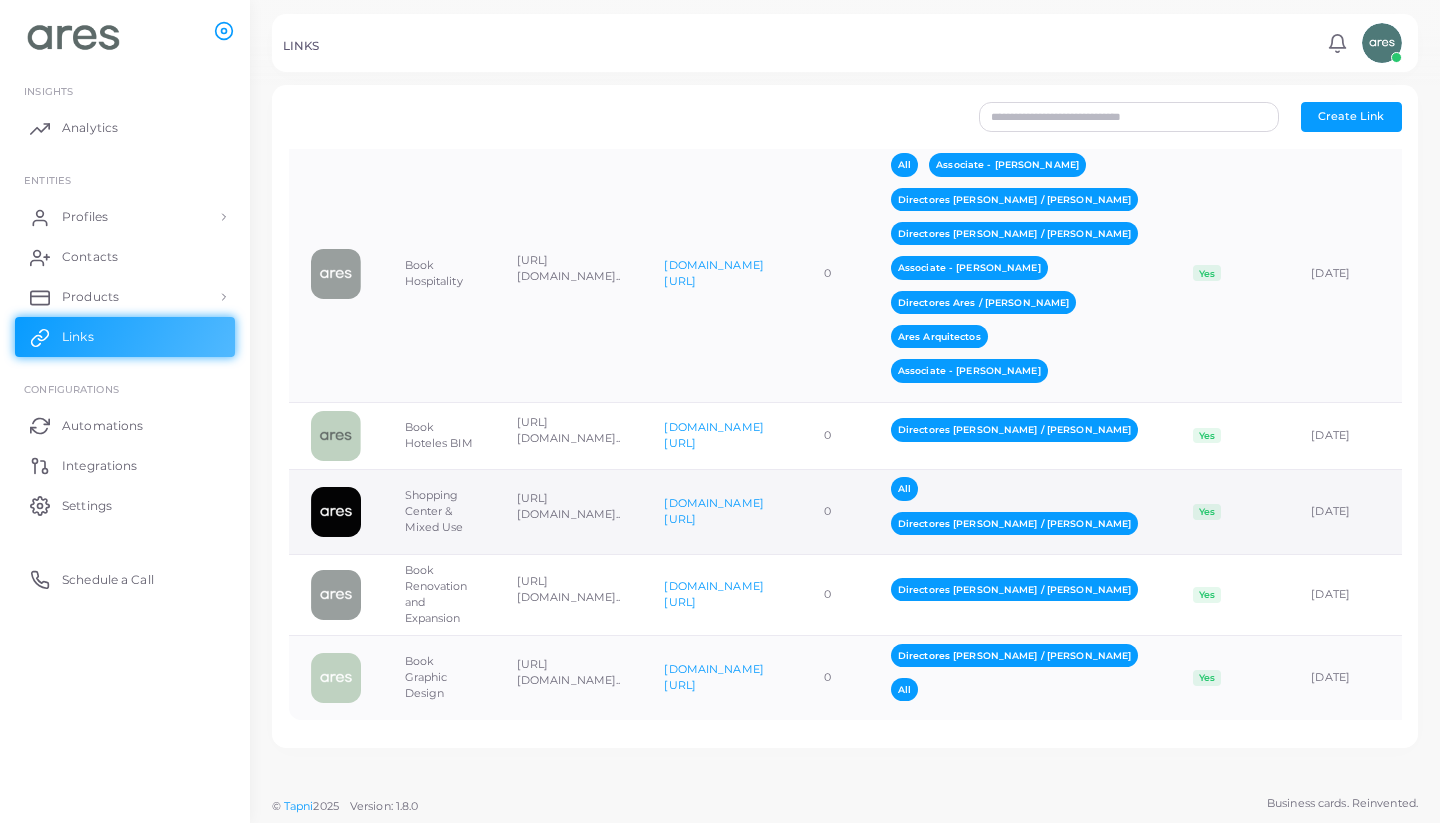 scroll, scrollTop: 3930, scrollLeft: 0, axis: vertical 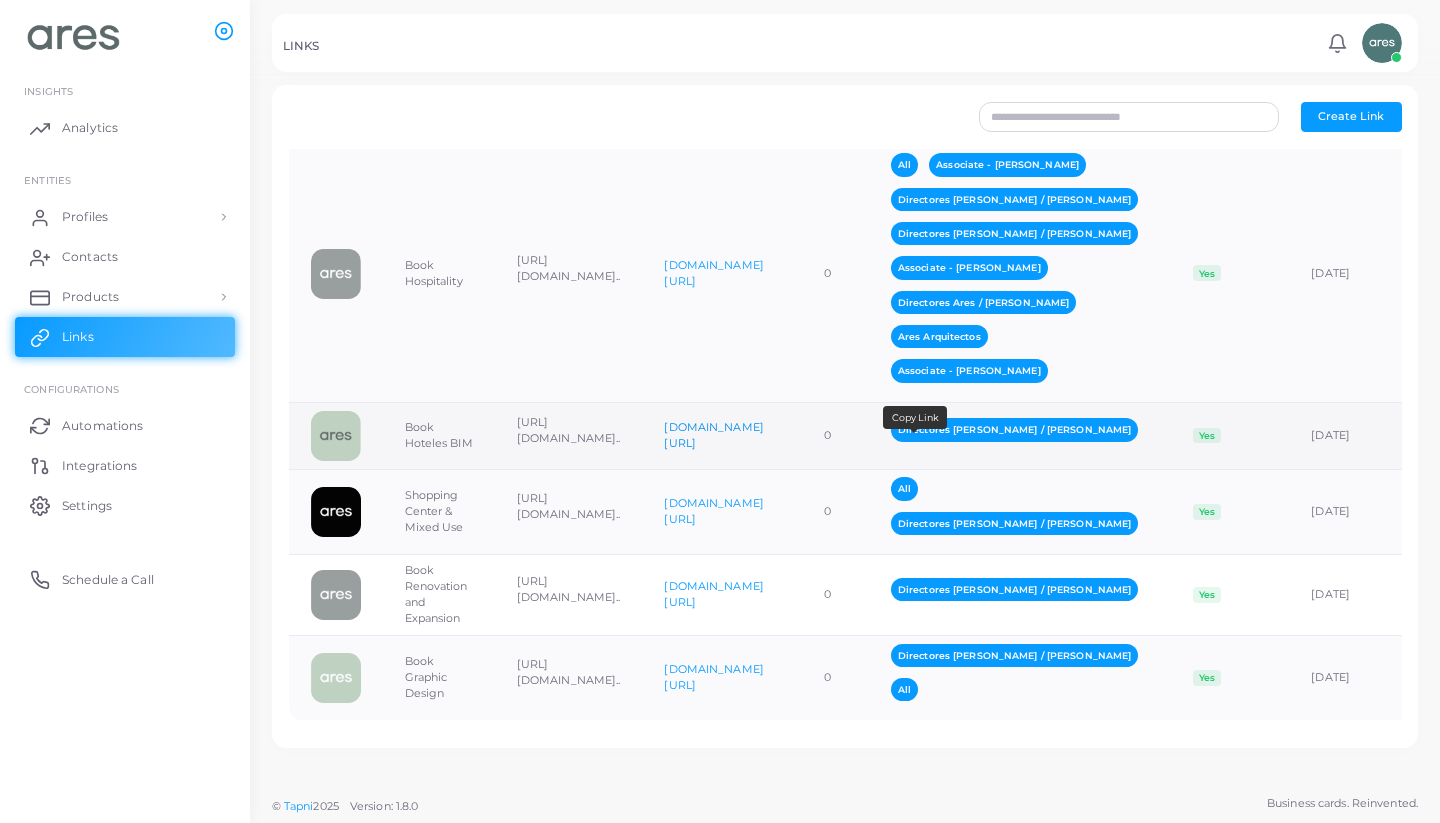 click on "[DOMAIN_NAME][URL]" at bounding box center (713, 435) 